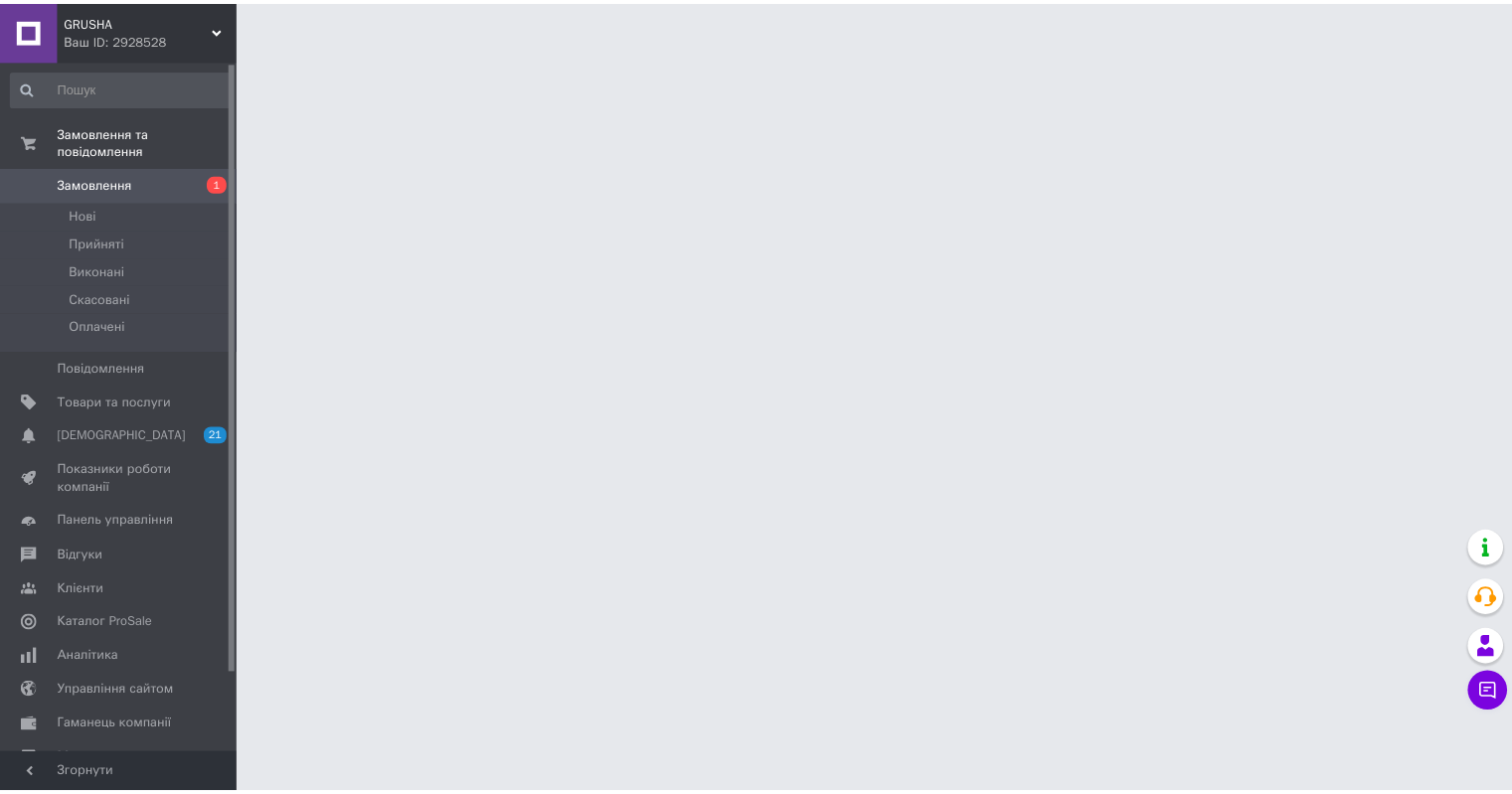 scroll, scrollTop: 0, scrollLeft: 0, axis: both 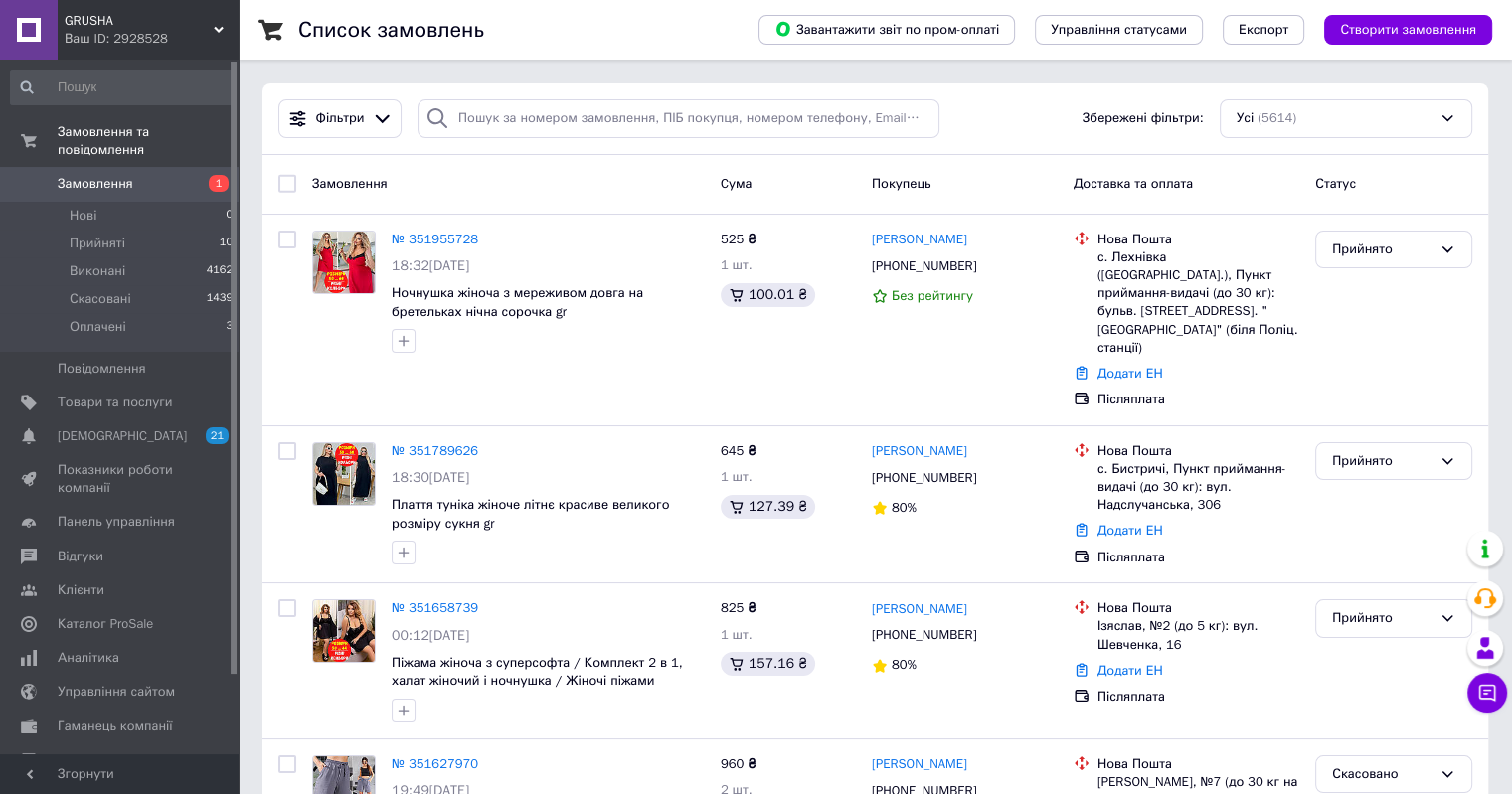 click 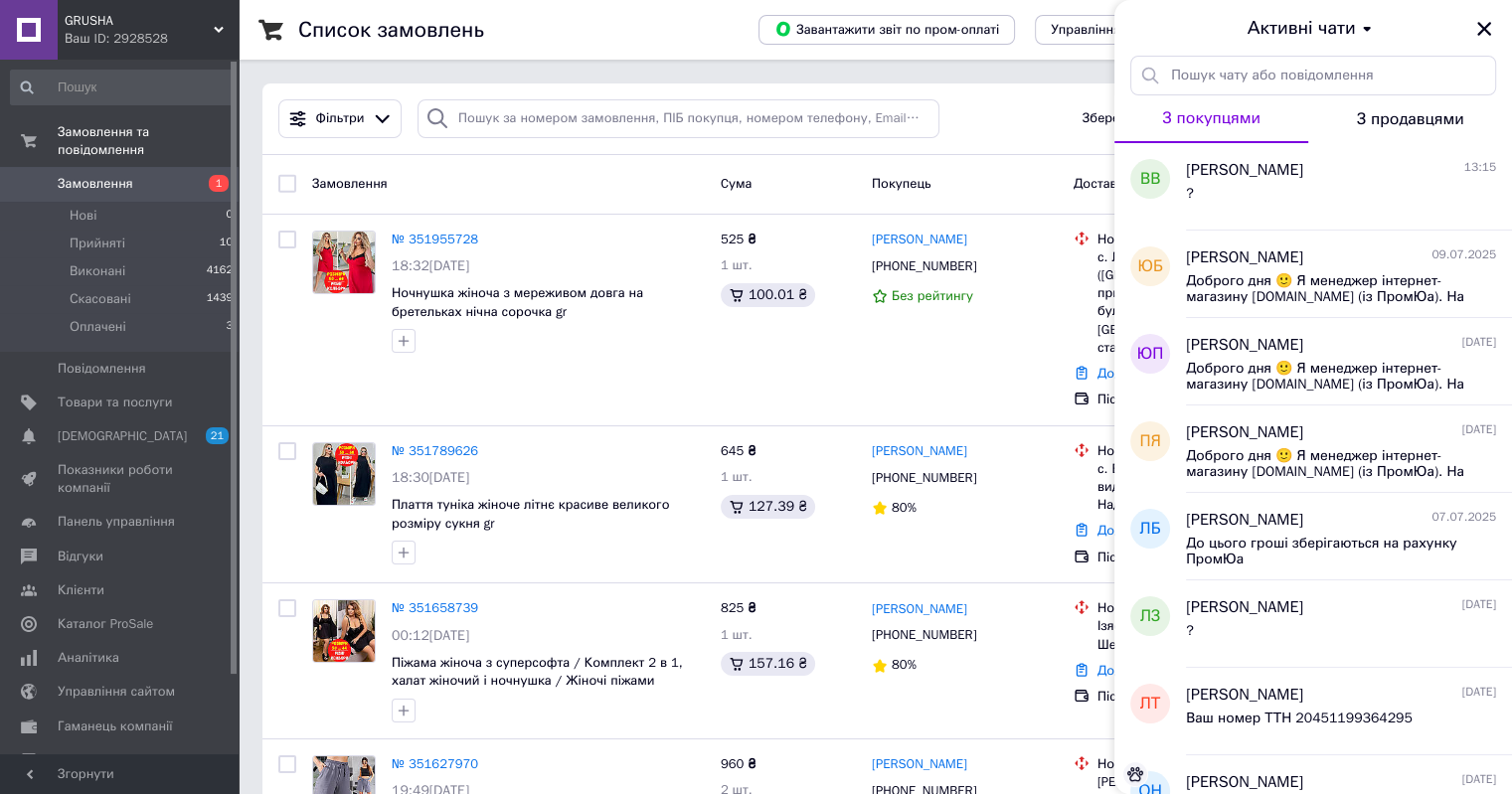 click on "З продавцями" at bounding box center [1411, 119] 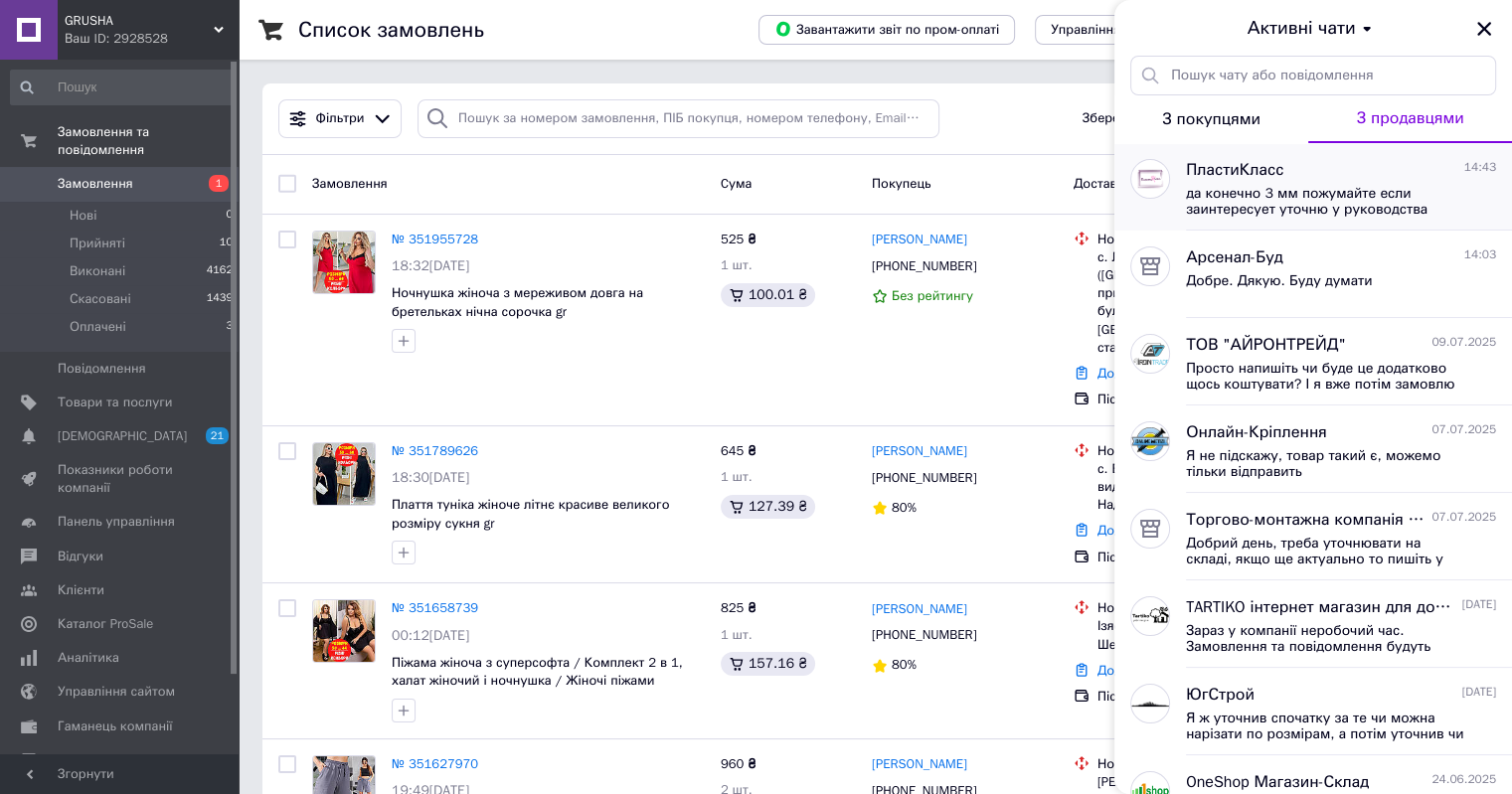 click on "ПластиКласс 14:43" at bounding box center (1341, 170) 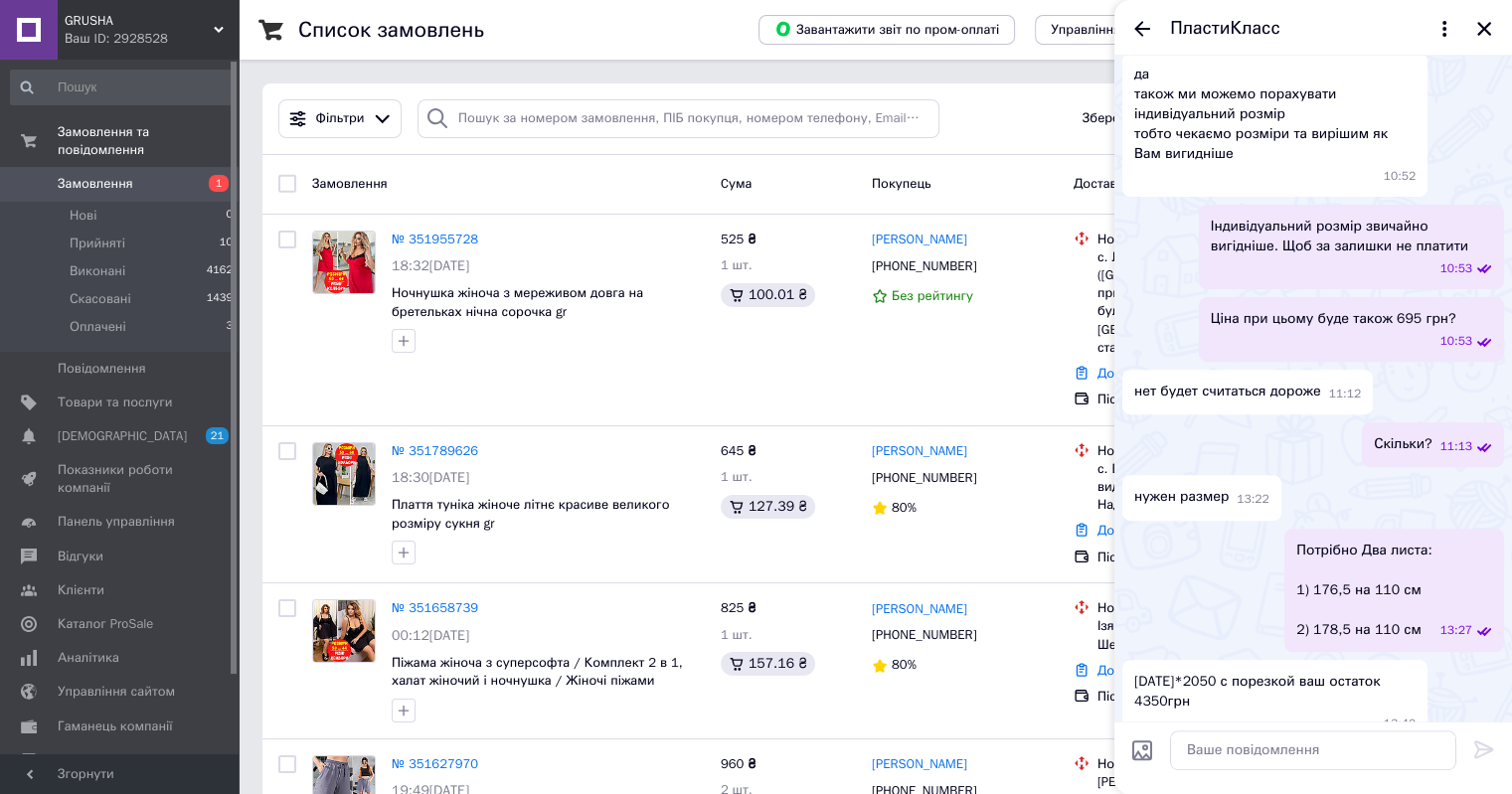 scroll, scrollTop: 696, scrollLeft: 0, axis: vertical 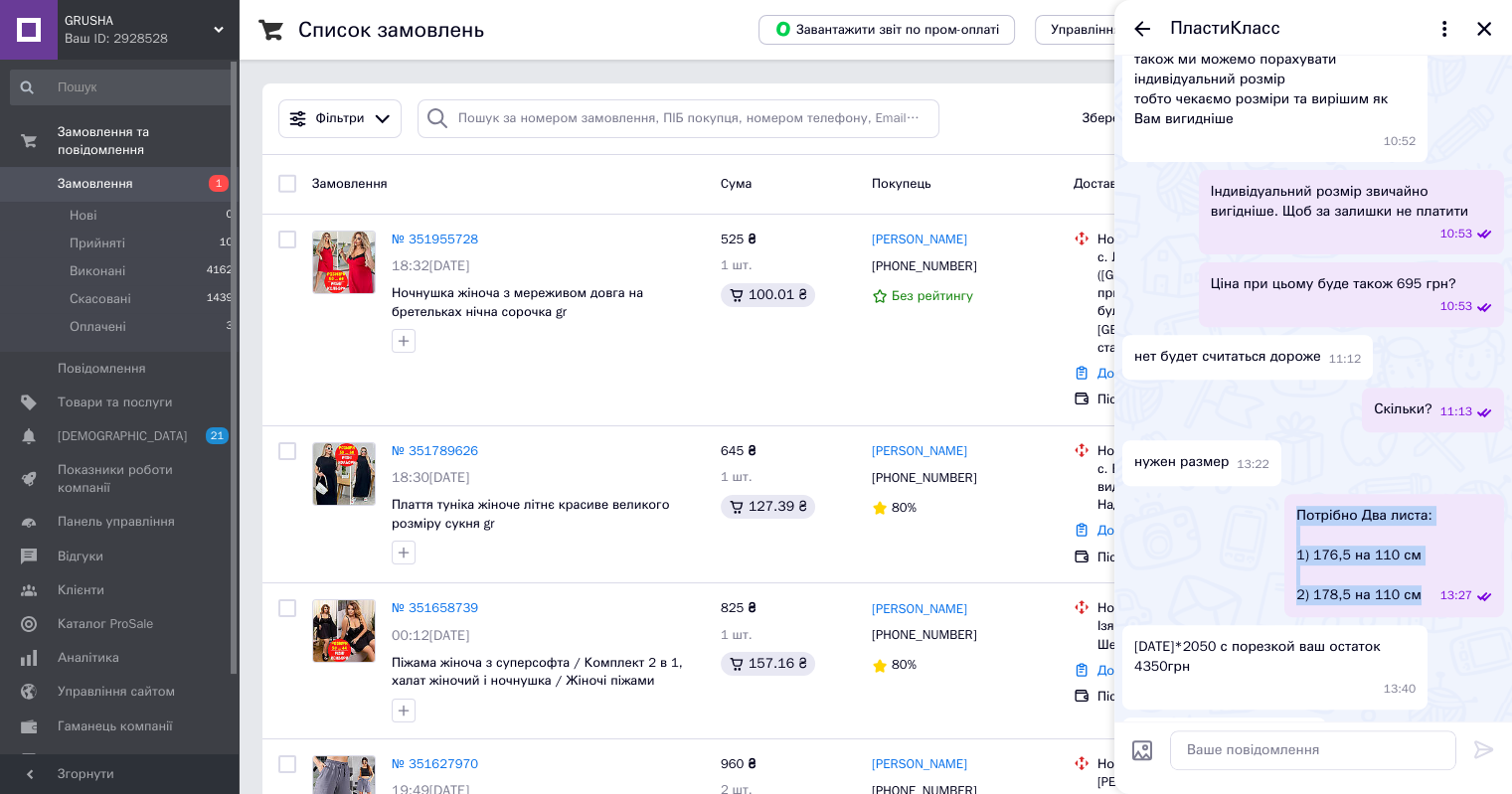 drag, startPoint x: 1428, startPoint y: 559, endPoint x: 1303, endPoint y: 476, distance: 150.04666 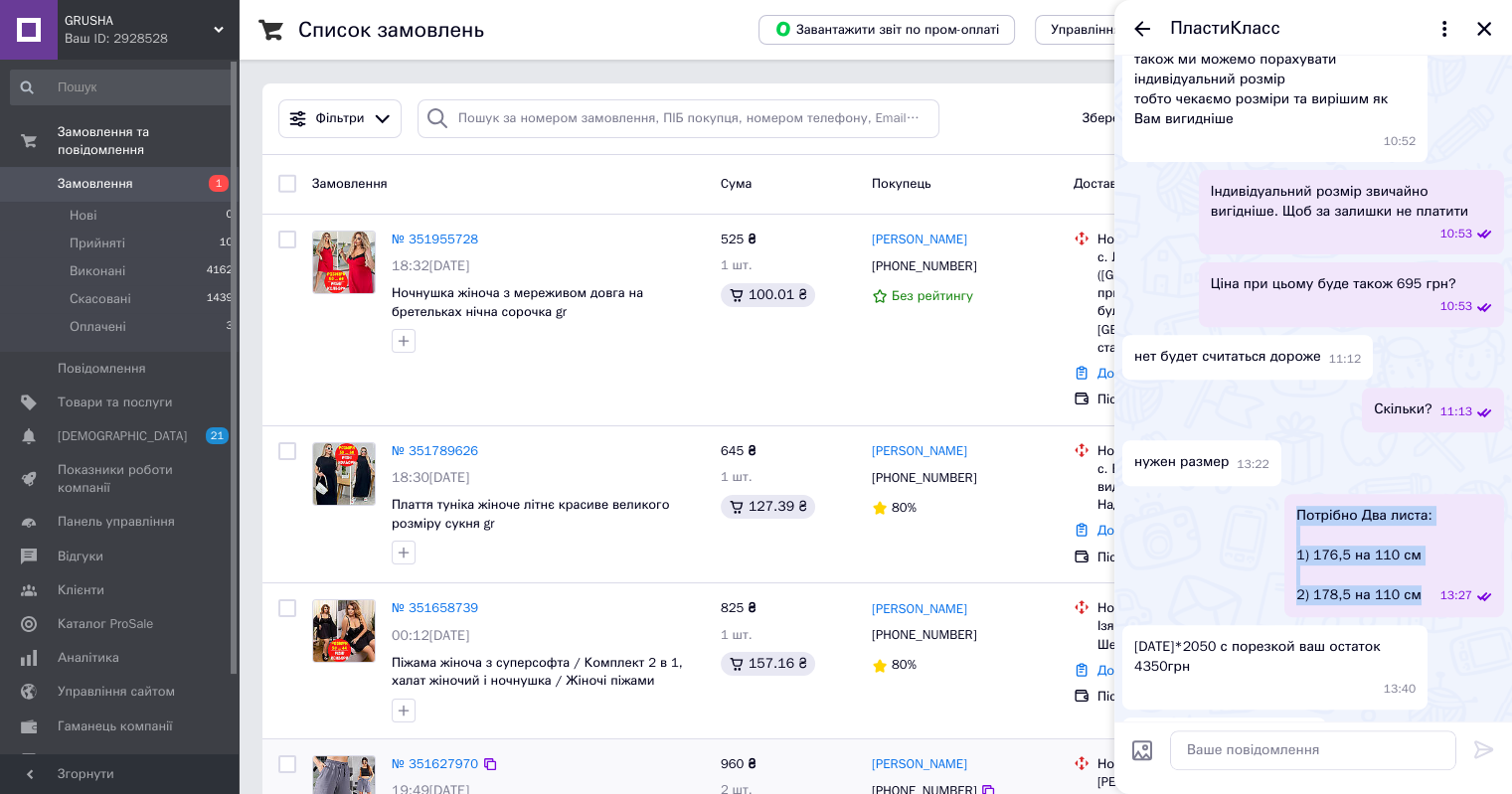 copy on "Потрібно Два листа: 1) 176,5 на 110 см 2) 178,5 на 110 см" 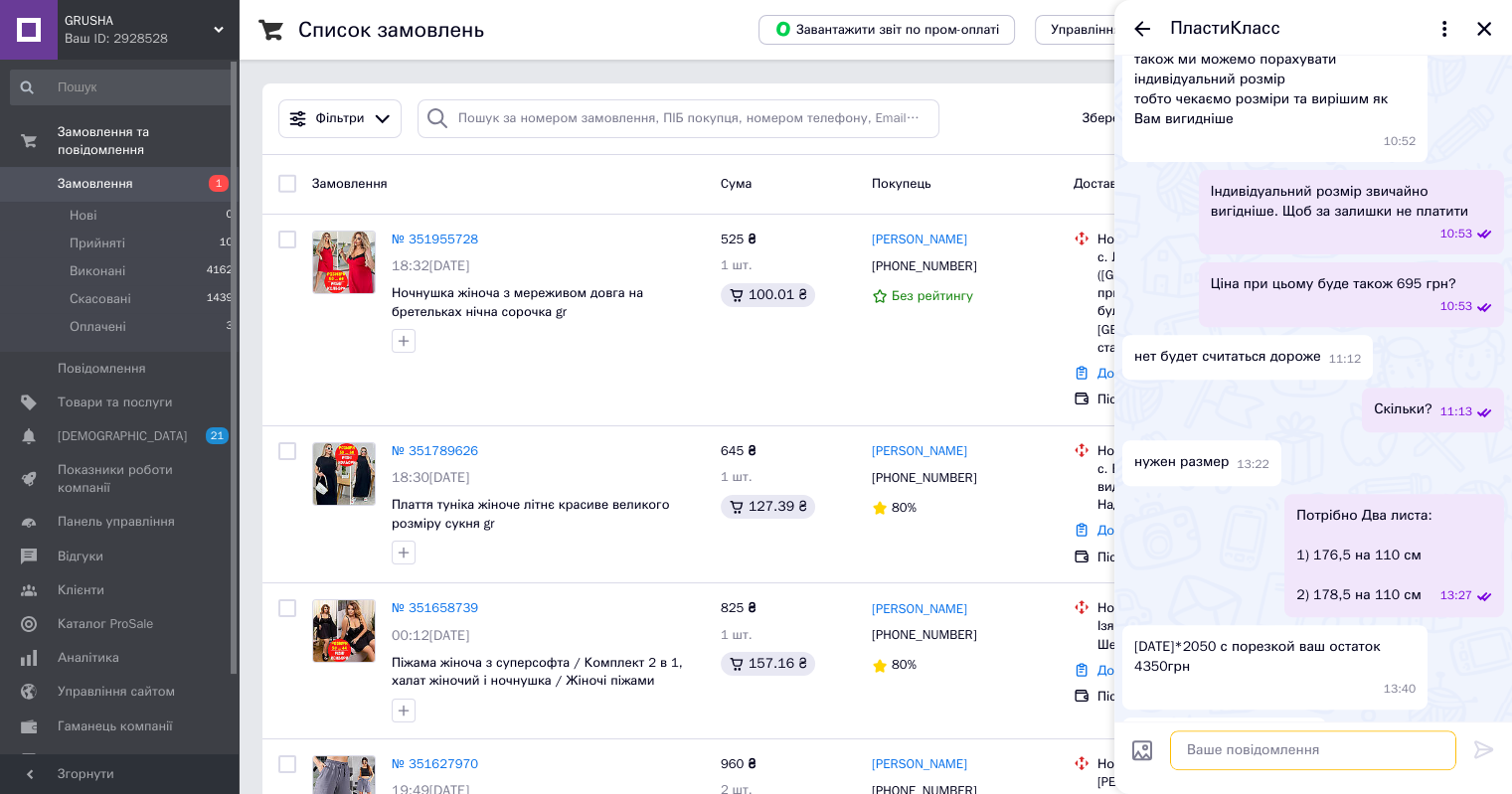 click at bounding box center [1313, 750] 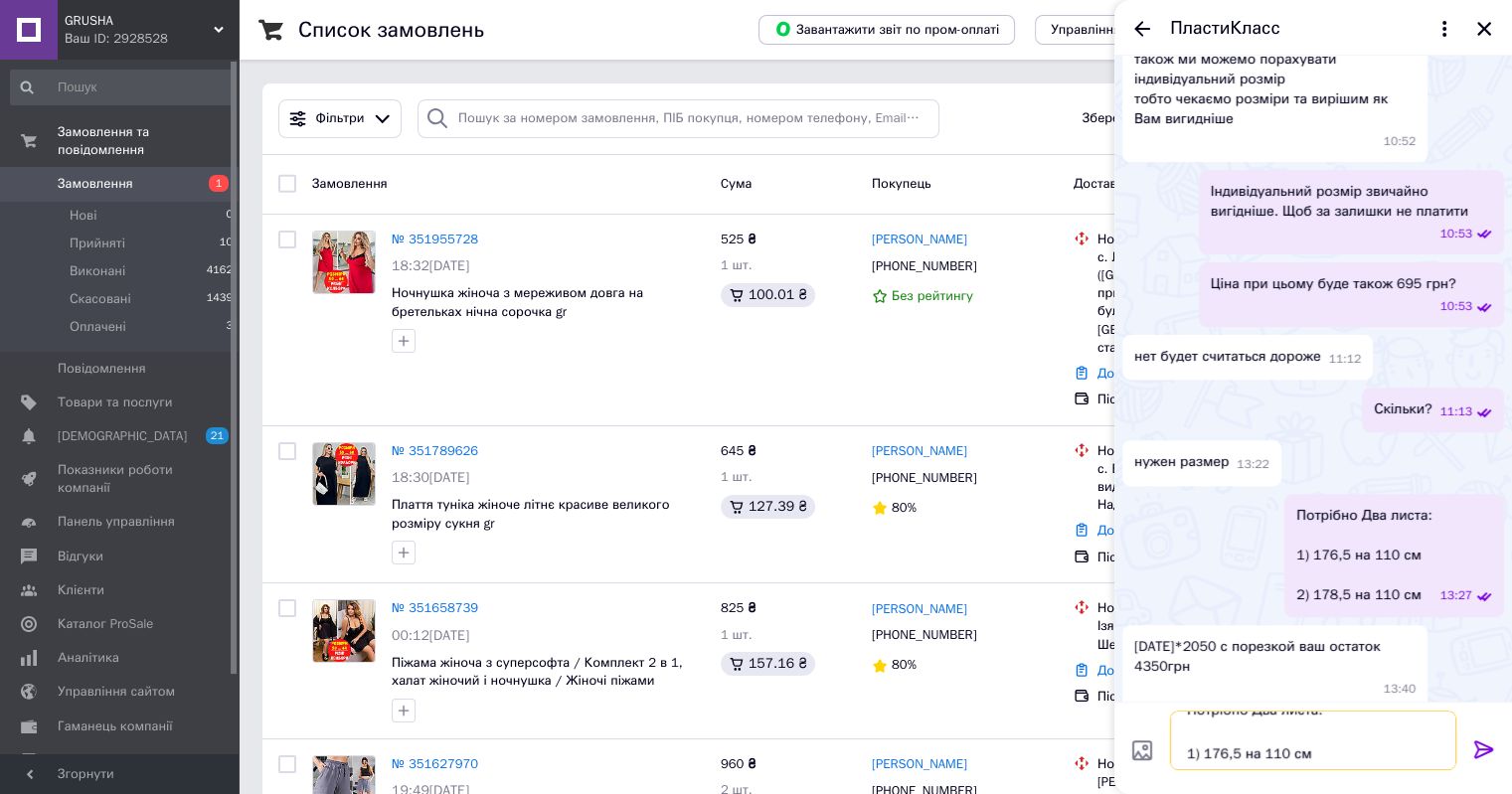 scroll, scrollTop: 0, scrollLeft: 0, axis: both 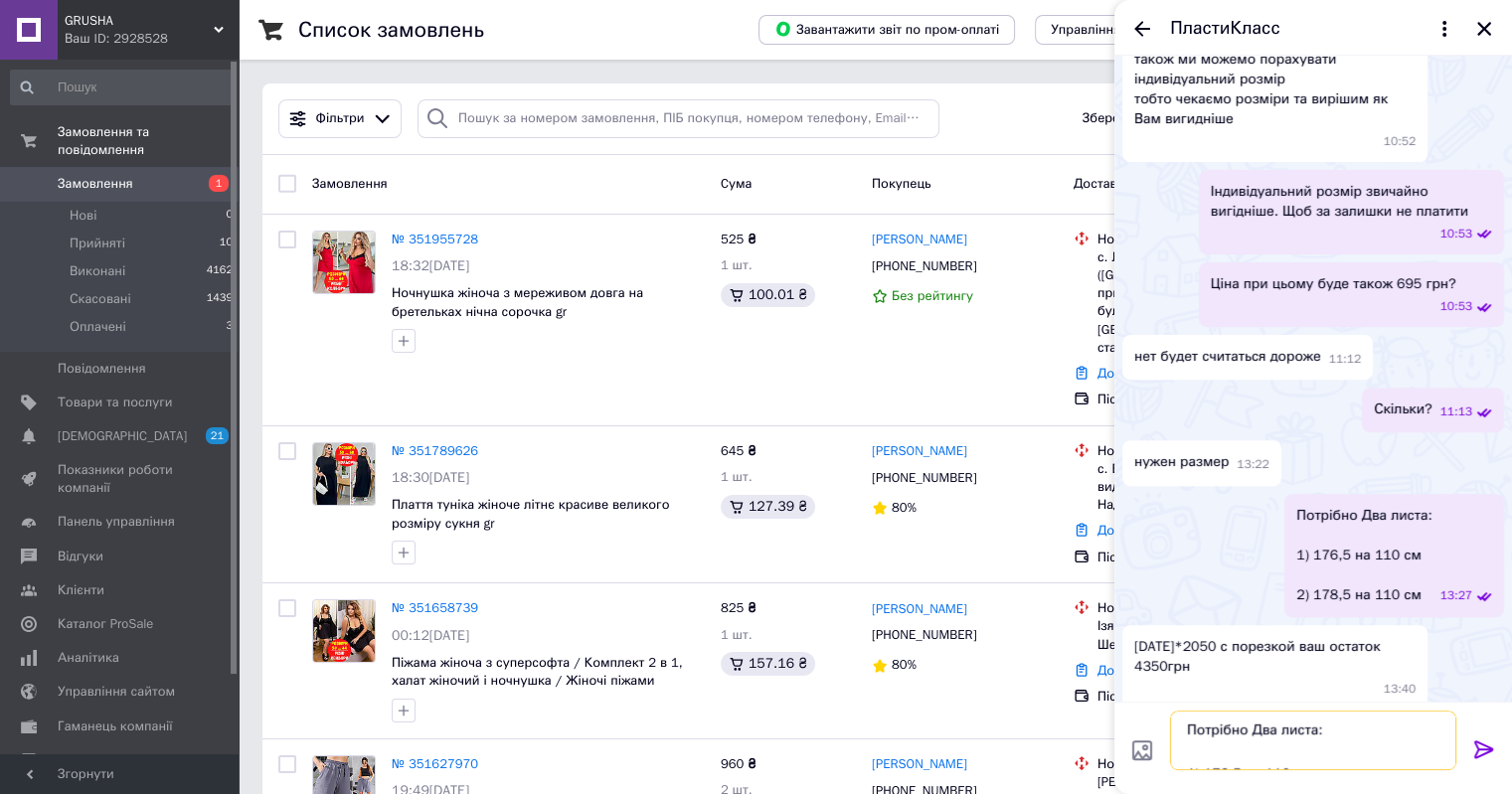 click on "Потрібно Два листа:
1) 176,5 на 110 см
2) 178,5 на 110 см" at bounding box center [1313, 740] 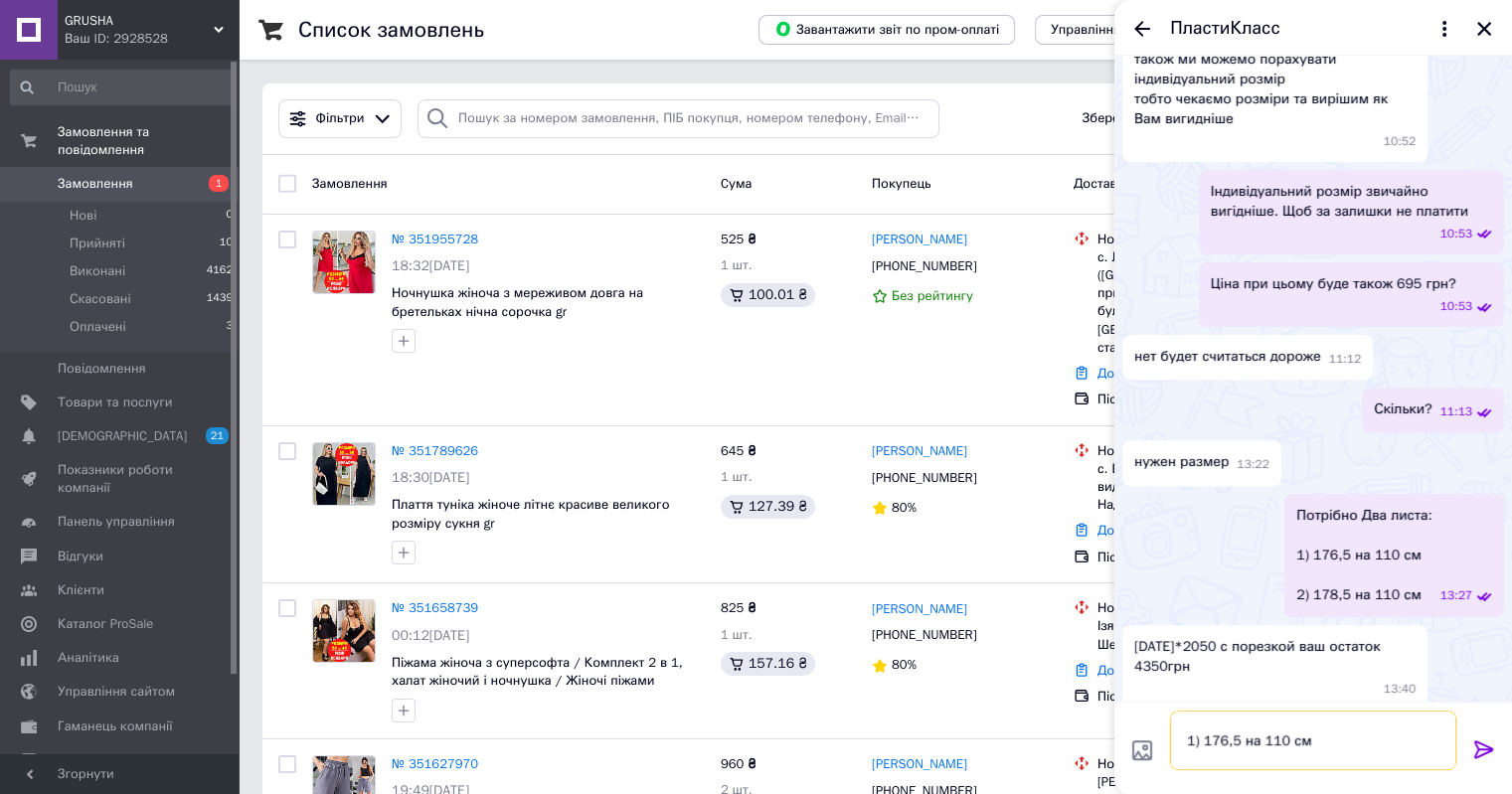 scroll, scrollTop: 0, scrollLeft: 0, axis: both 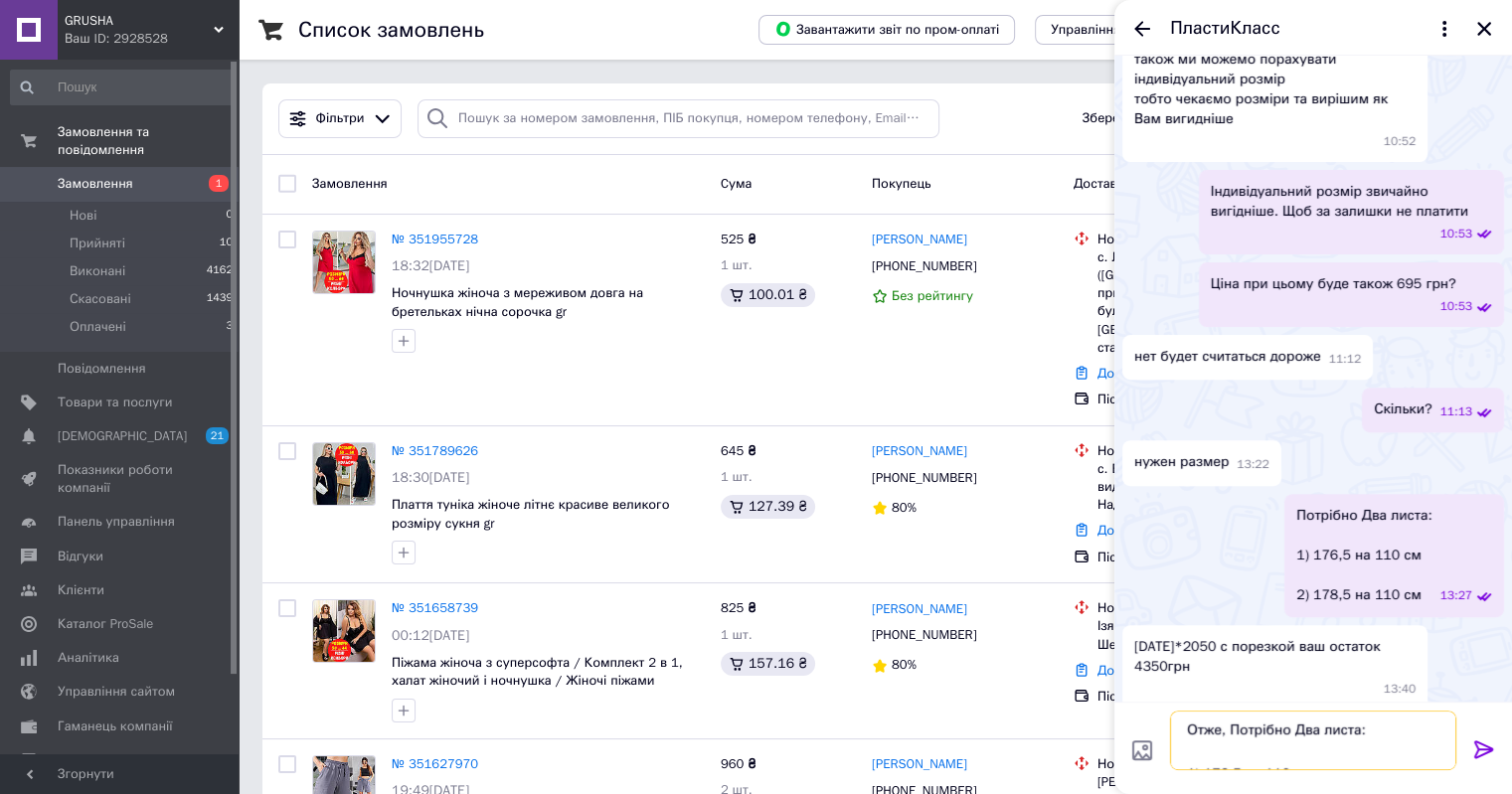 click on "Отже, Потрібно Два листа:
1) 176,5 на 110 см
2) 178,5 на 110 см" at bounding box center [1313, 740] 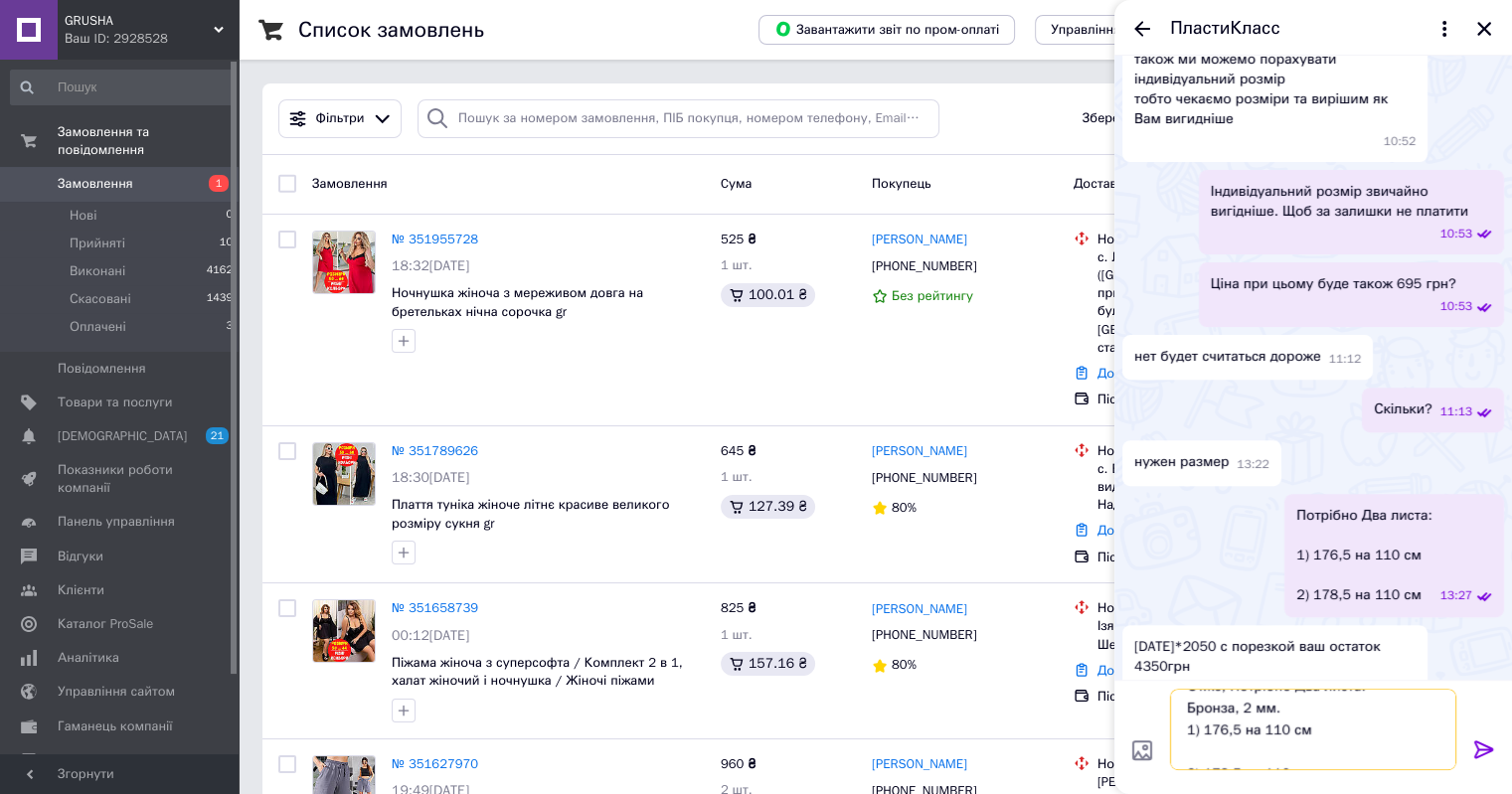 scroll, scrollTop: 0, scrollLeft: 0, axis: both 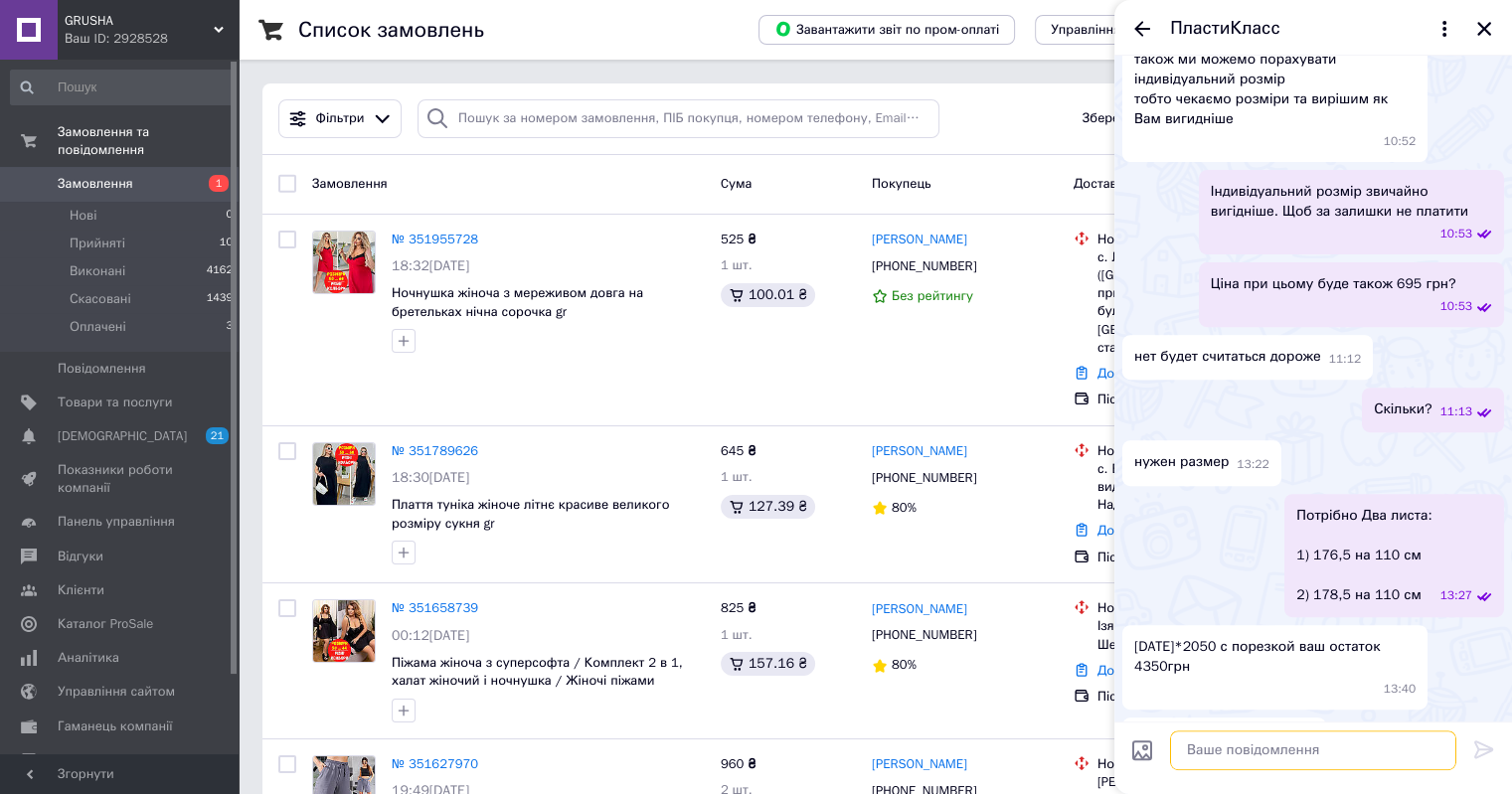 type 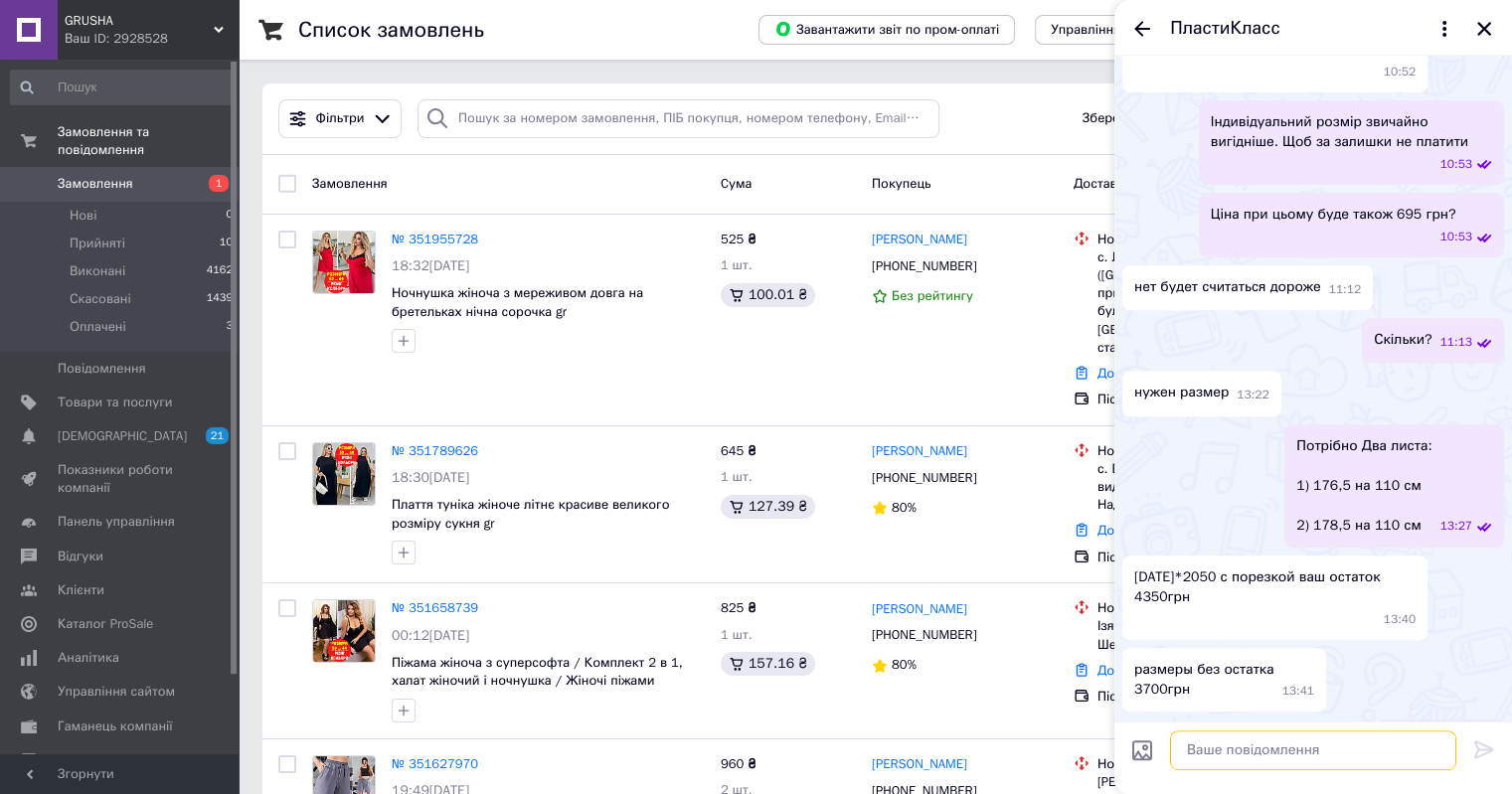 scroll, scrollTop: 795, scrollLeft: 0, axis: vertical 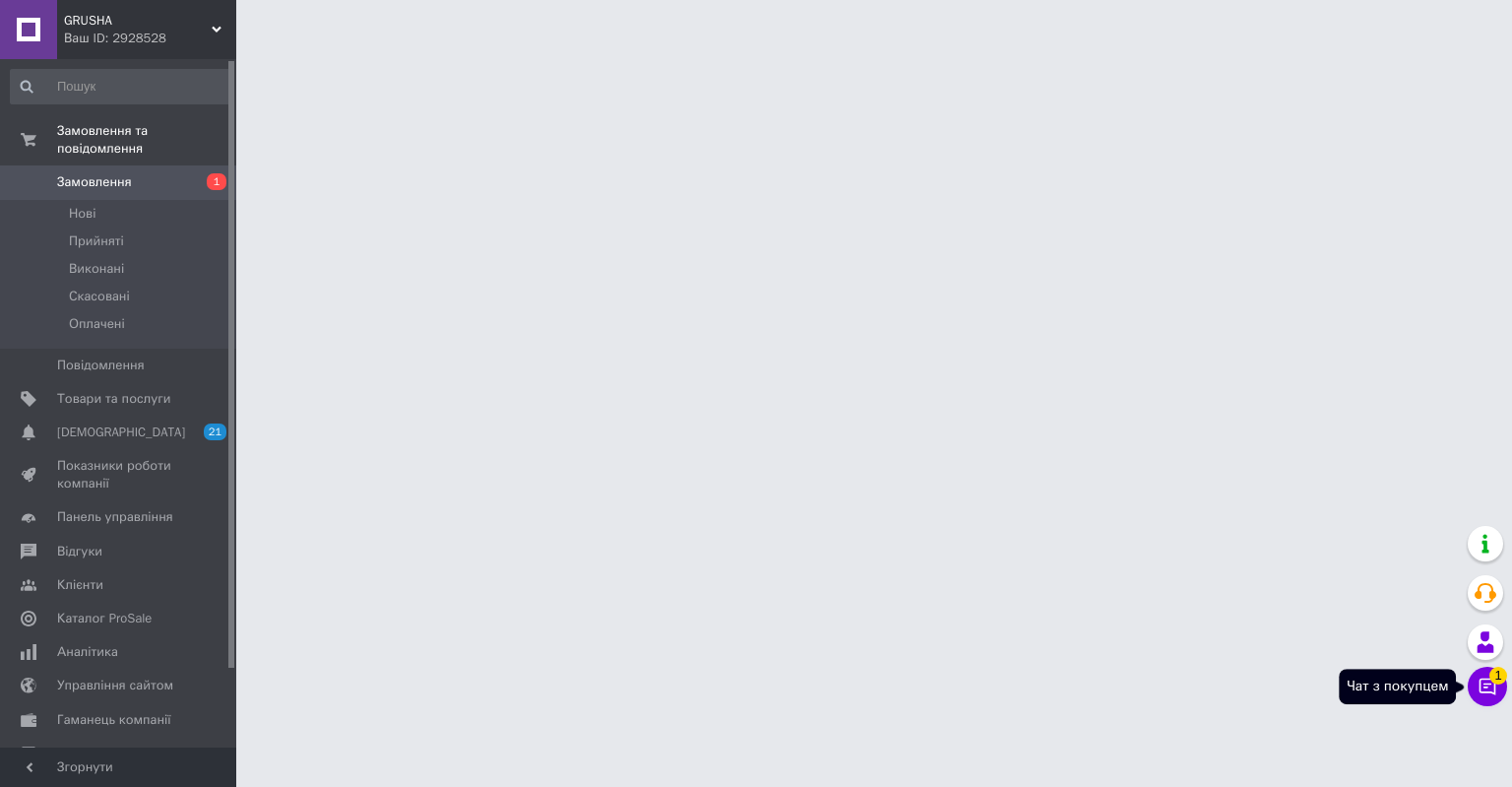 click on "Чат з покупцем 1" at bounding box center [1487, 687] 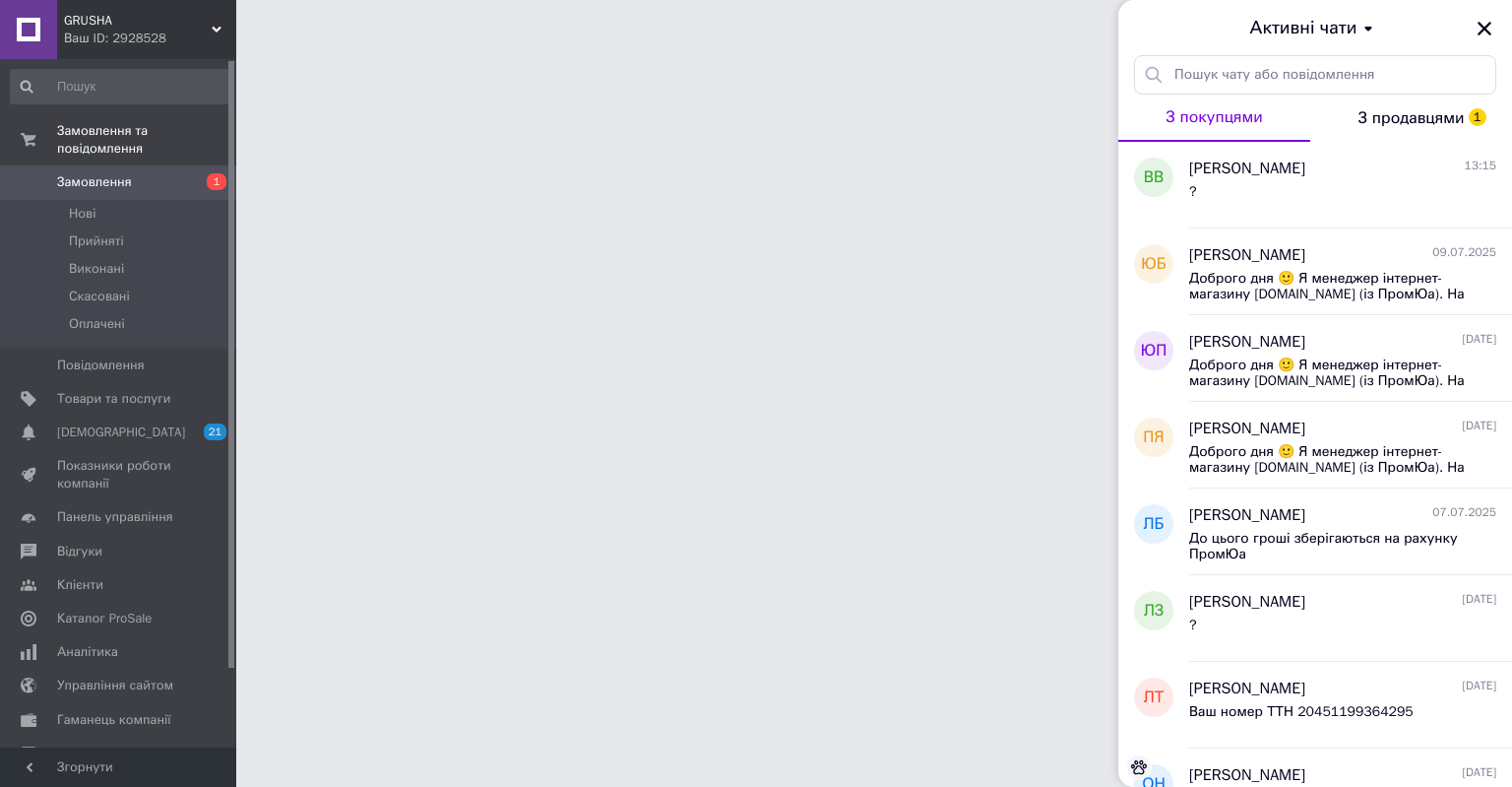 click on "З продавцями 1" at bounding box center (1411, 118) 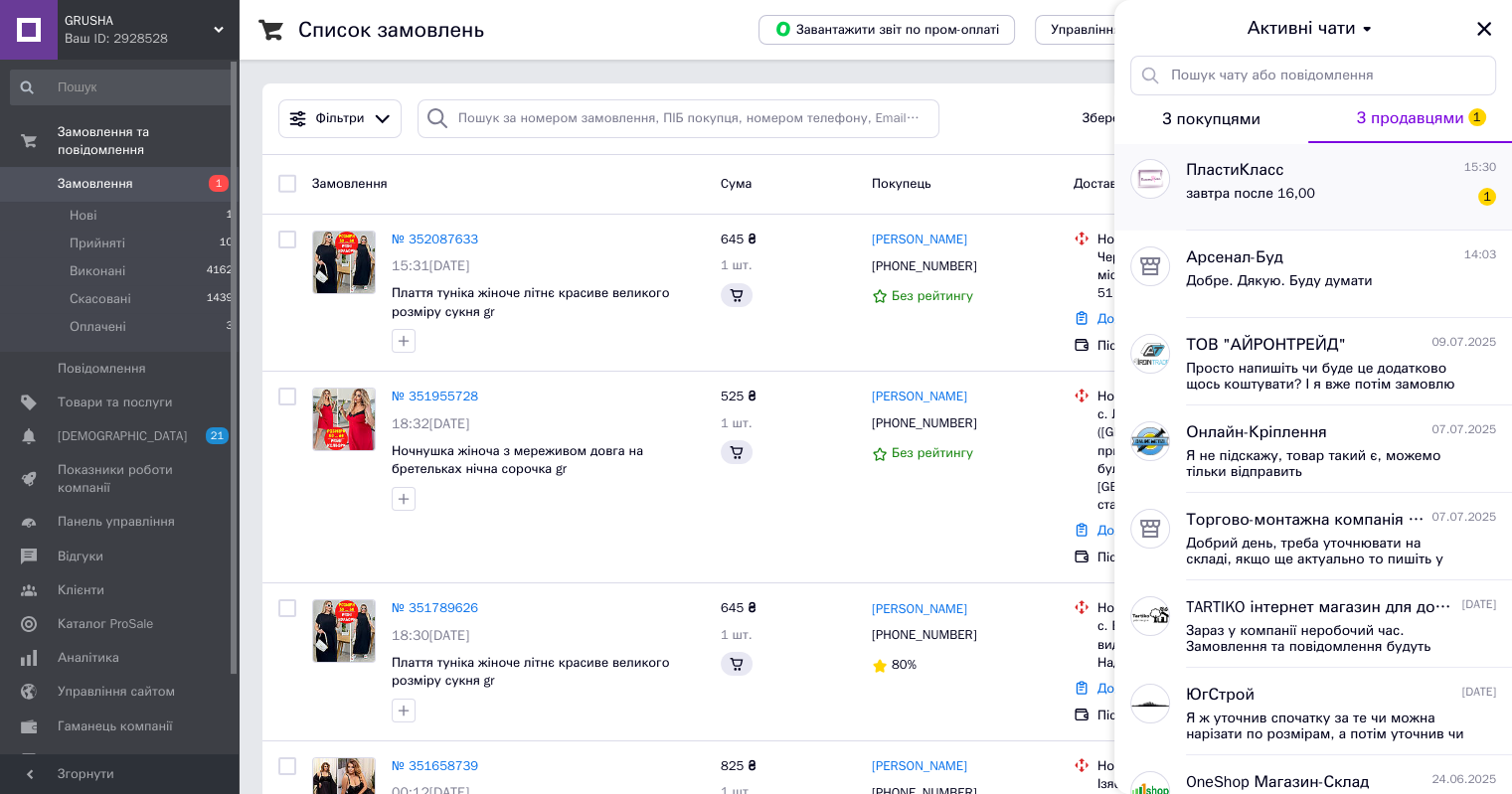 click on "завтра после 16,00 1" at bounding box center (1341, 198) 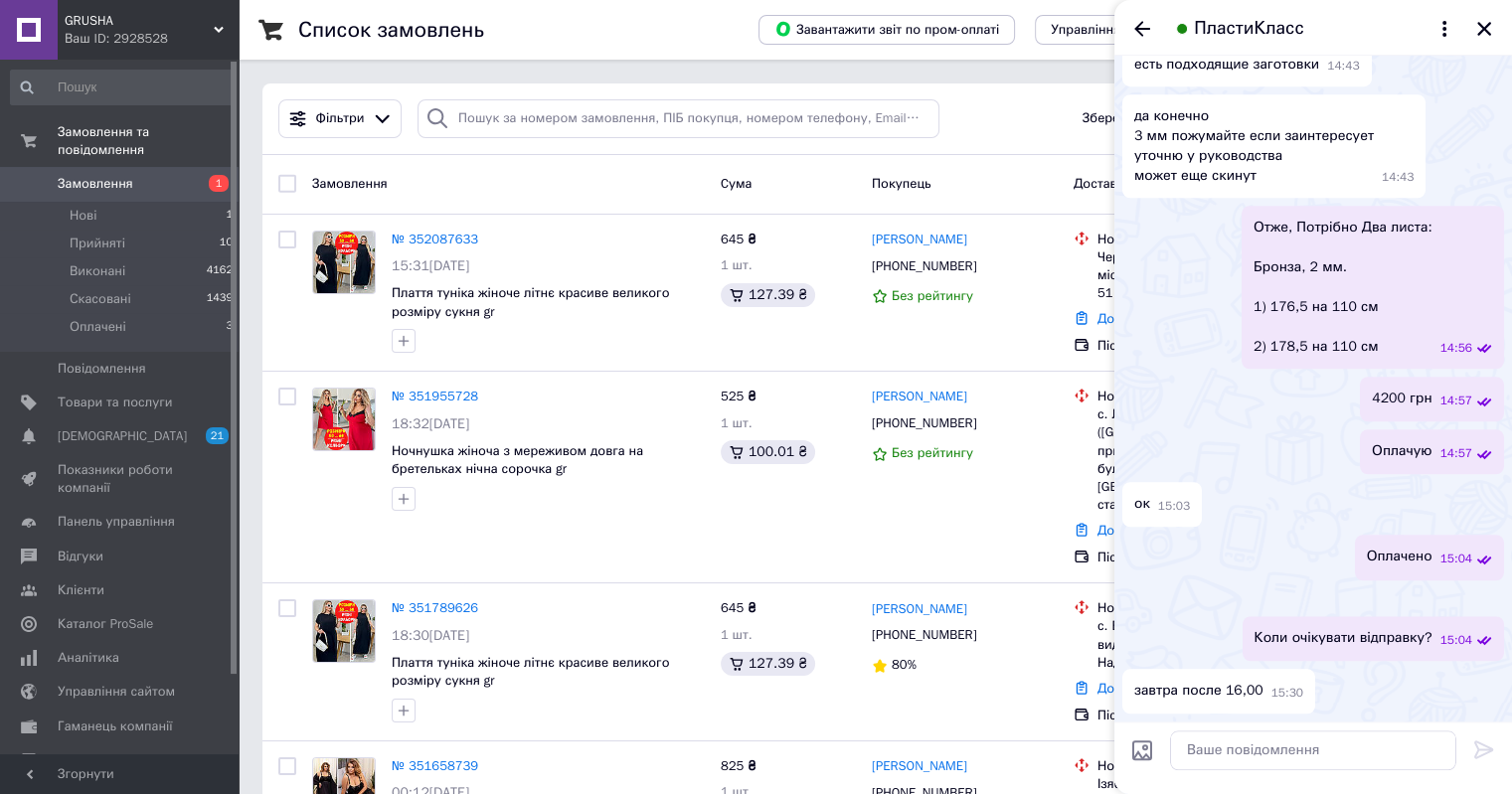 scroll, scrollTop: 2341, scrollLeft: 0, axis: vertical 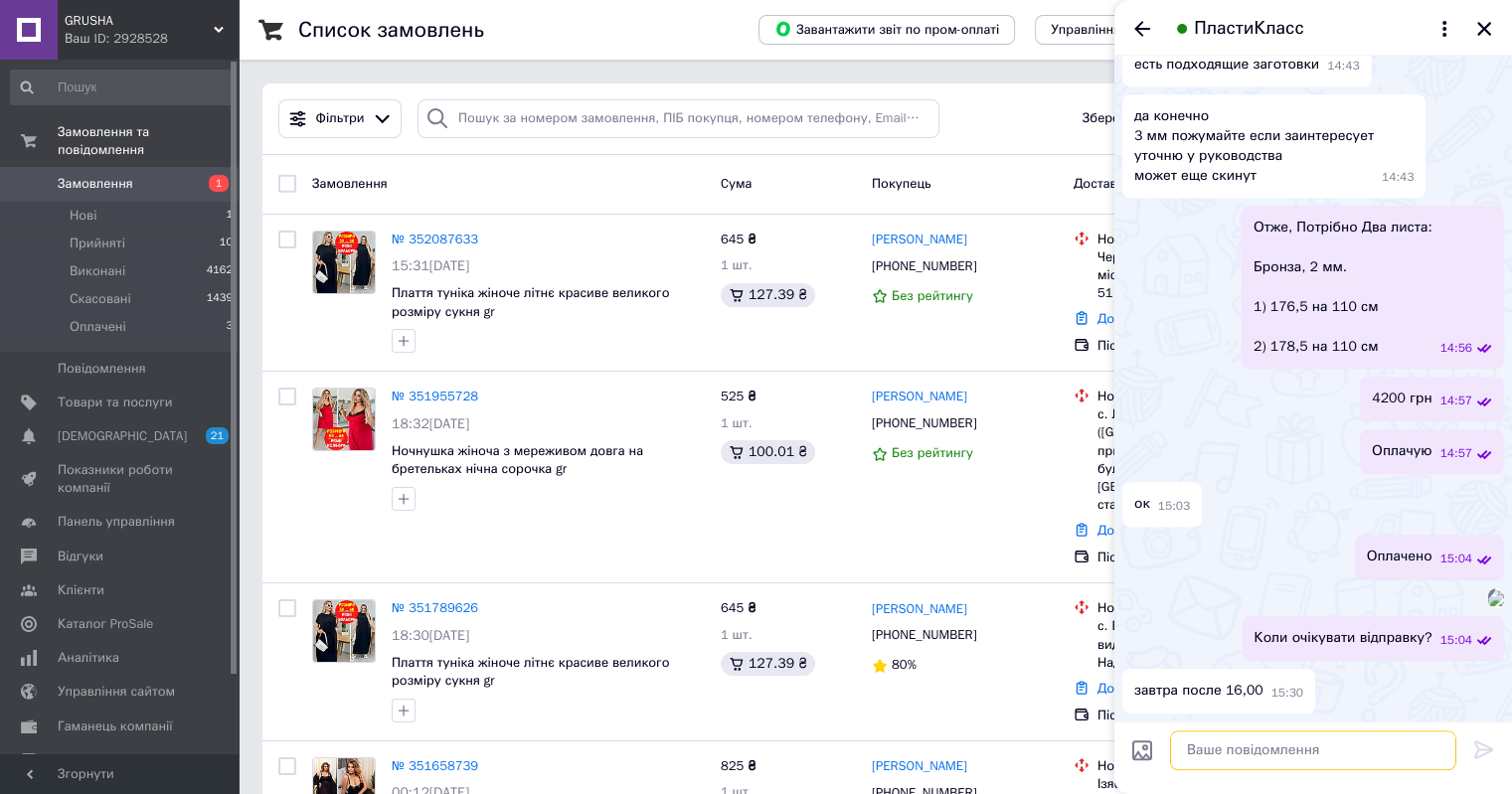 click at bounding box center [1313, 750] 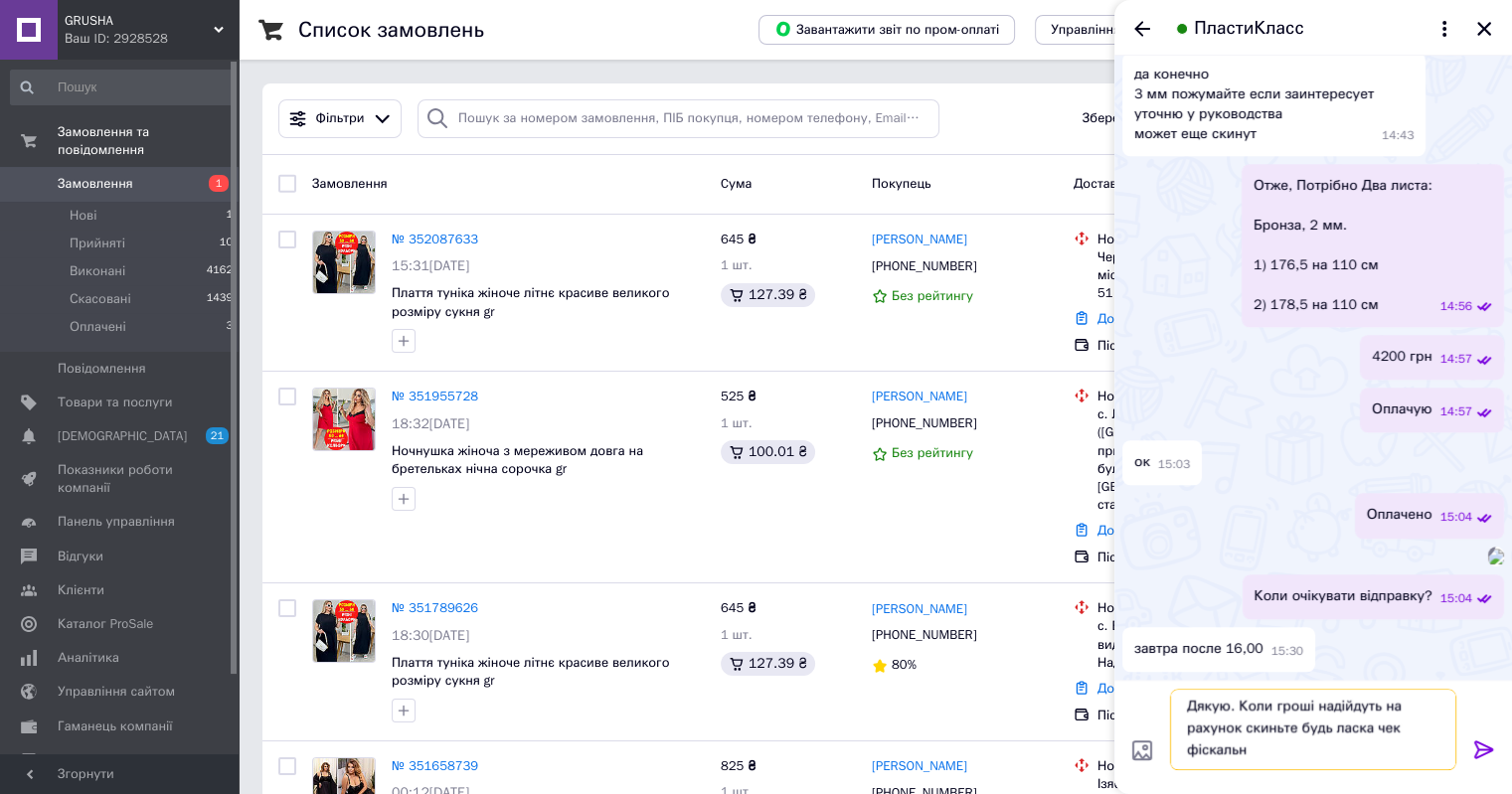 scroll, scrollTop: 1, scrollLeft: 0, axis: vertical 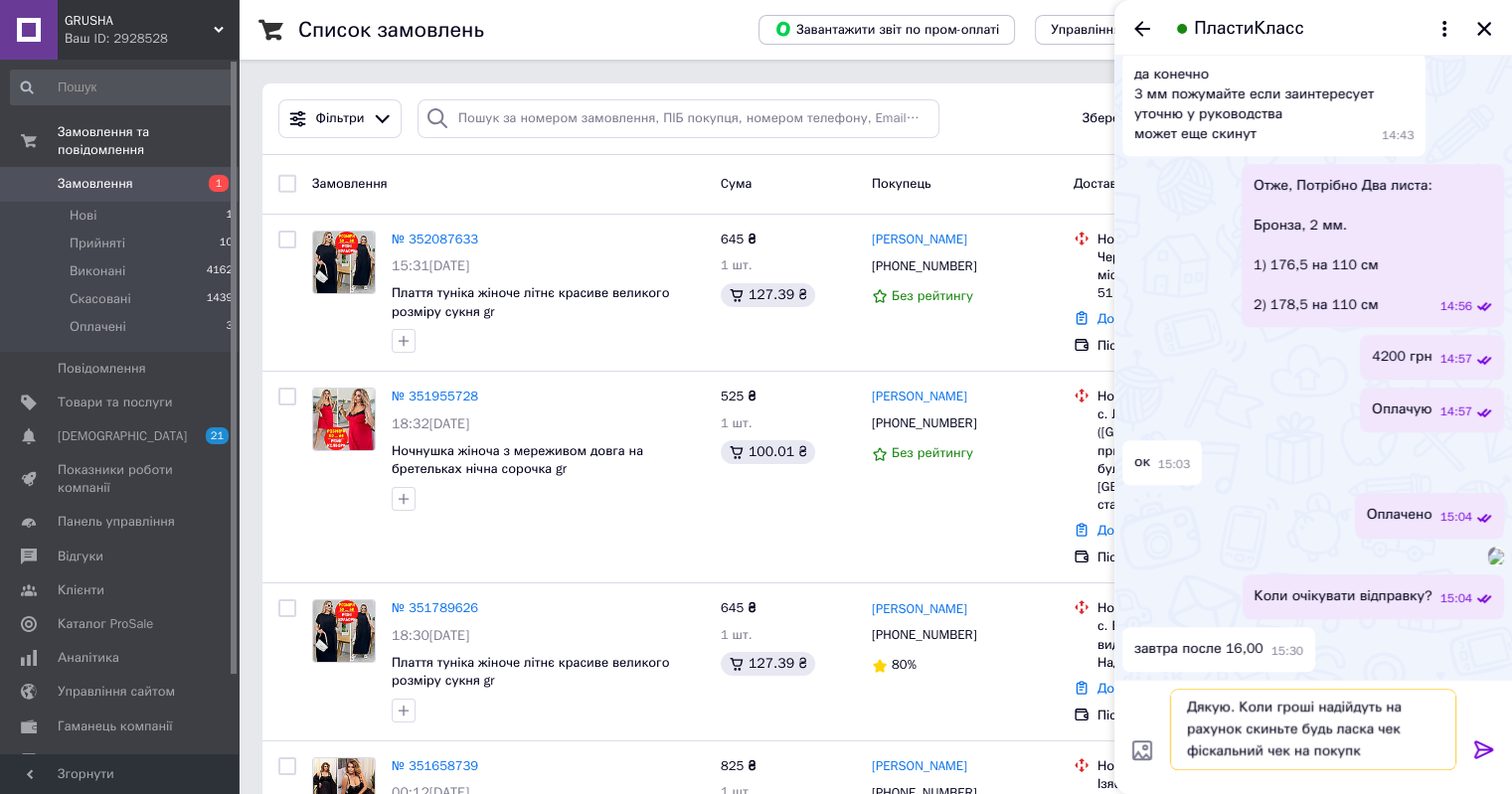 type on "Дякую. Коли гроші надійдуть на рахунок скиньте будь ласка чек фіскальний чек на покупку" 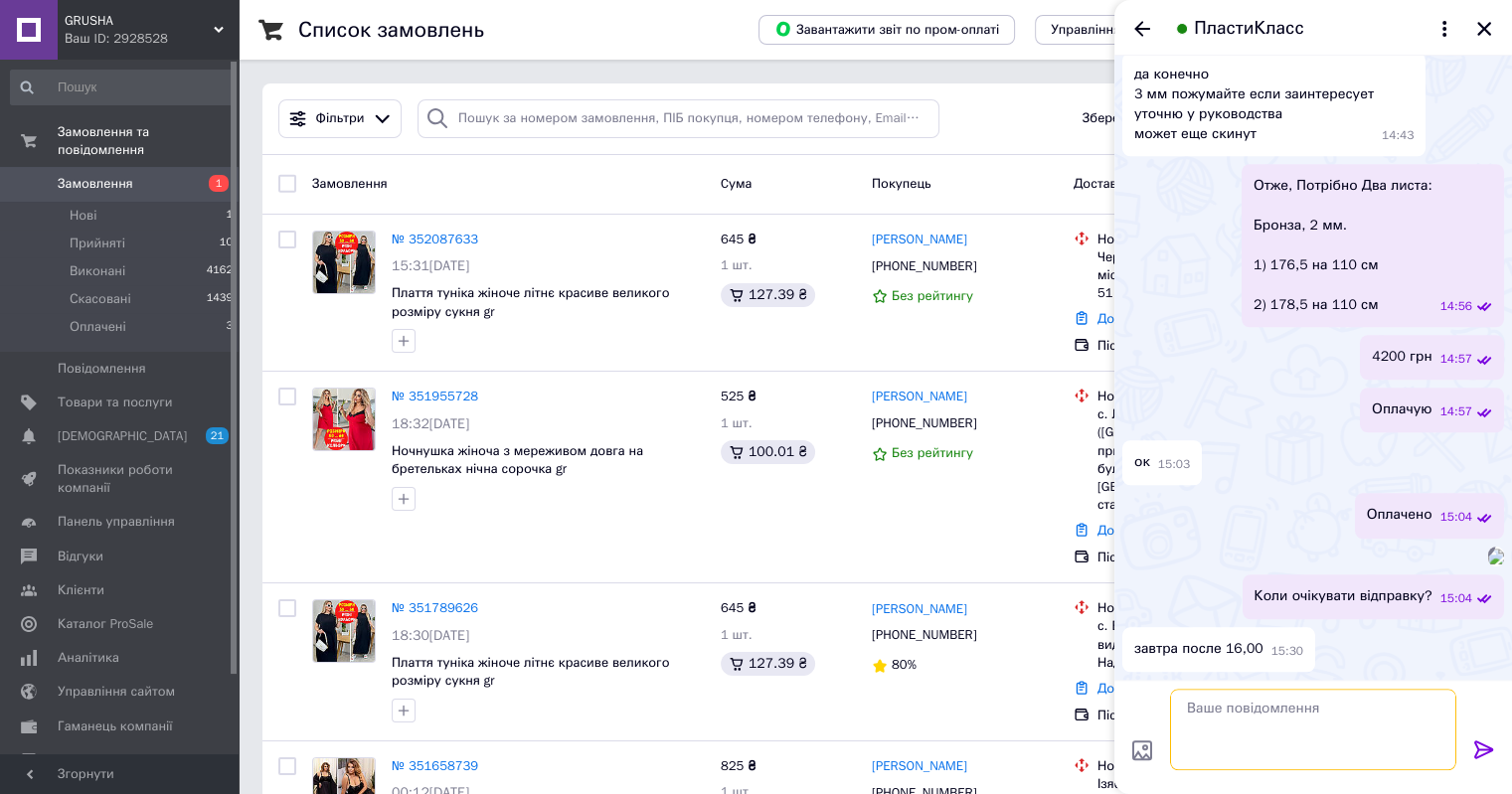 scroll, scrollTop: 0, scrollLeft: 0, axis: both 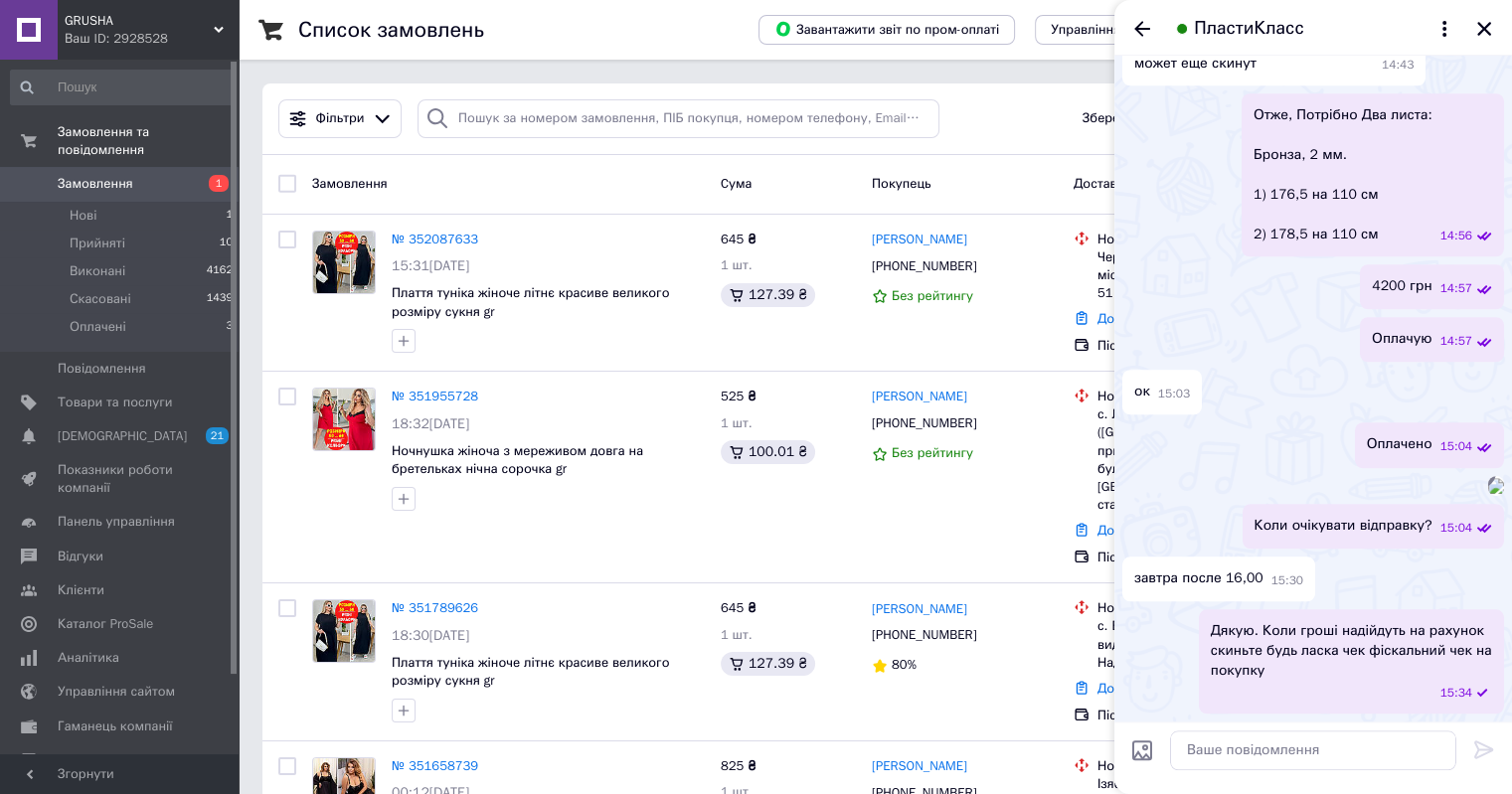 drag, startPoint x: 1382, startPoint y: 658, endPoint x: 1262, endPoint y: 673, distance: 120.93387 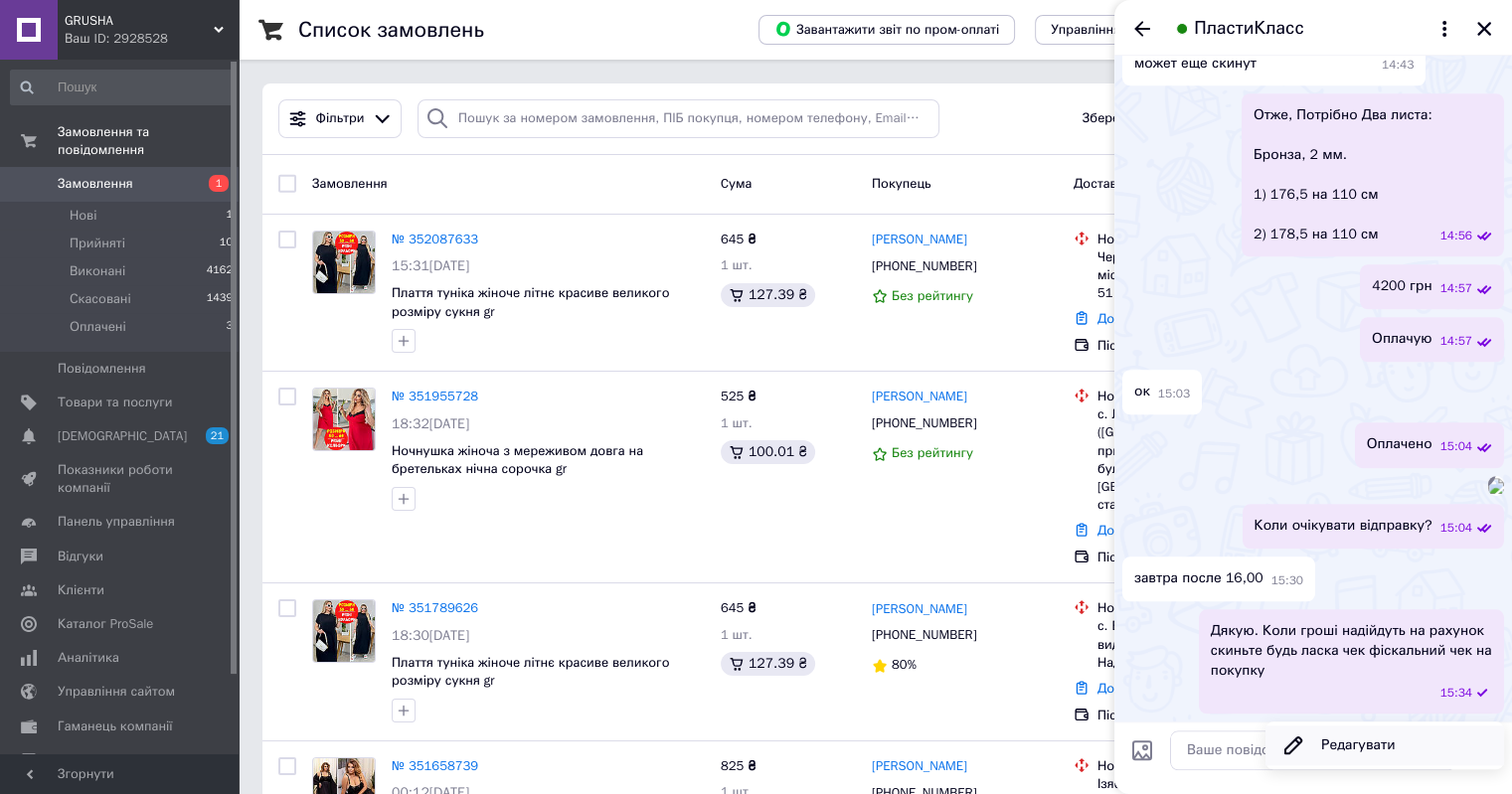 click 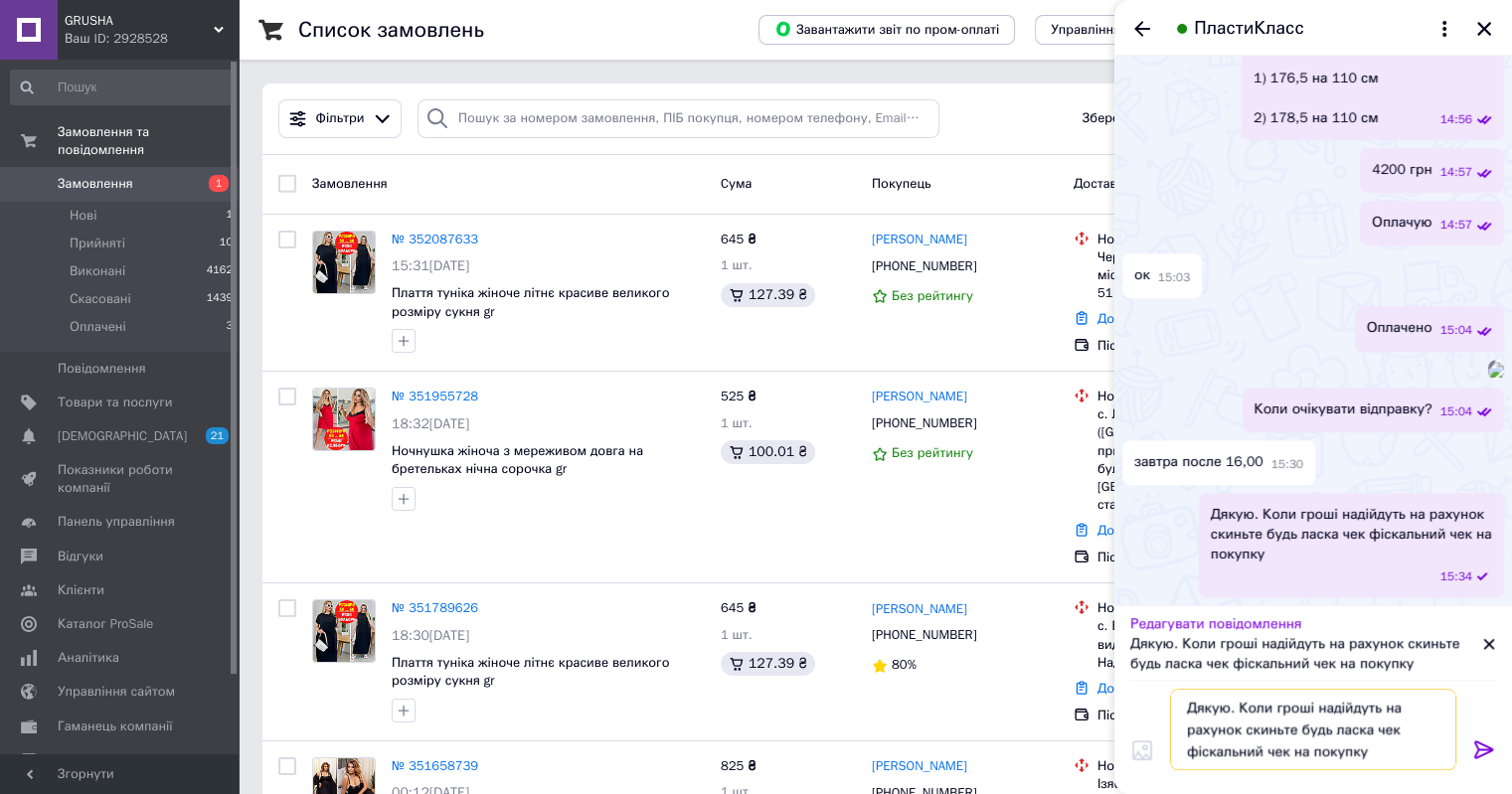 click on "Дякую. Коли гроші надійдуть на рахунок скиньте будь ласка чек фіскальний чек на покупку" at bounding box center (1313, 729) 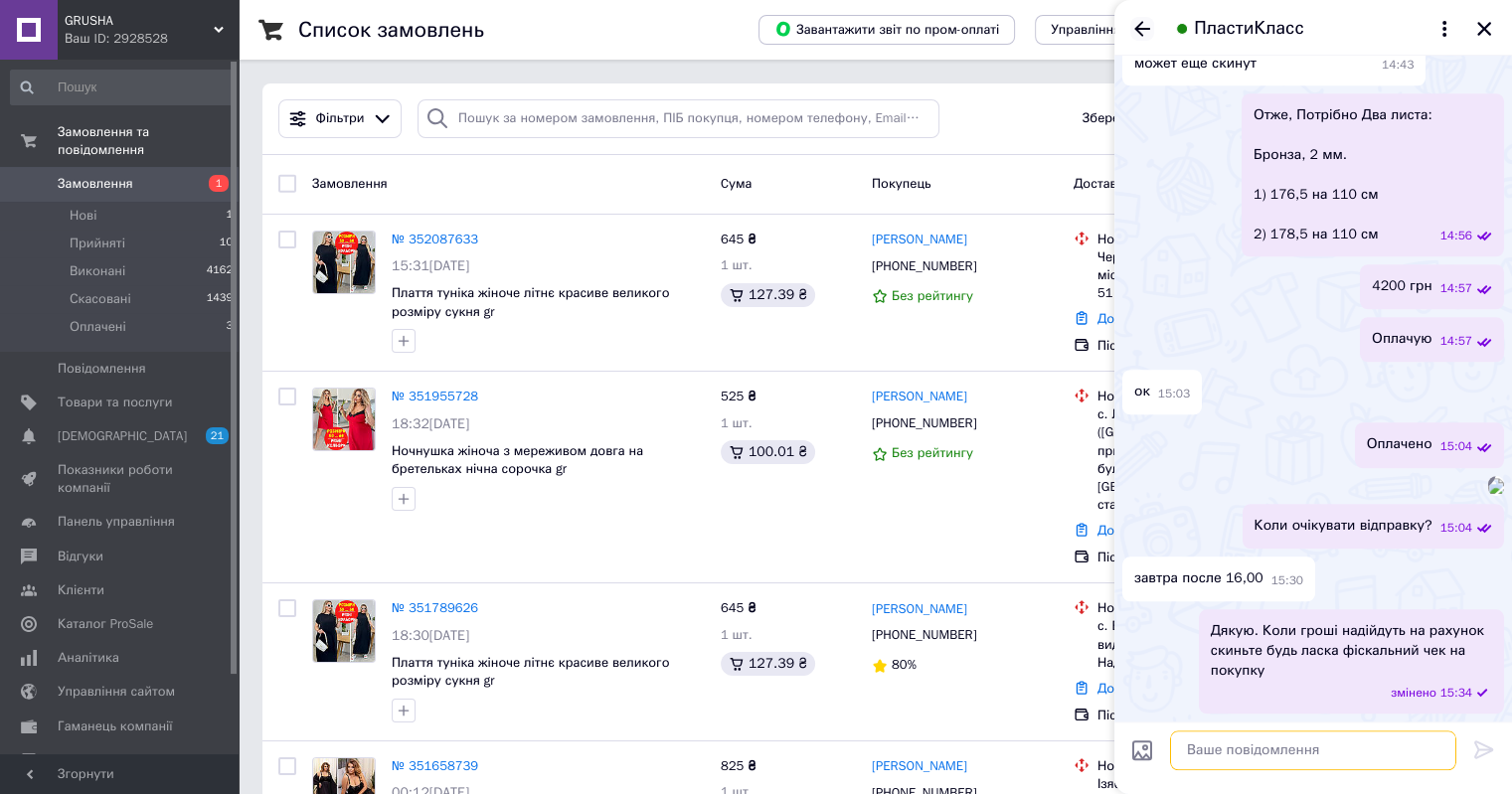 type 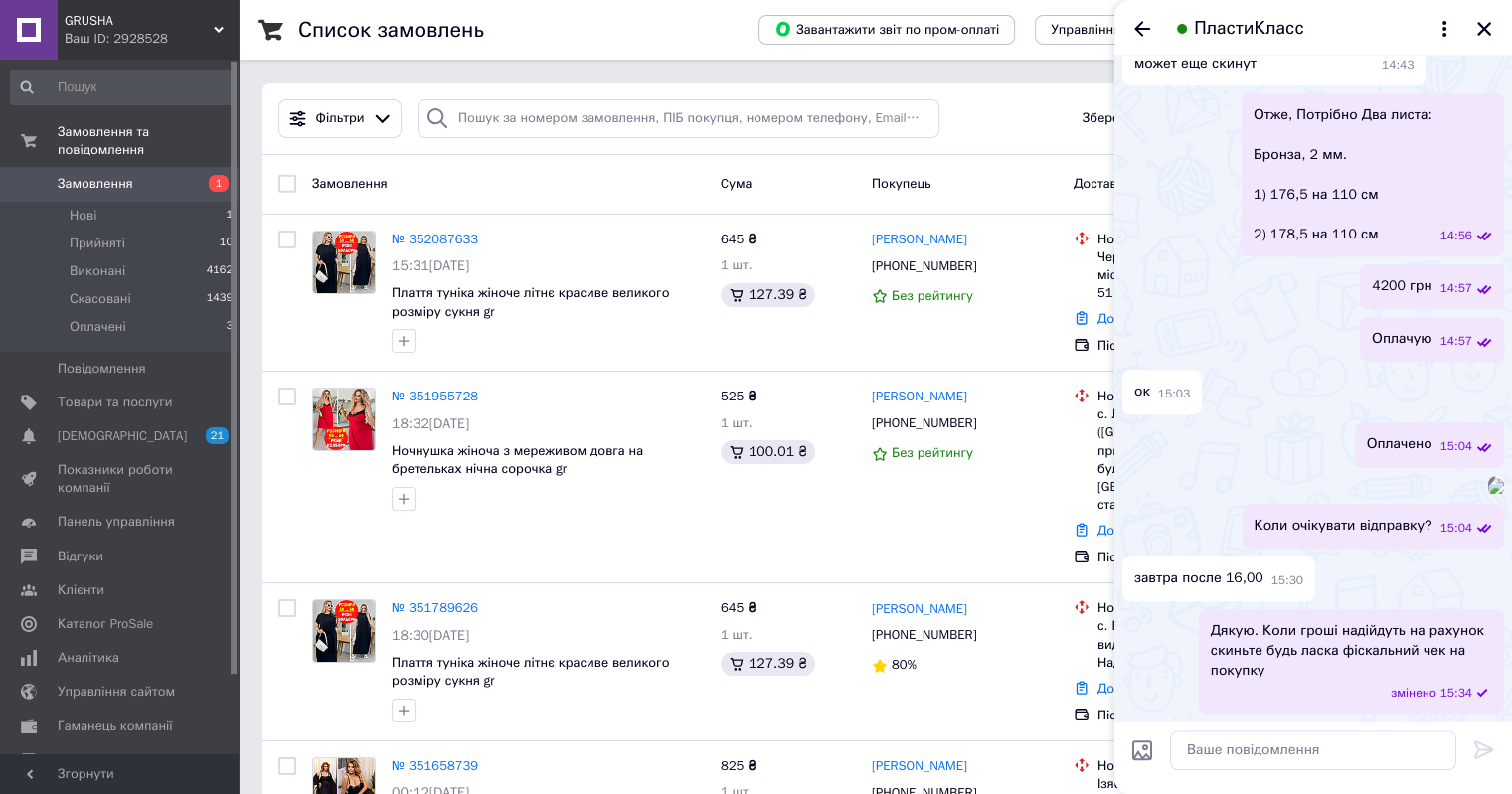 click 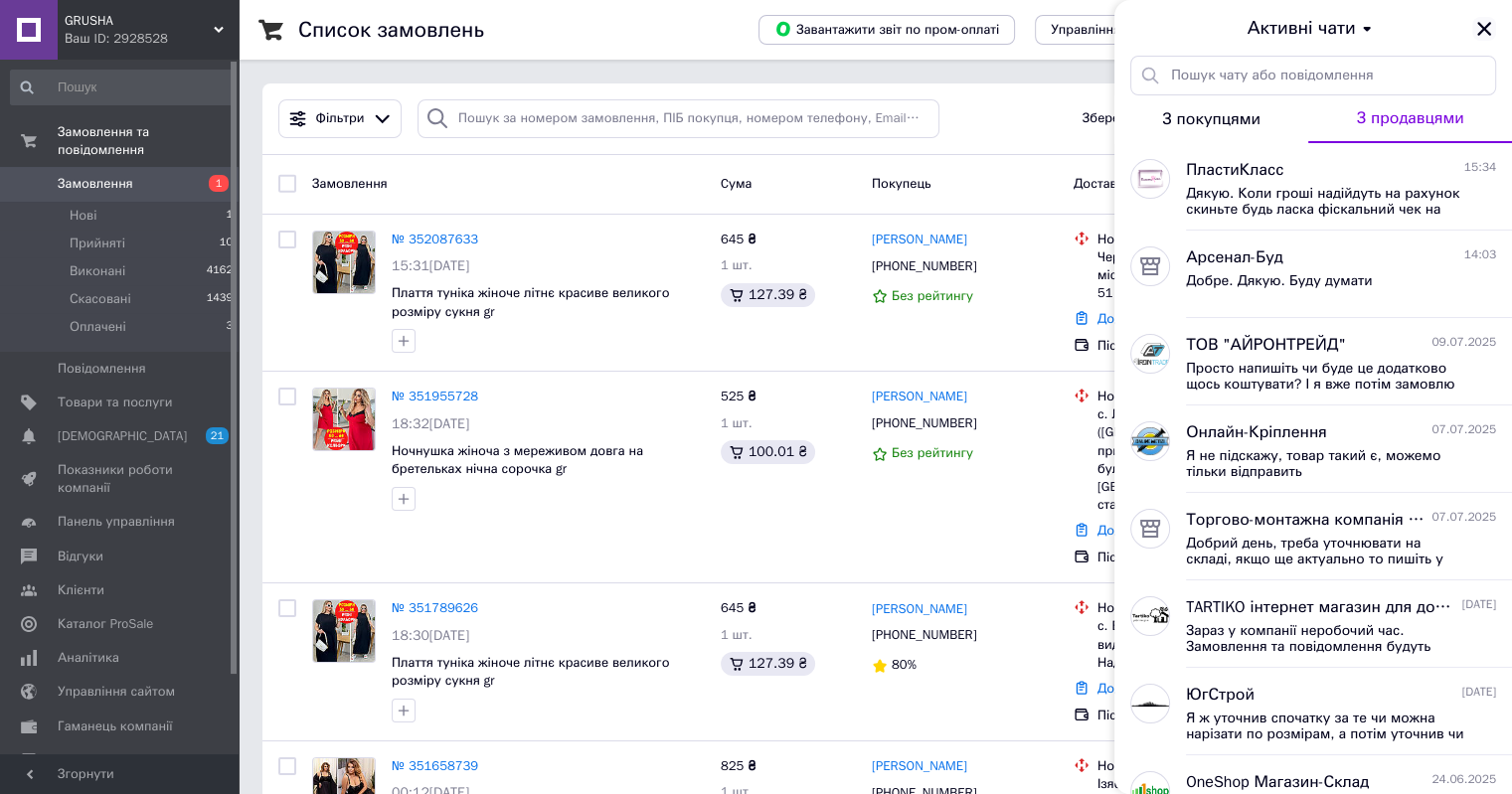 click 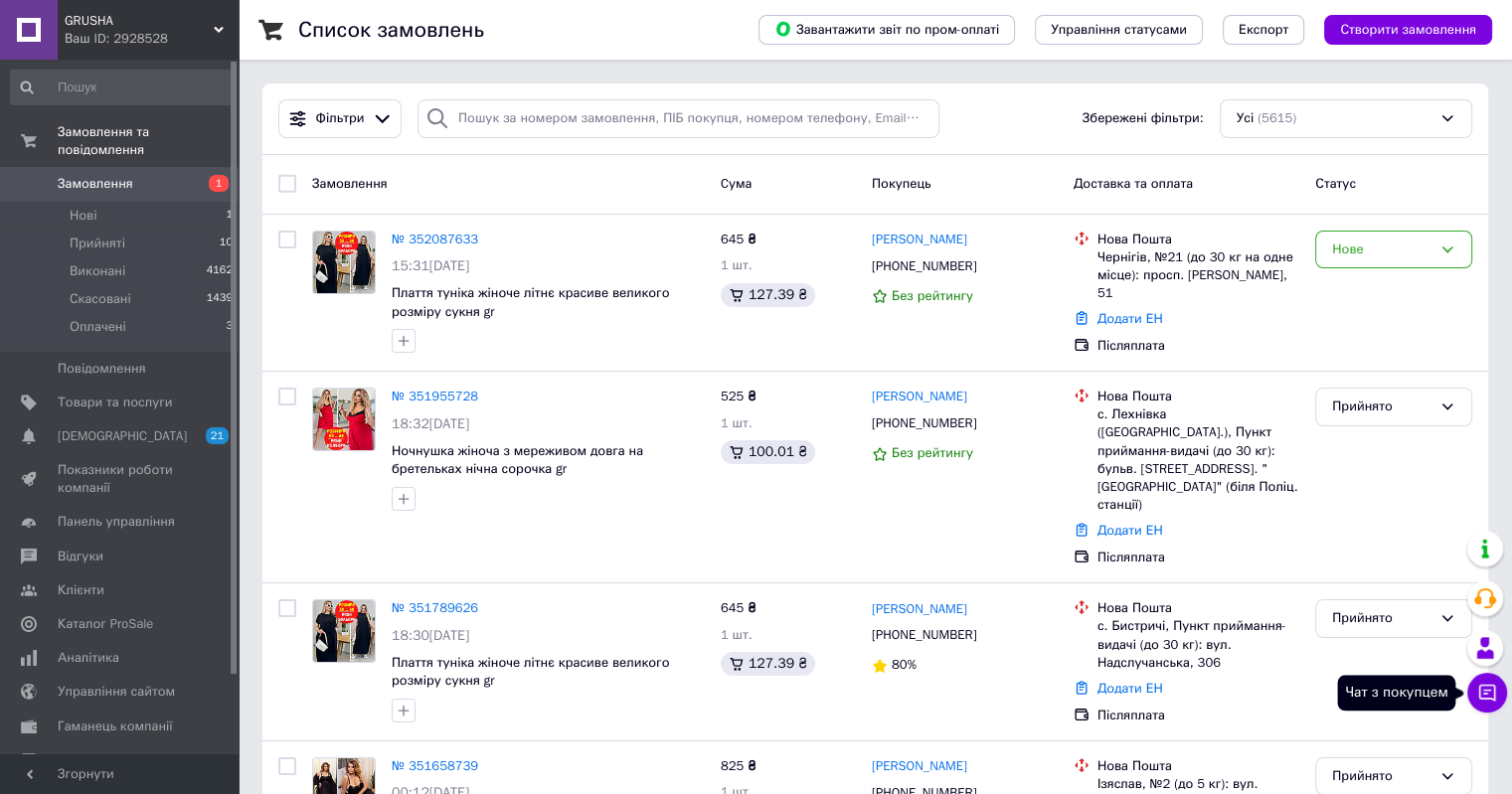 click 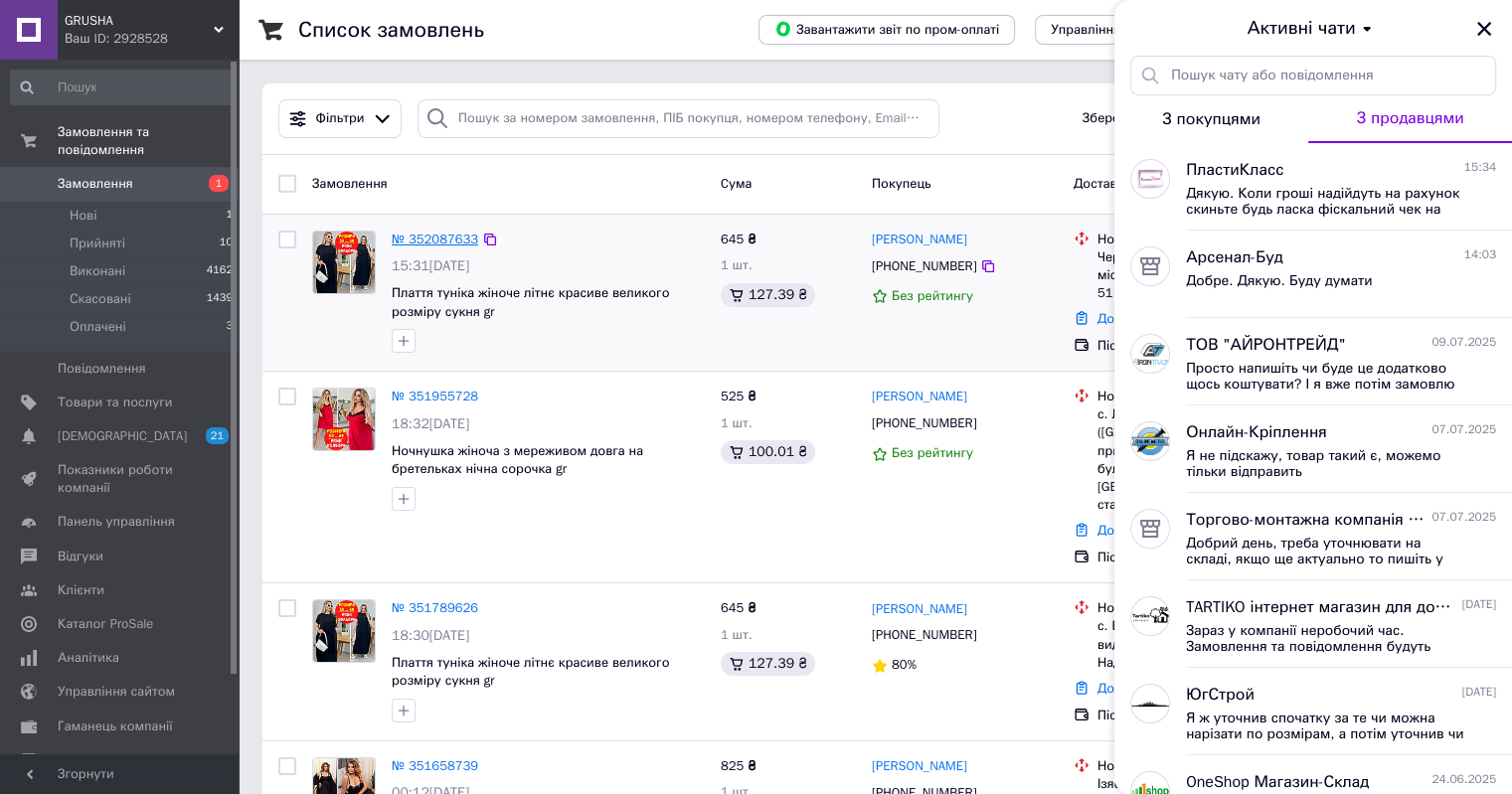 click on "№ 352087633" at bounding box center [434, 238] 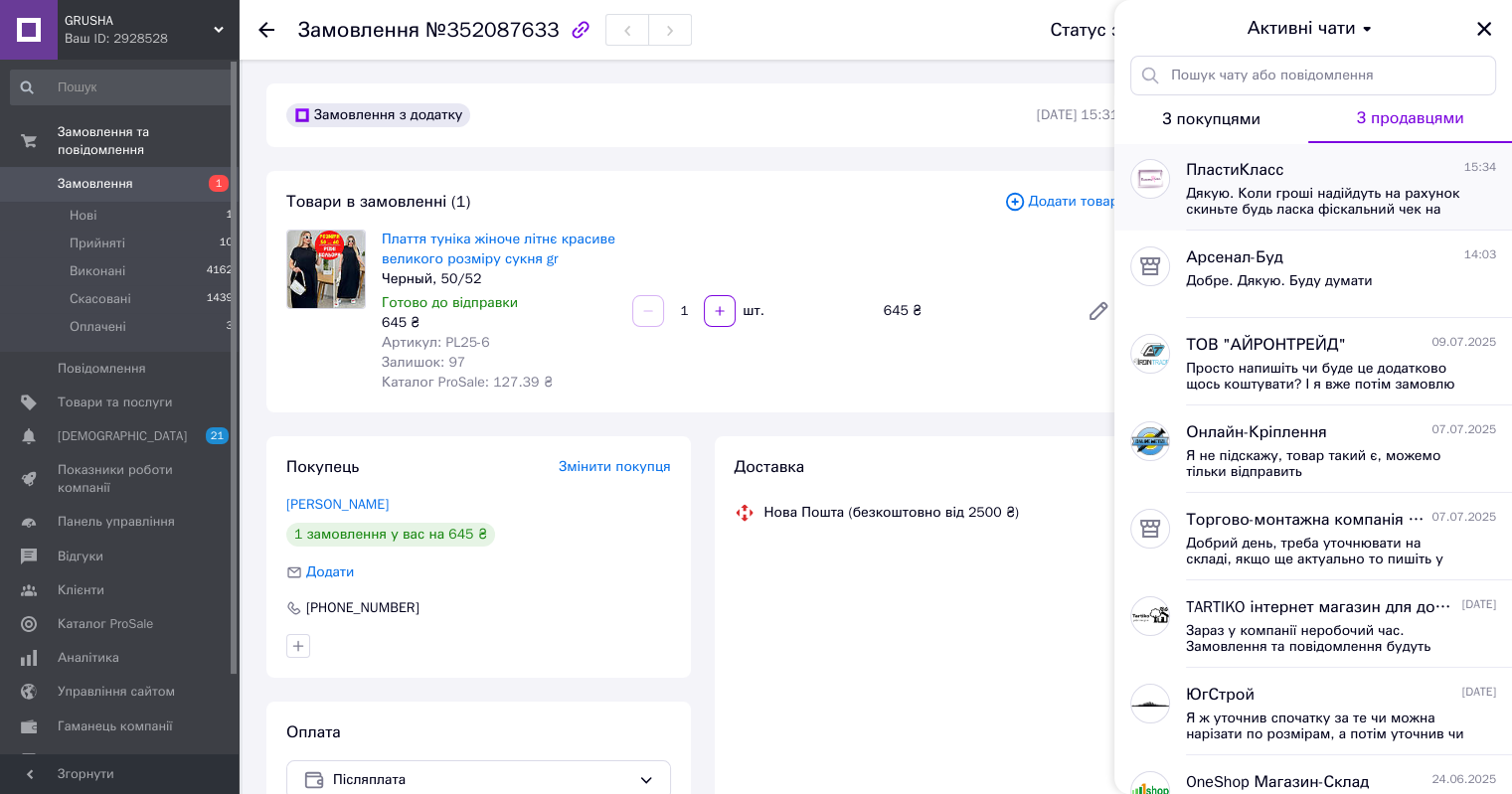 click on "Дякую. Коли гроші надійдуть на рахунок скиньте будь ласка  фіскальний чек на покупку" at bounding box center [1327, 202] 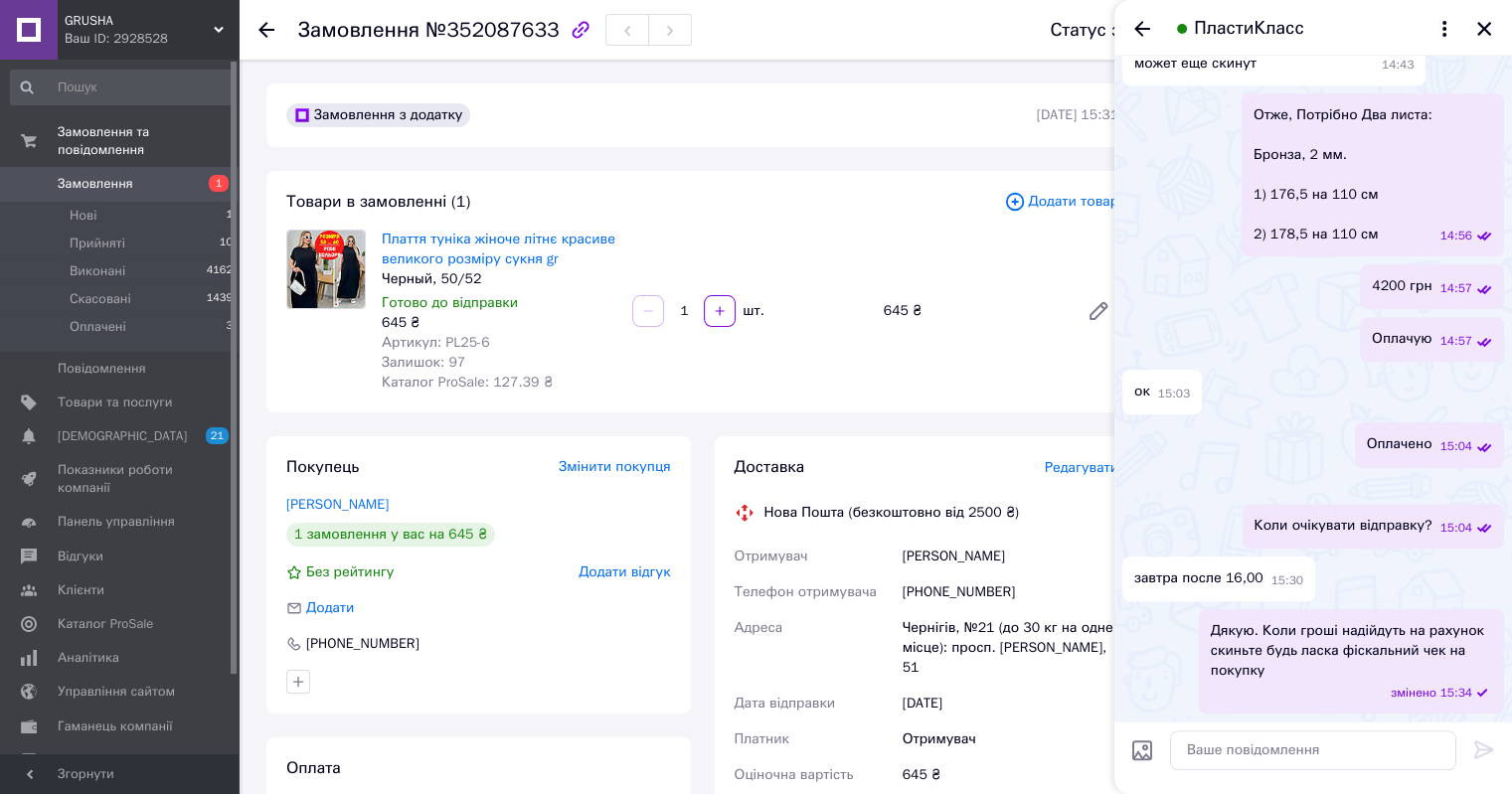 scroll, scrollTop: 2454, scrollLeft: 0, axis: vertical 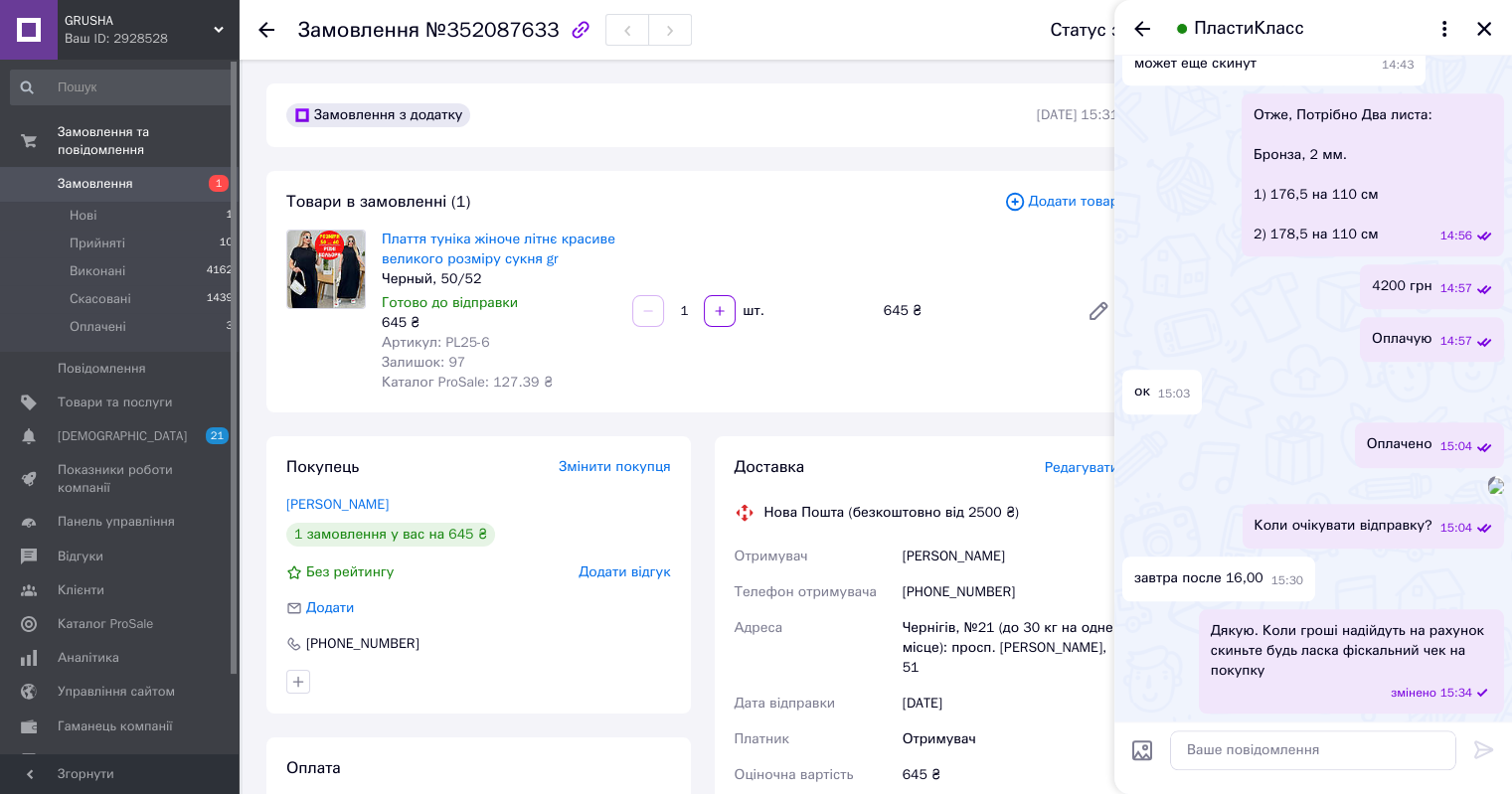 click on "Дякую. Коли гроші надійдуть на рахунок скиньте будь ласка  фіскальний чек на покупку" at bounding box center (1351, 651) 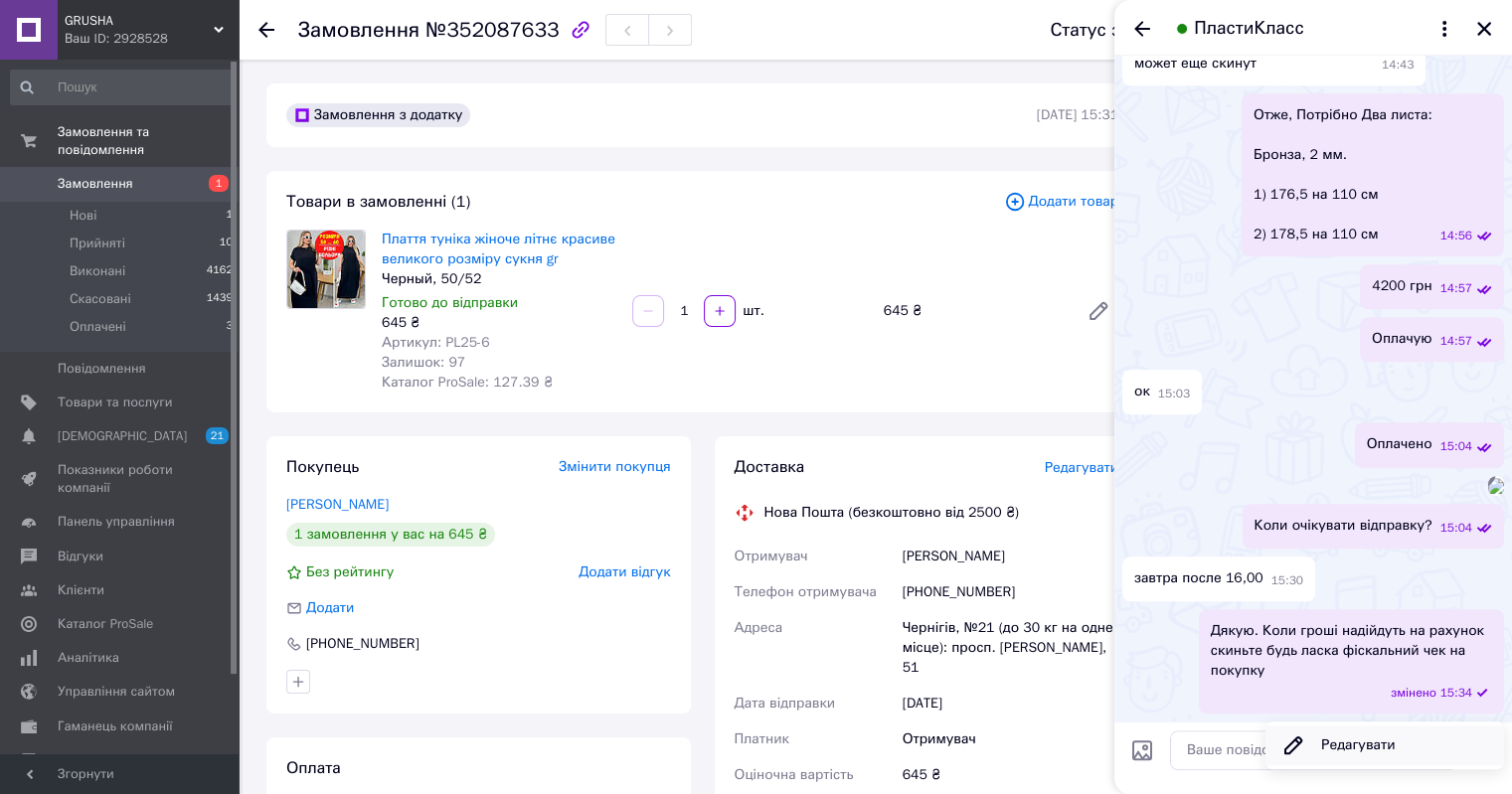 click on "Редагувати" at bounding box center (1385, 745) 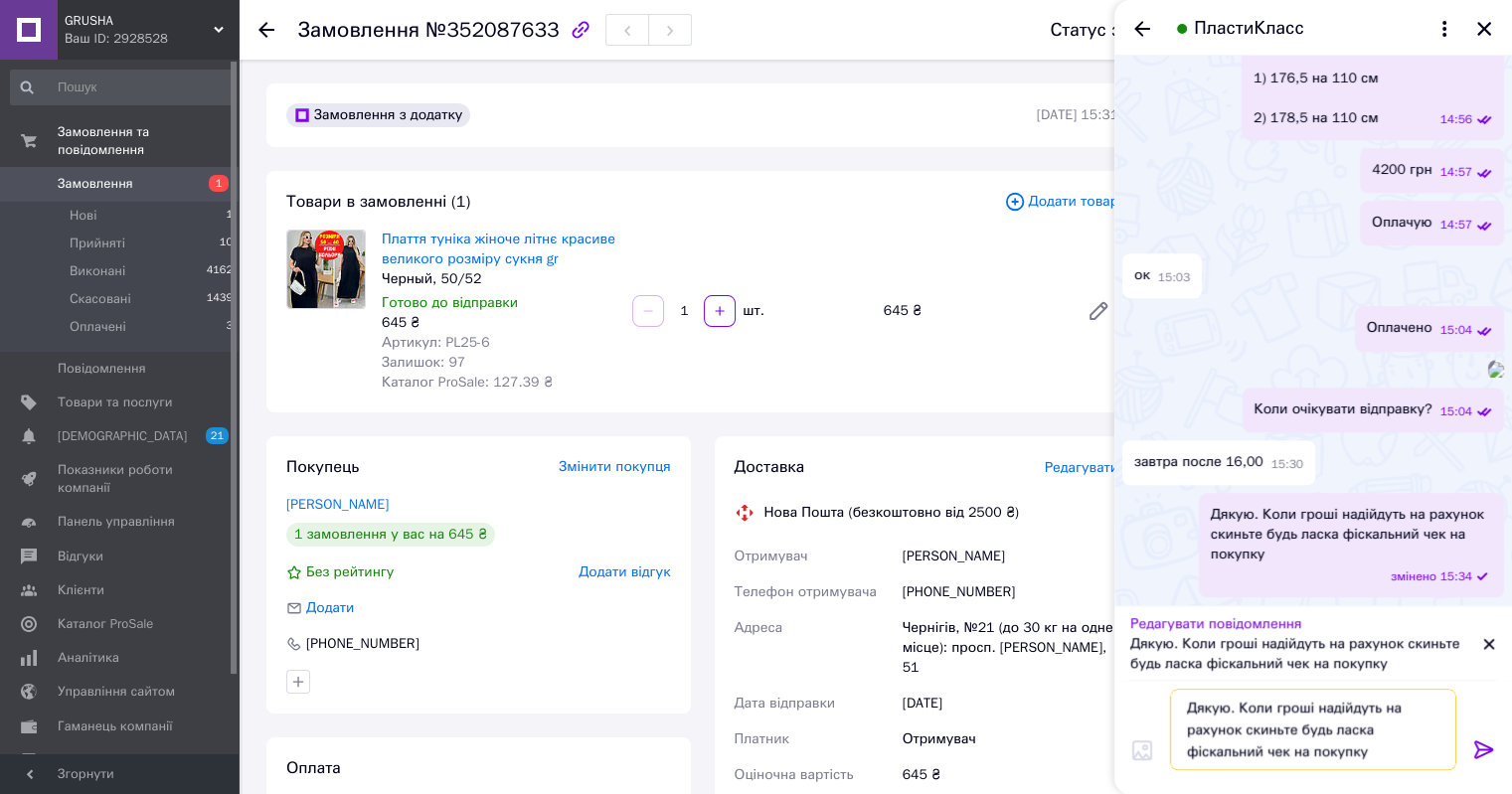 click on "Дякую. Коли гроші надійдуть на рахунок скиньте будь ласка  фіскальний чек на покупку" at bounding box center [1313, 729] 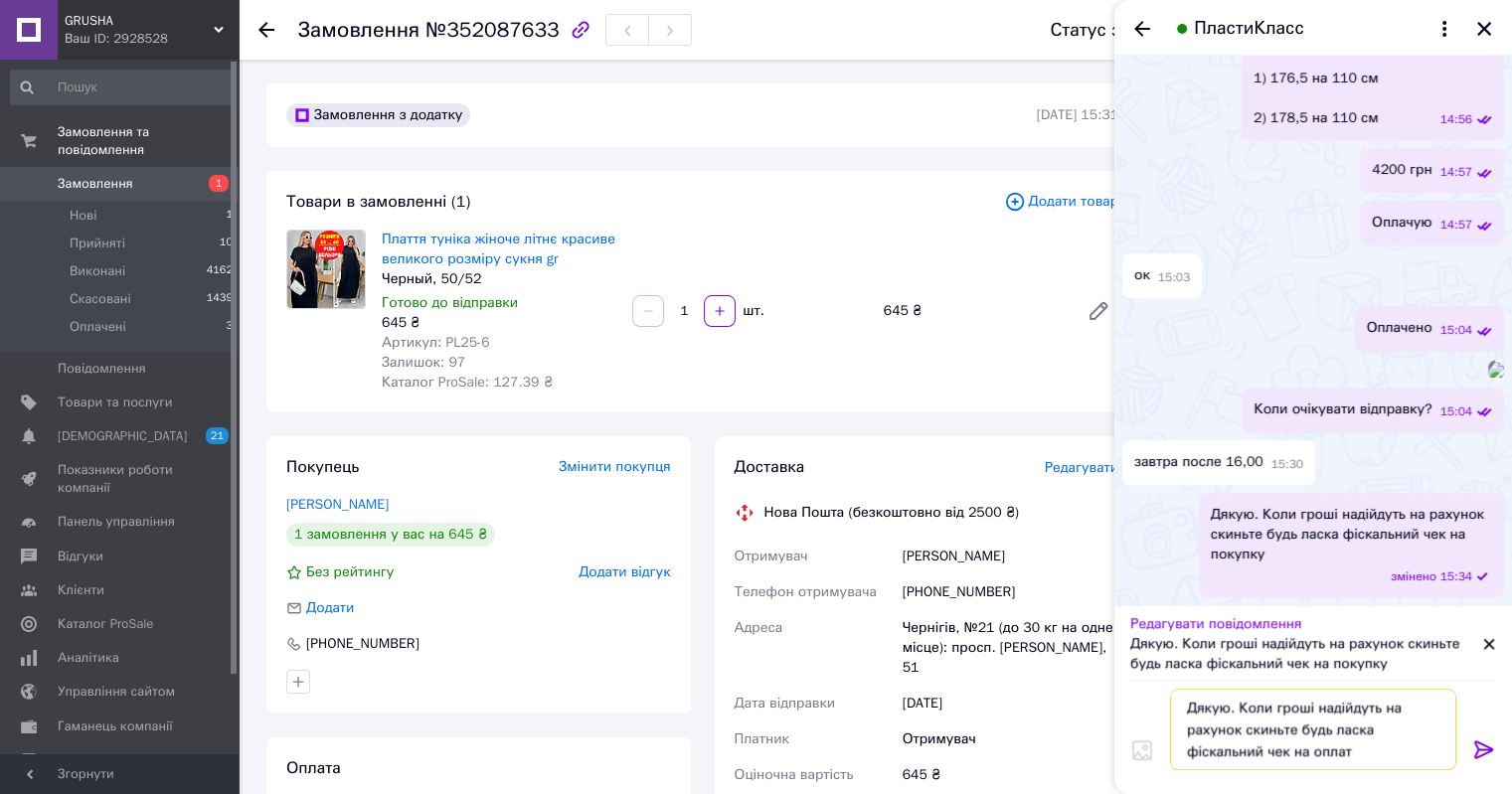type on "Дякую. Коли гроші надійдуть на рахунок скиньте будь ласка  фіскальний чек на оплату" 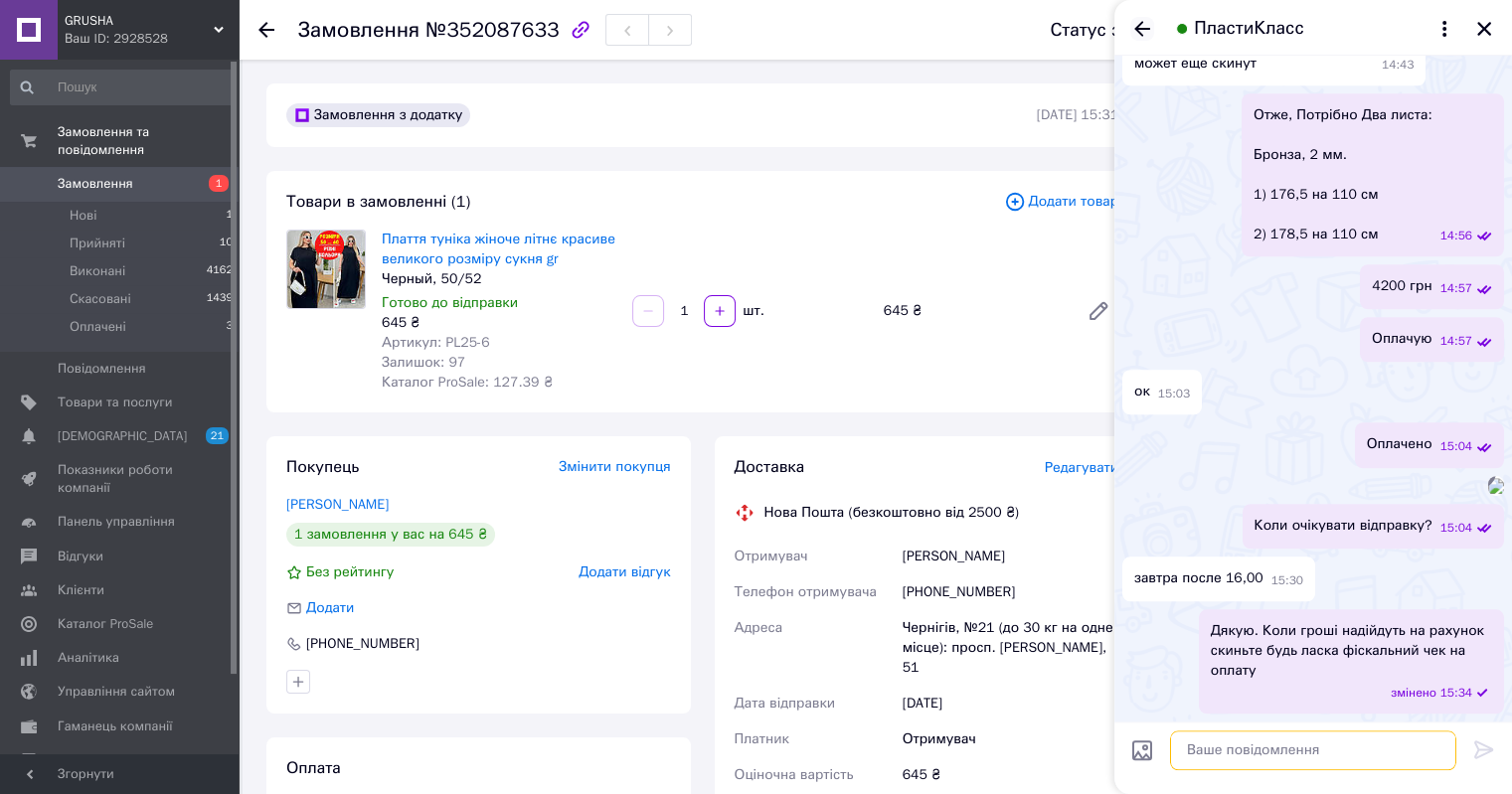 type 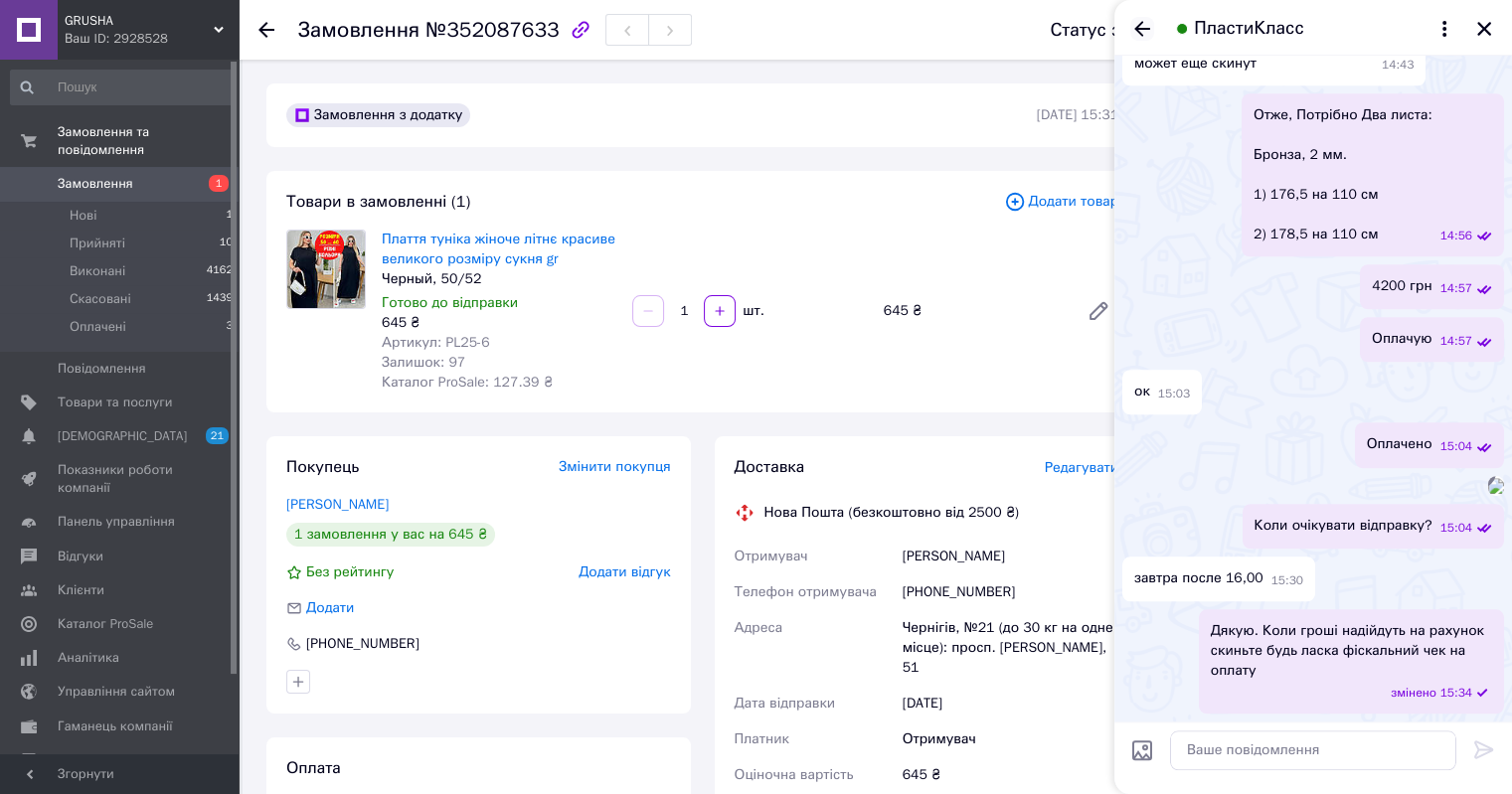 click on "ПластиКласс" at bounding box center (1313, 28) 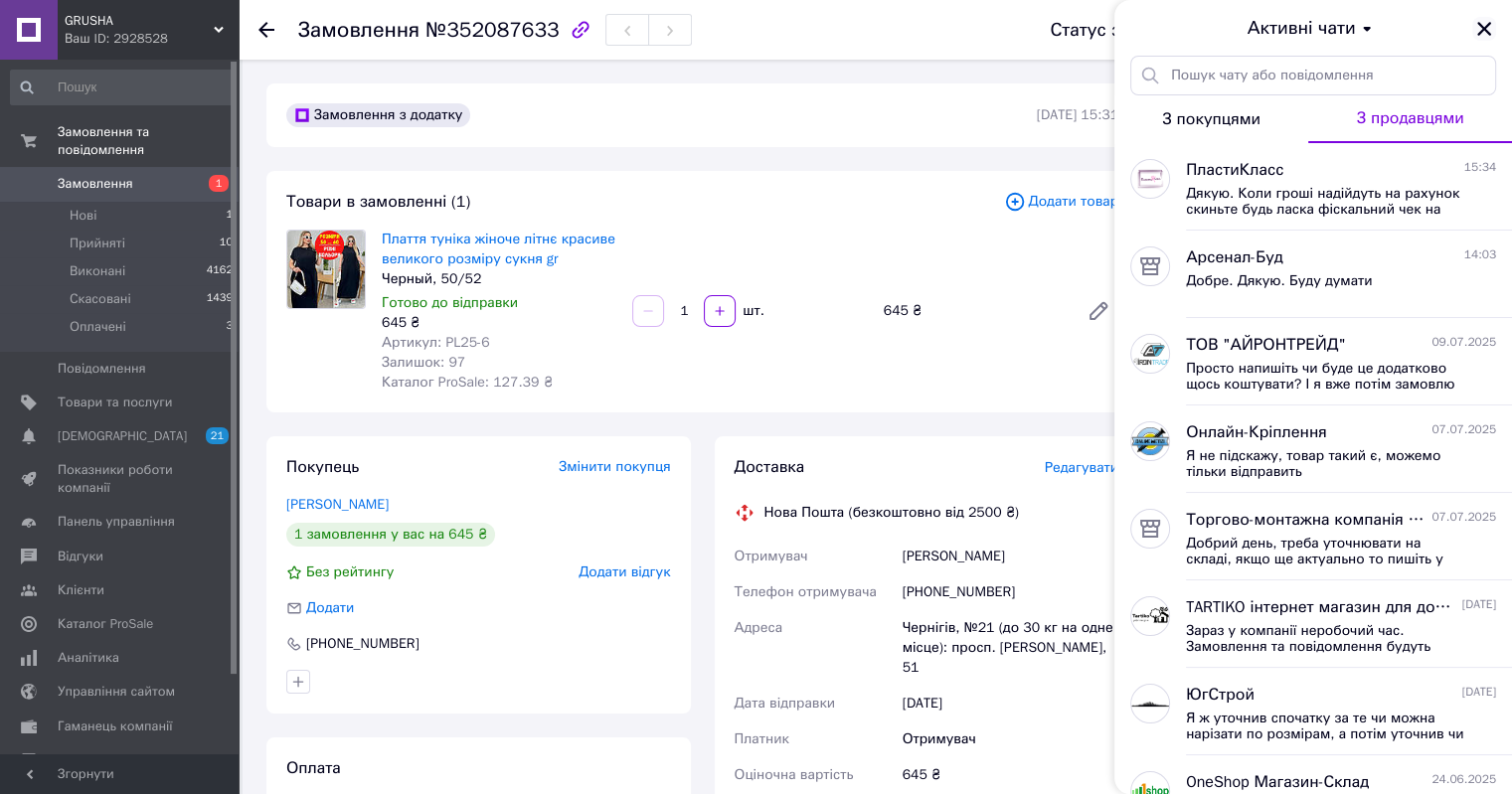 click 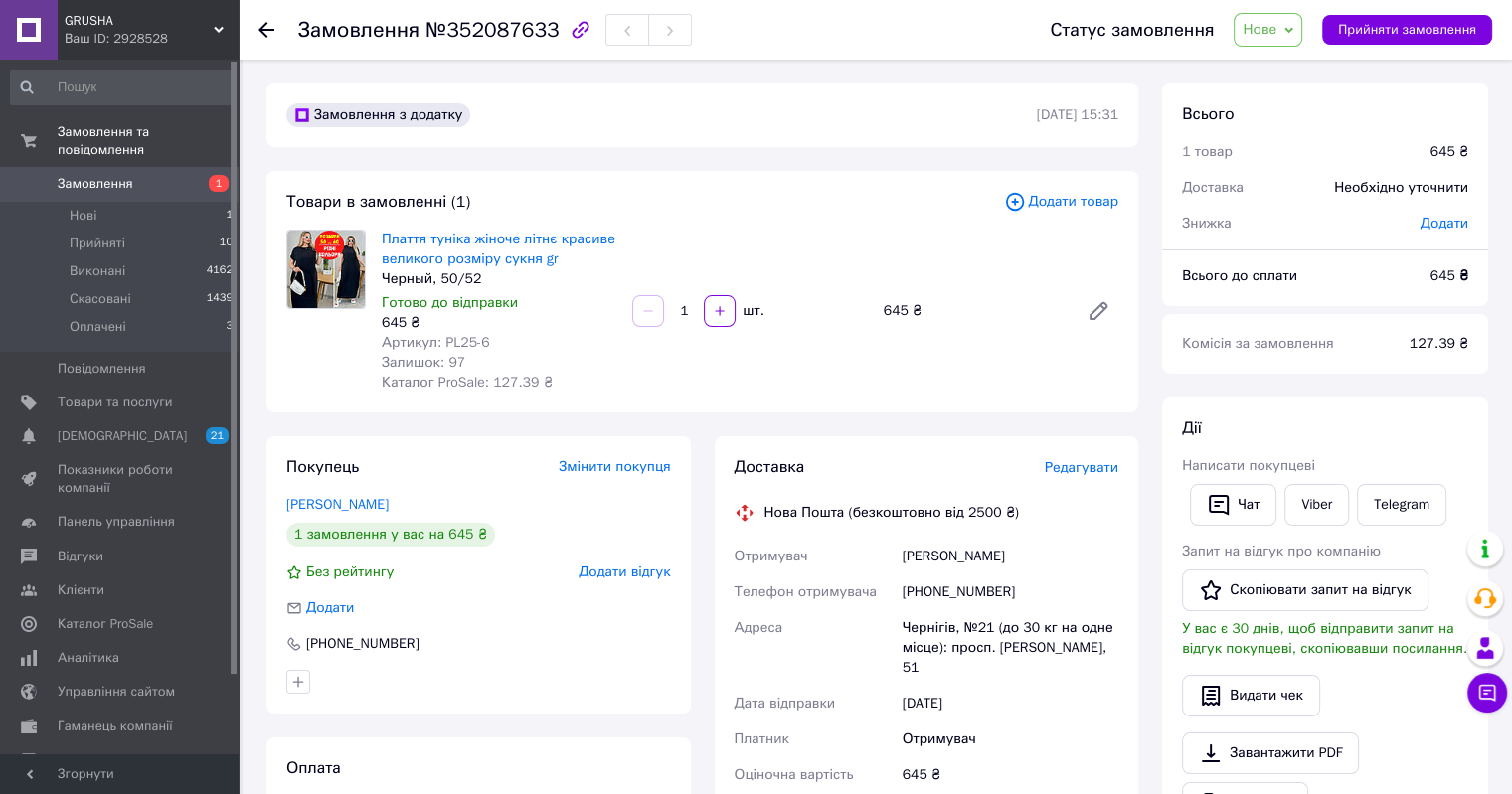 click on "[PHONE_NUMBER]" at bounding box center [1010, 592] 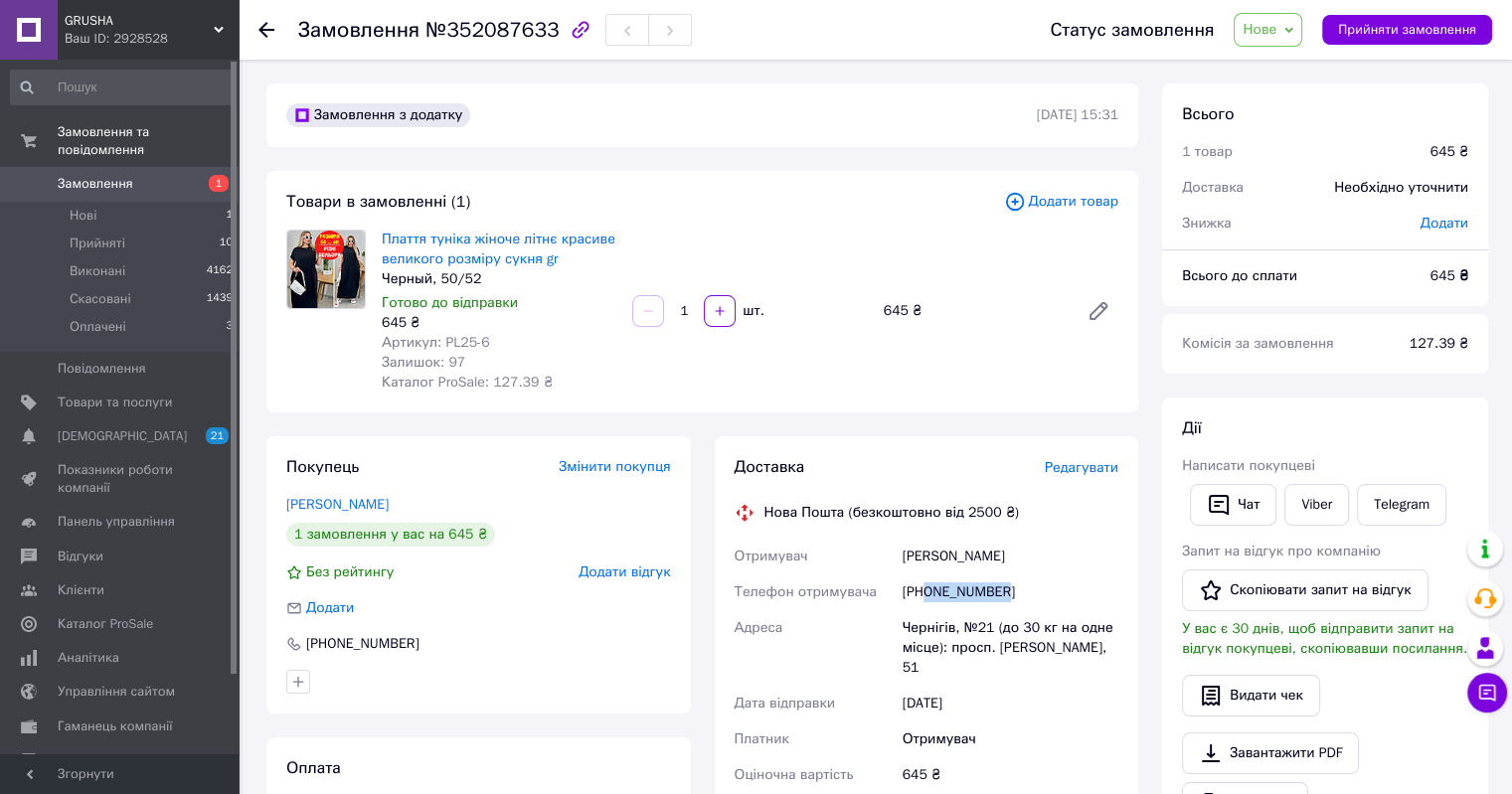 drag, startPoint x: 927, startPoint y: 589, endPoint x: 1033, endPoint y: 594, distance: 106.11786 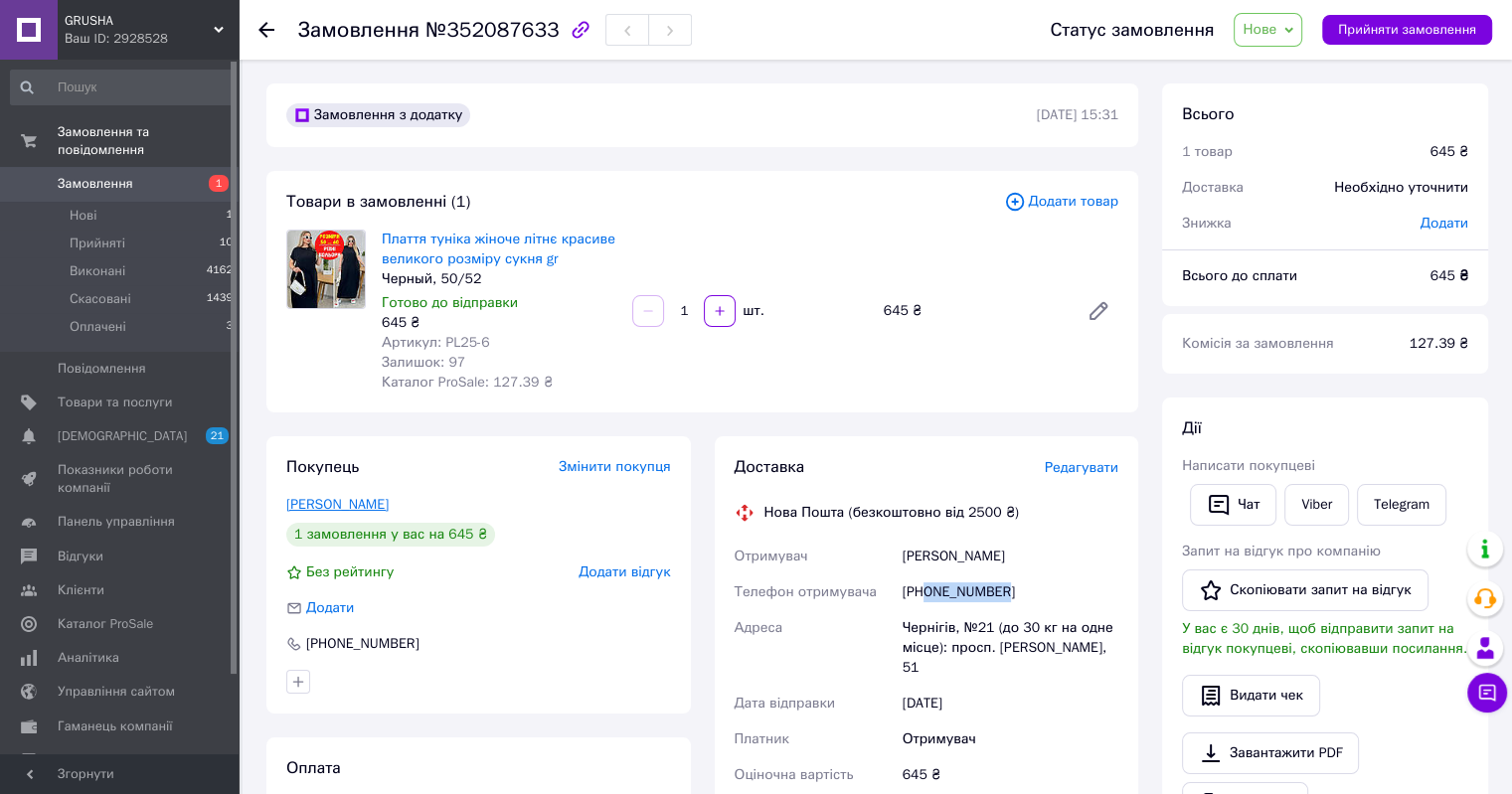 click on "[PERSON_NAME]" at bounding box center [337, 504] 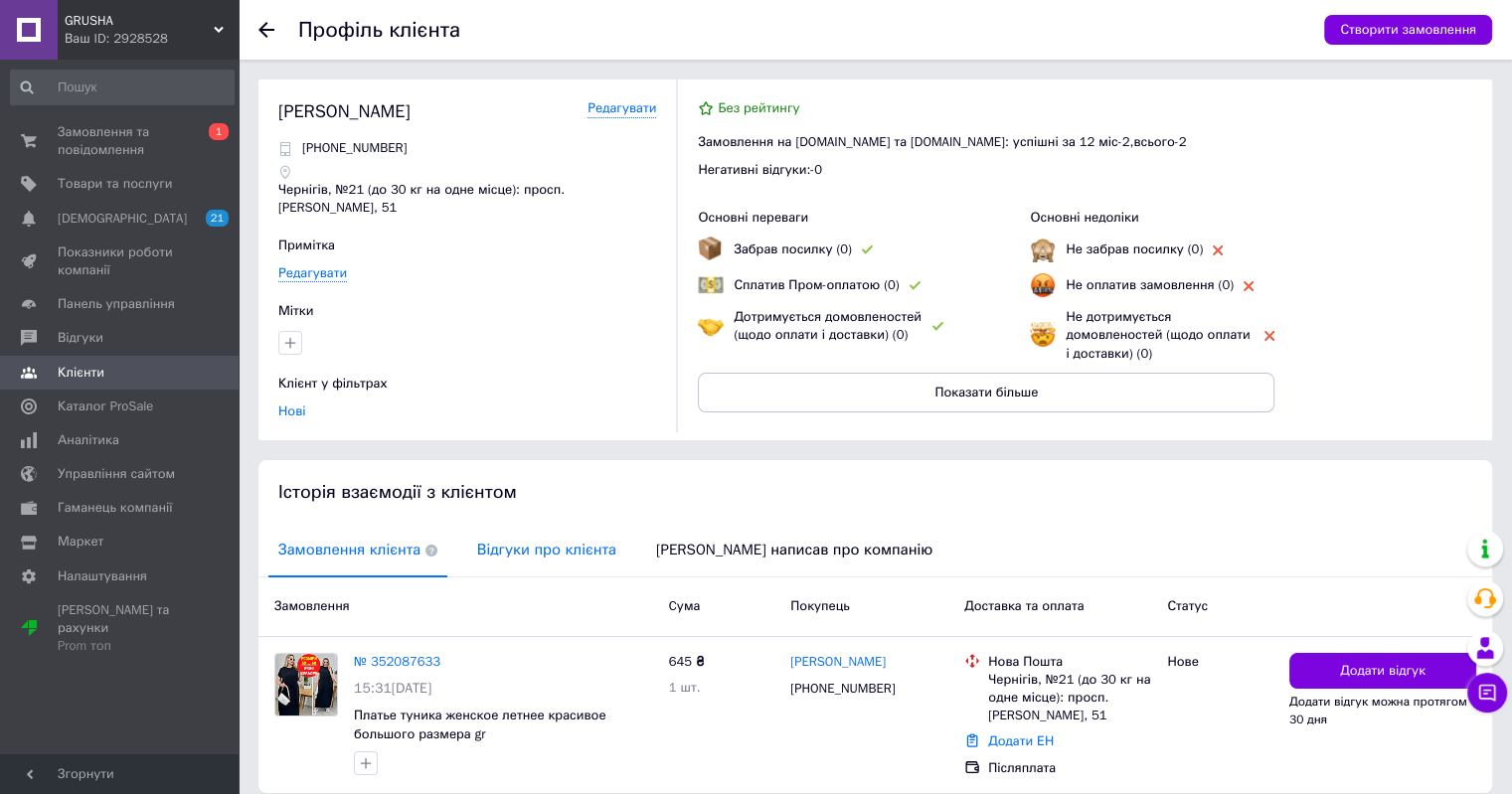click on "Відгуки про клієнта" at bounding box center (547, 550) 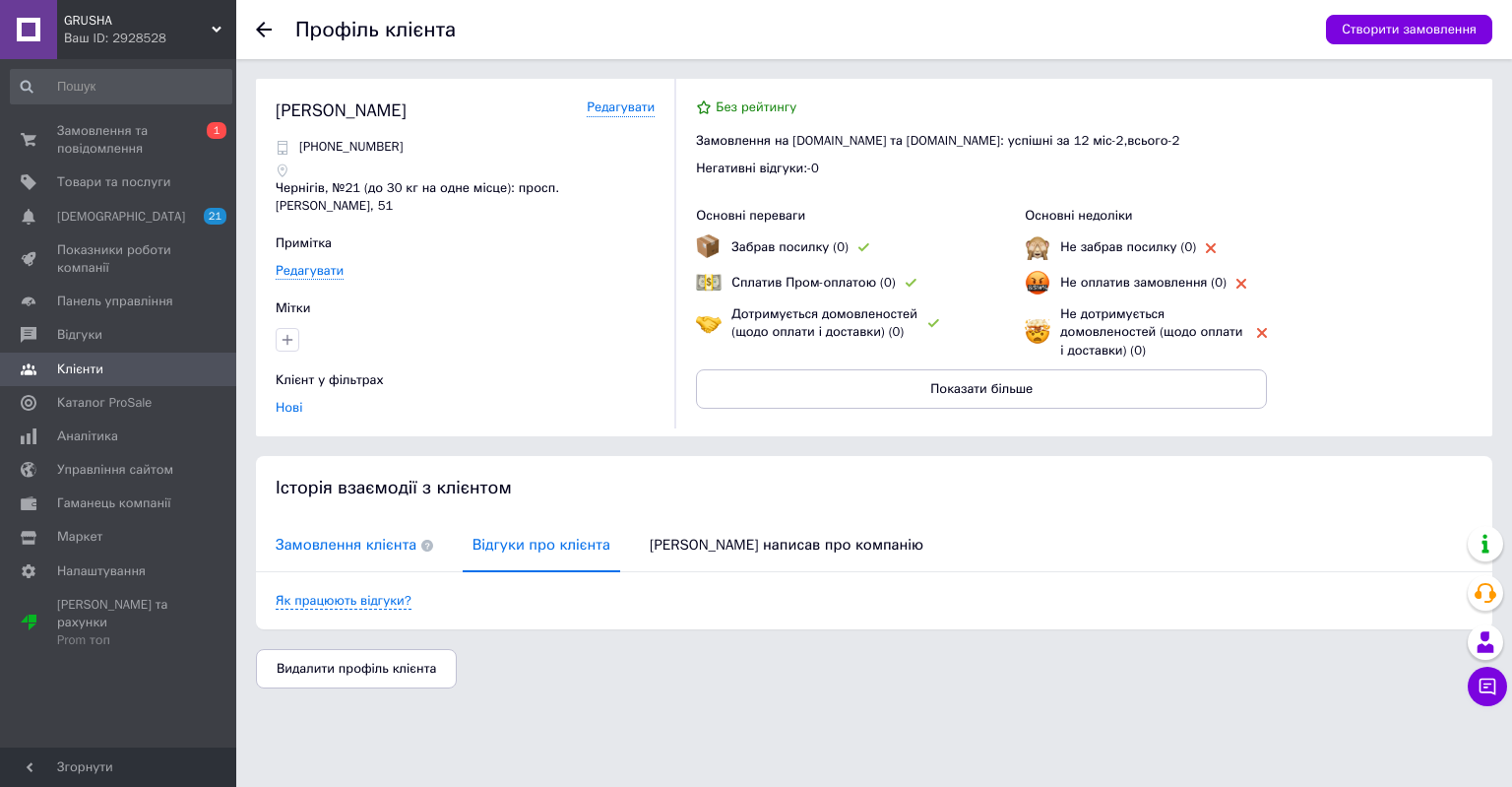 click on "Замовлення клієнта" at bounding box center [354, 545] 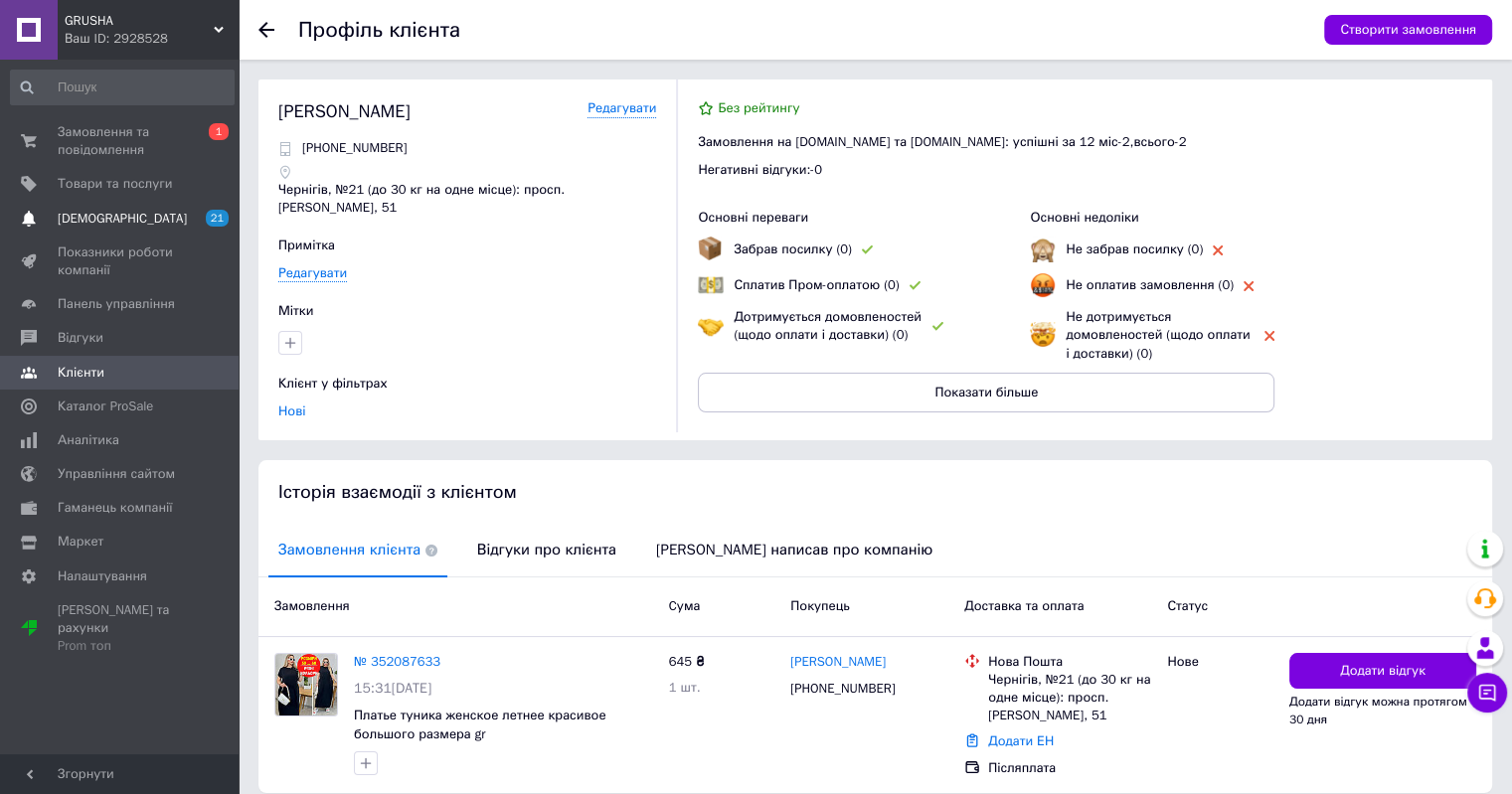 click on "Сповіщення 21 0" at bounding box center [122, 219] 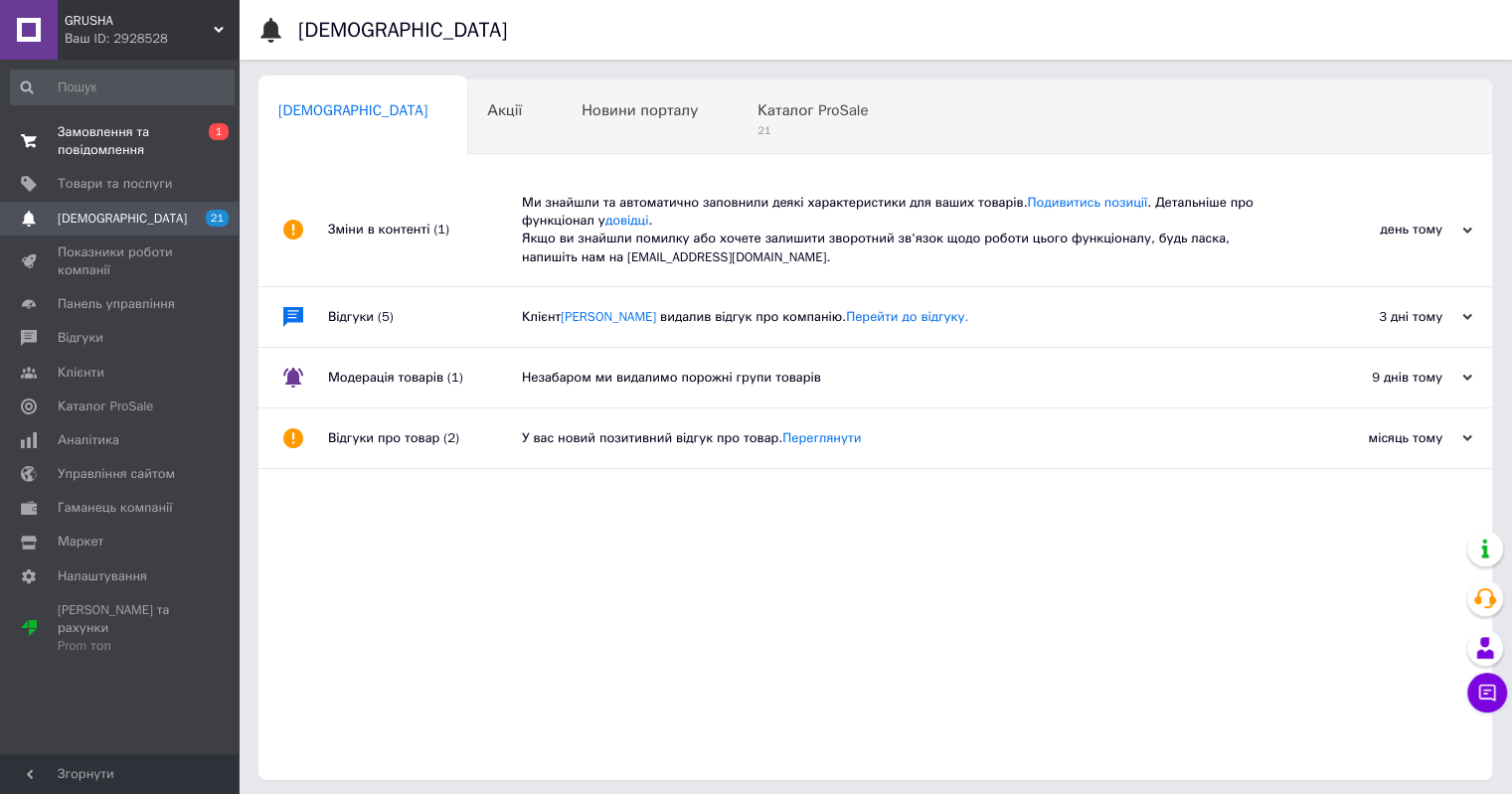 click on "Замовлення та повідомлення" at bounding box center [120, 141] 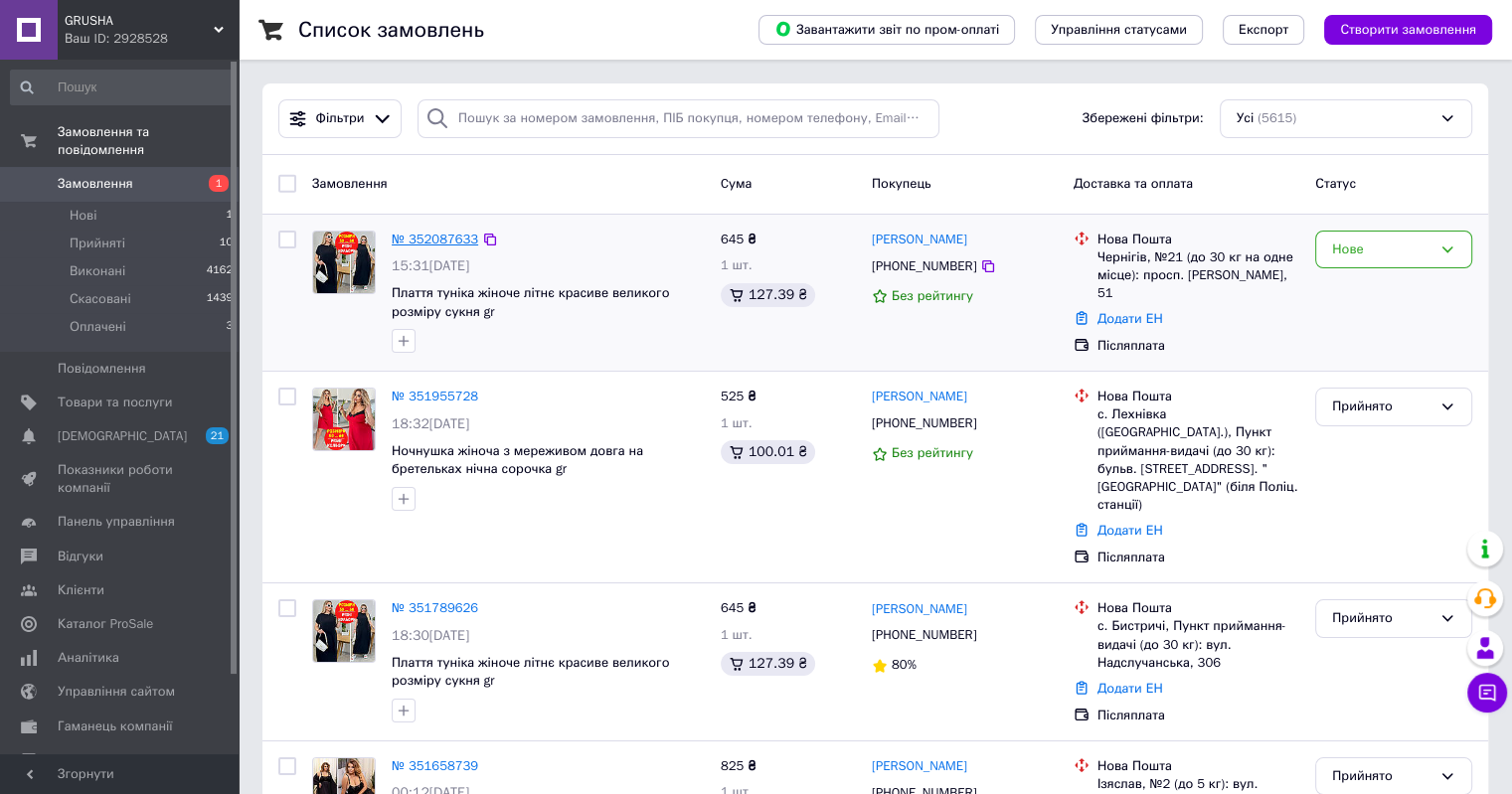 click on "№ 352087633" at bounding box center (434, 238) 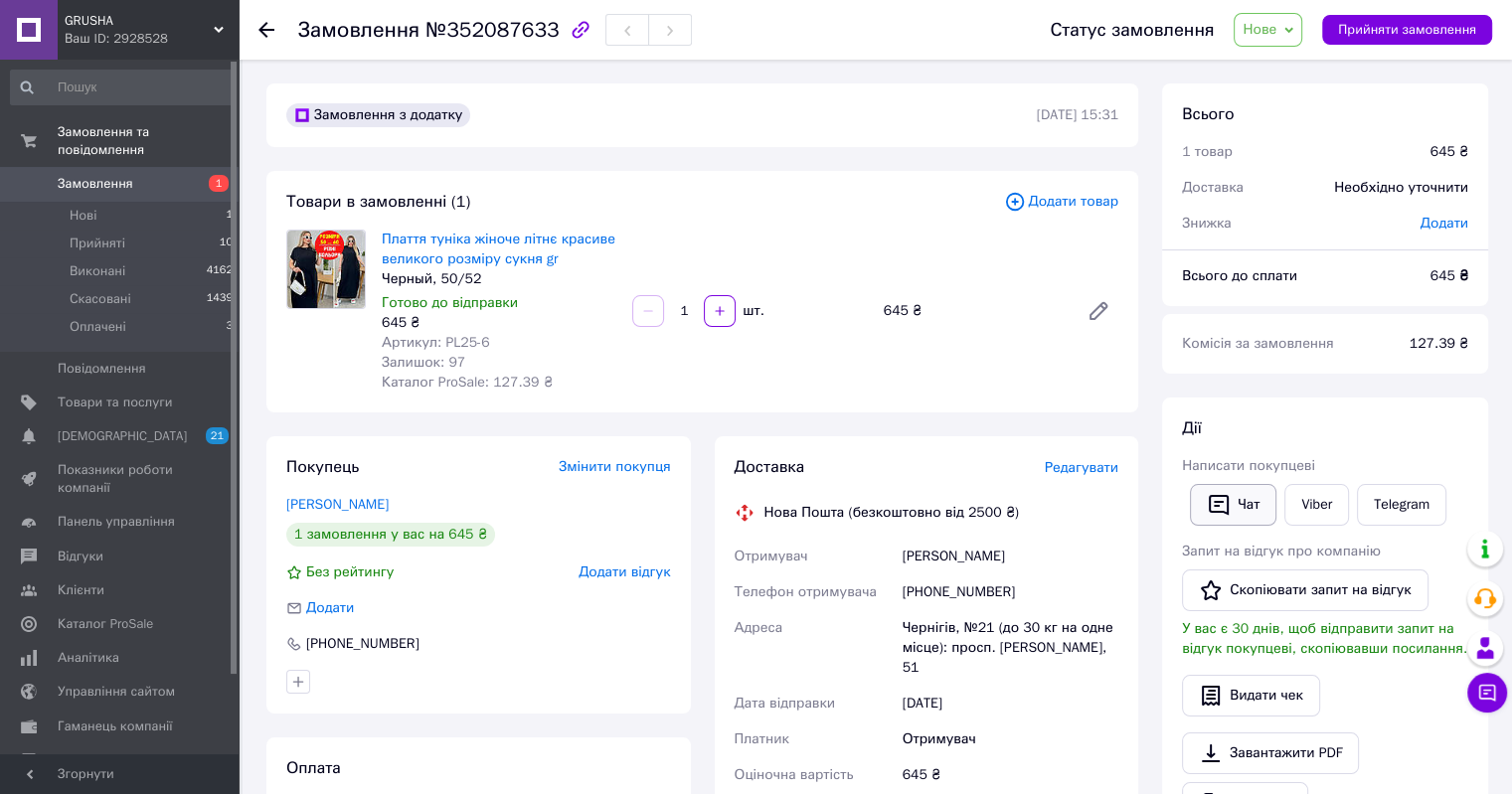 click on "Чат" at bounding box center [1233, 505] 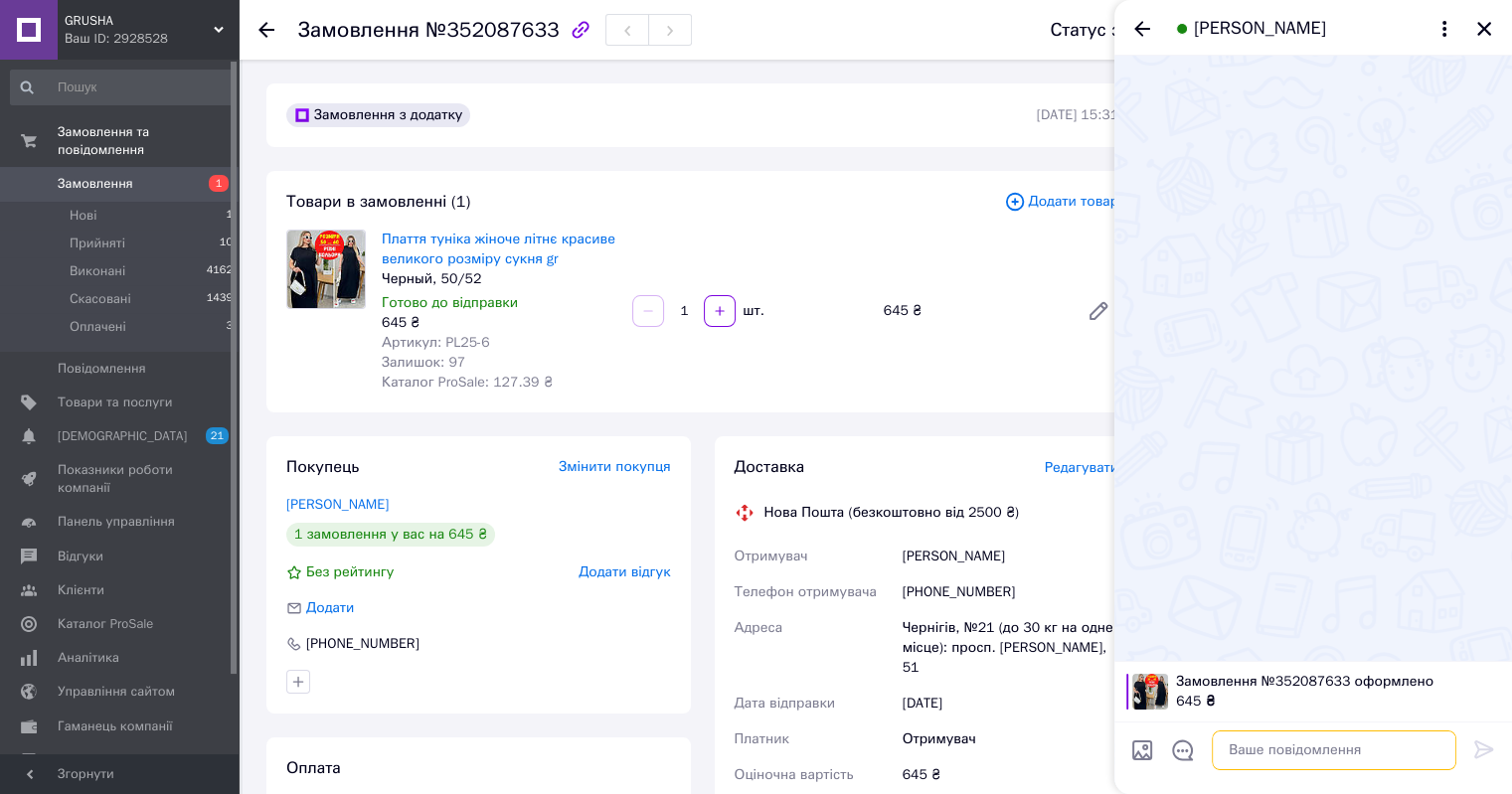 click at bounding box center [1334, 750] 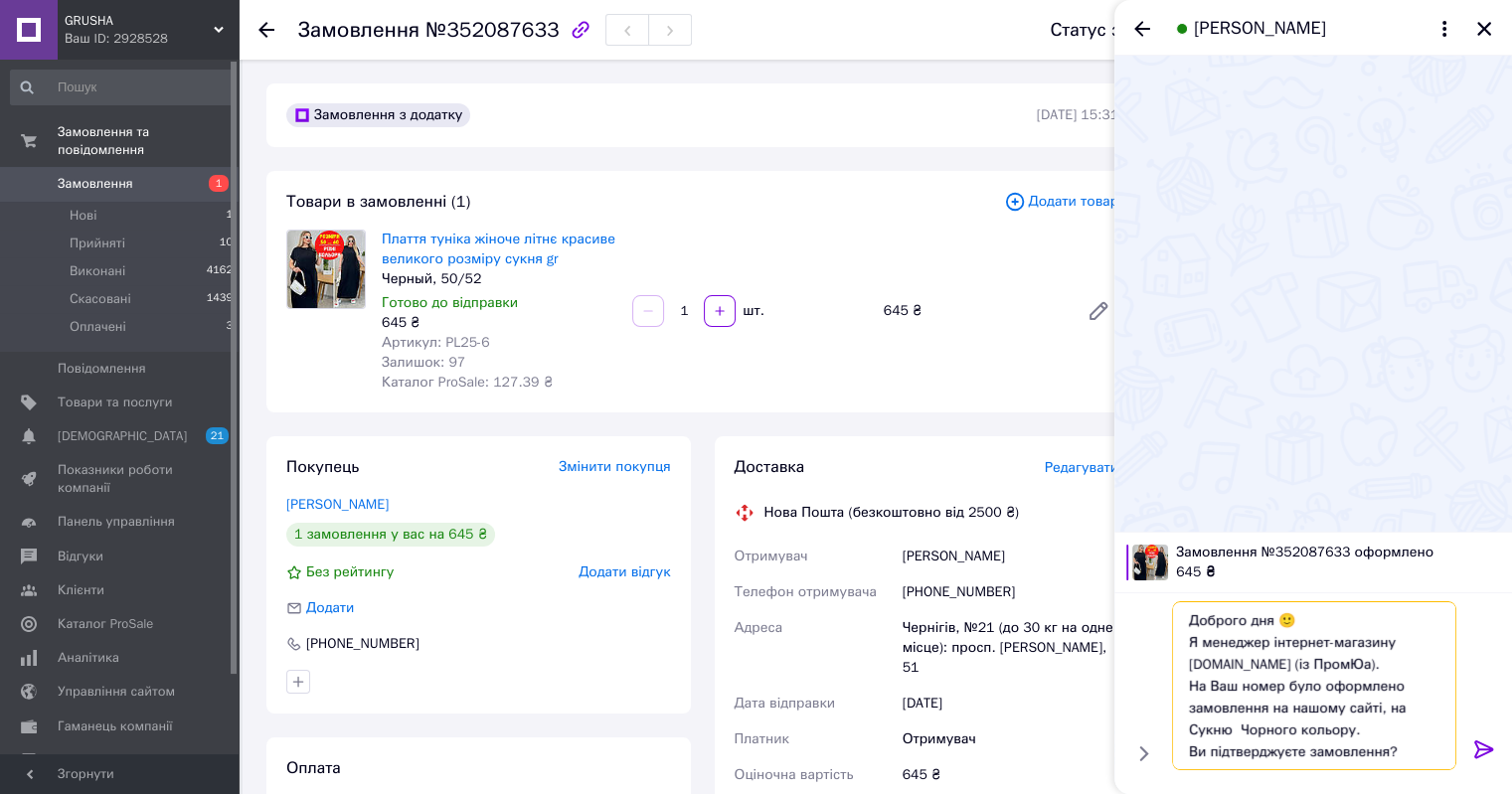 type on "Доброго дня 🙂
Я менеджер інтернет-магазину [DOMAIN_NAME] (із ПромЮа).
На Ваш номер було оформлено замовлення на нашому сайті, на Сукню  Чорного кольору.
Ви підтверджуєте замовлення?" 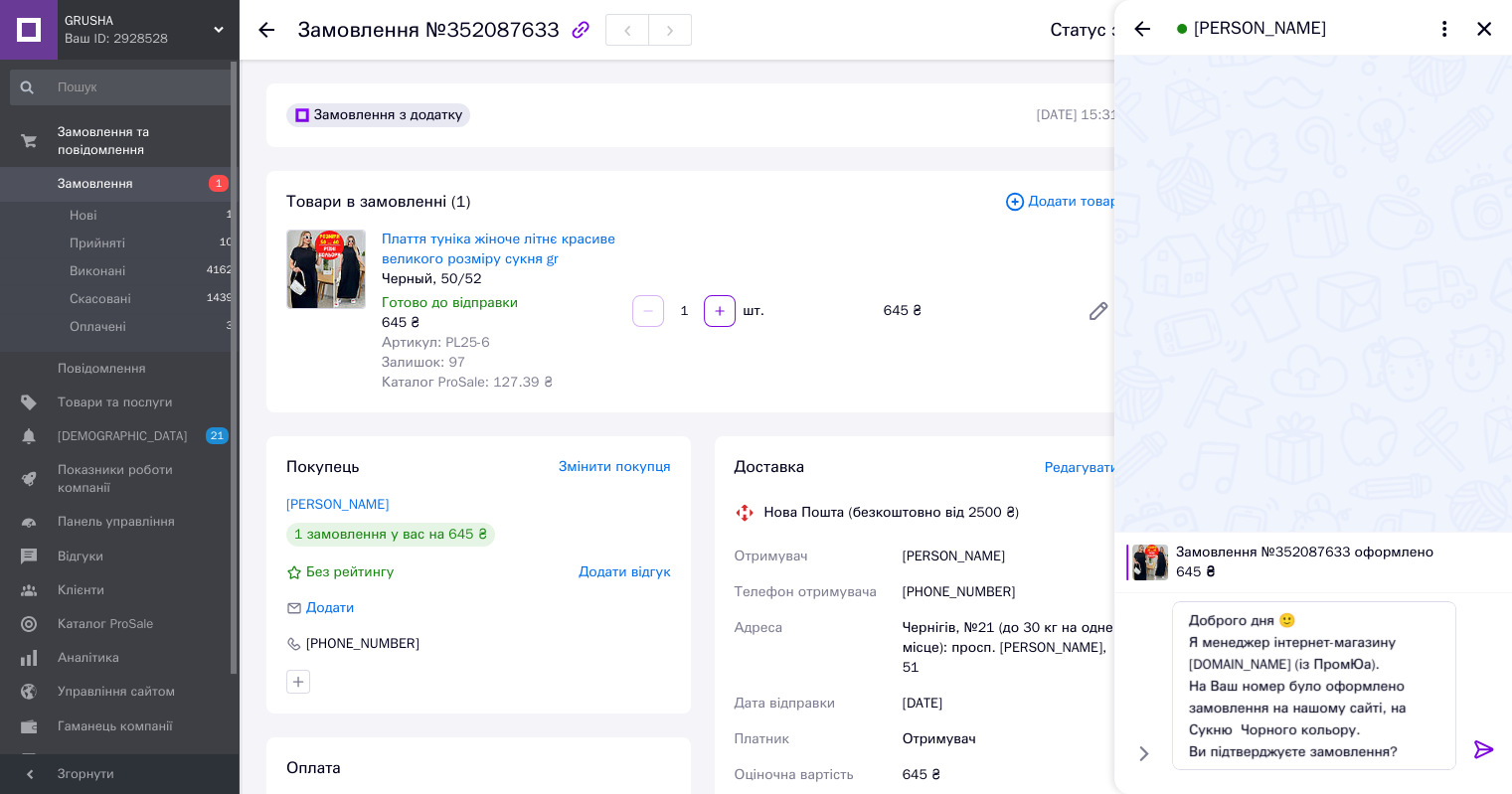 click 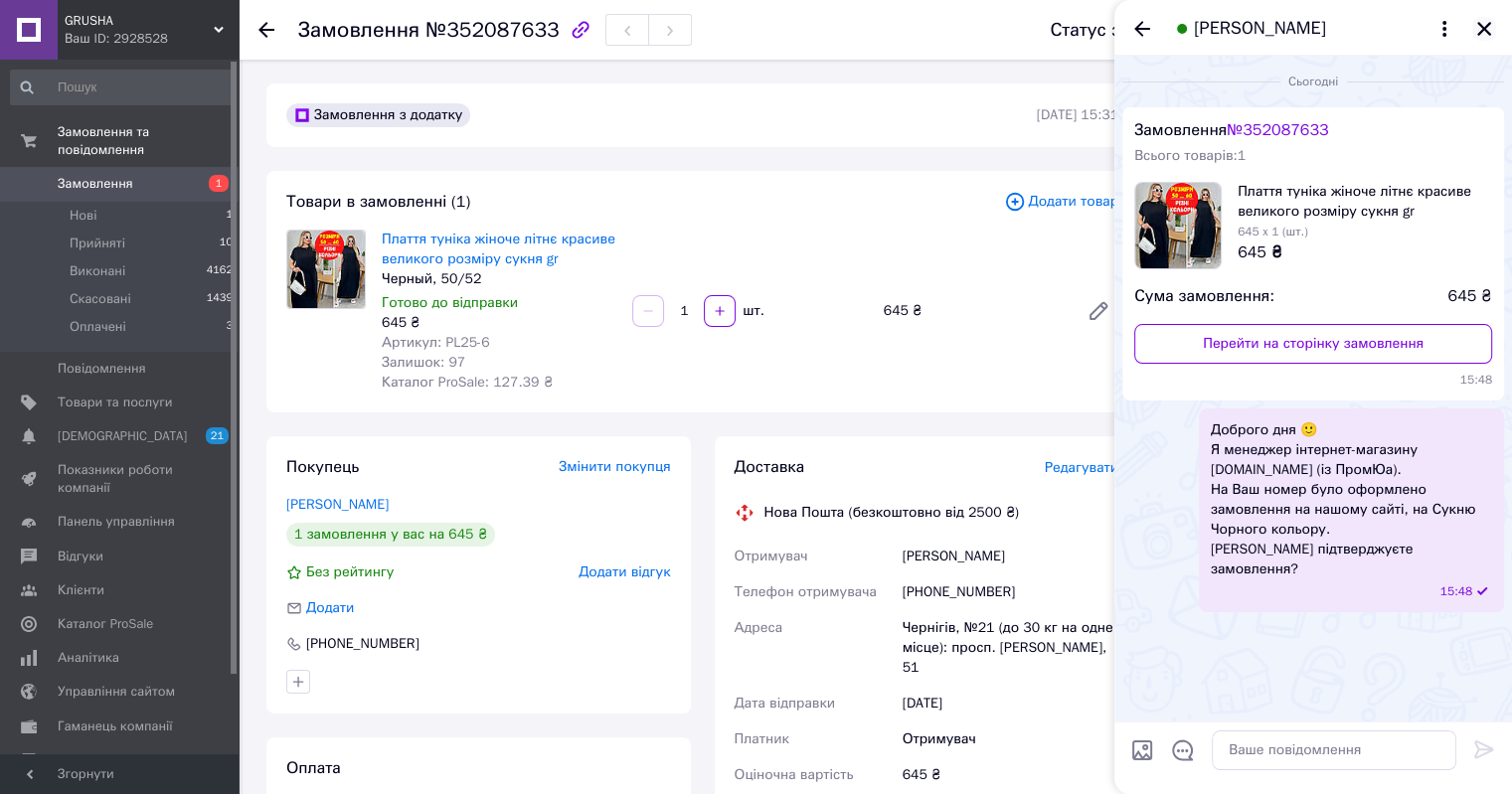 click 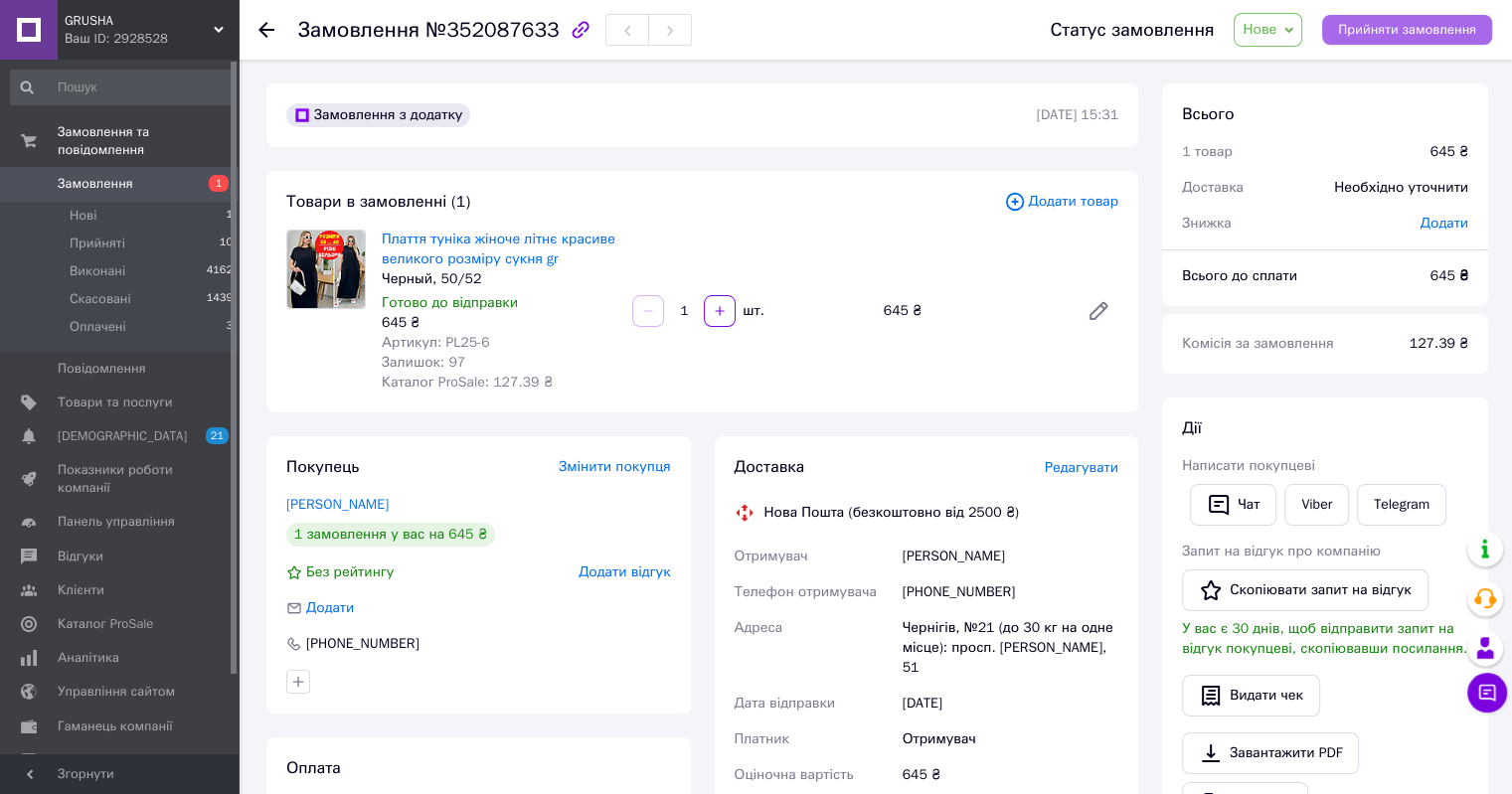 click on "Прийняти замовлення" at bounding box center (1407, 30) 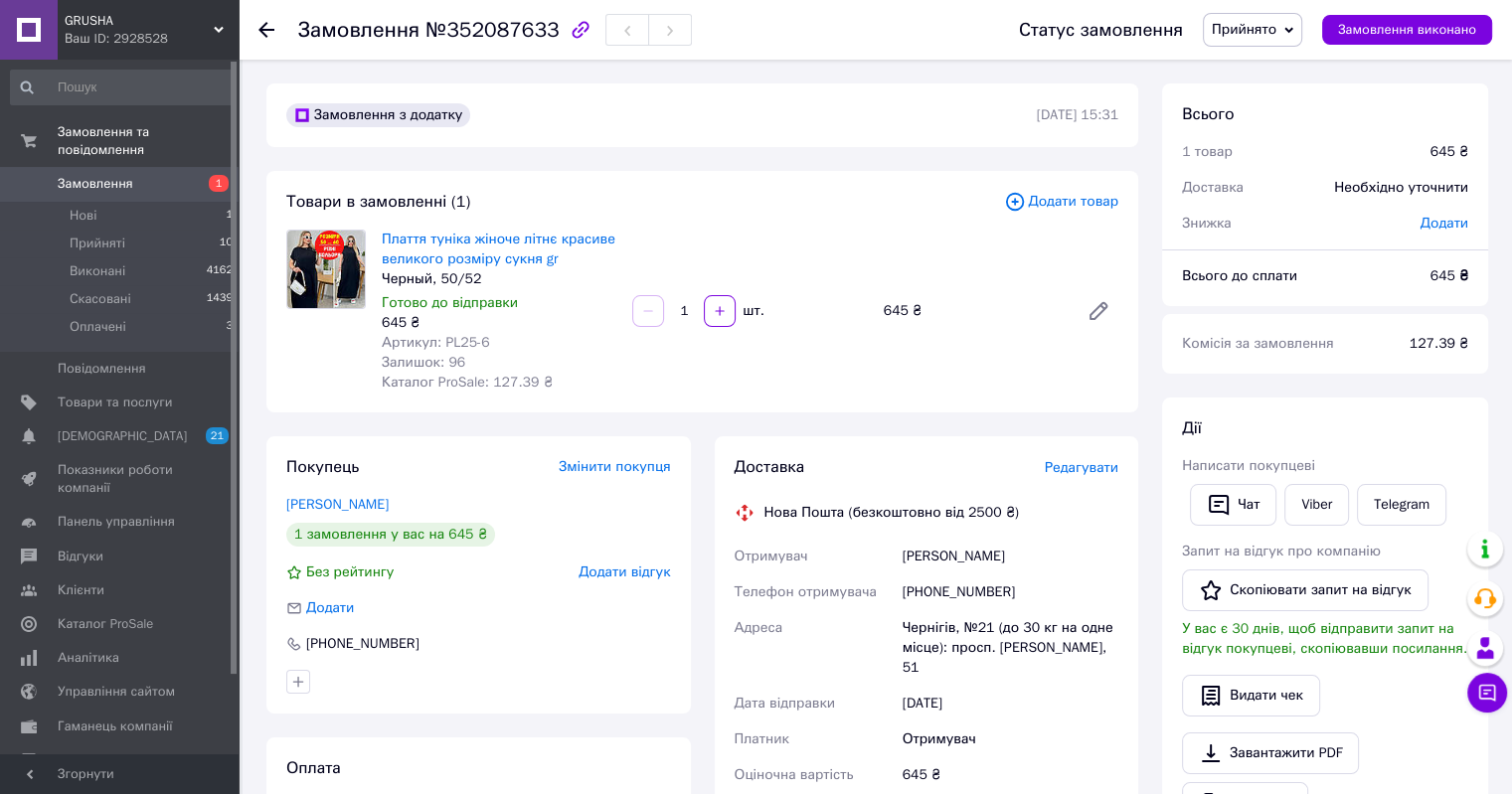 click on "Замовлення" at bounding box center [95, 184] 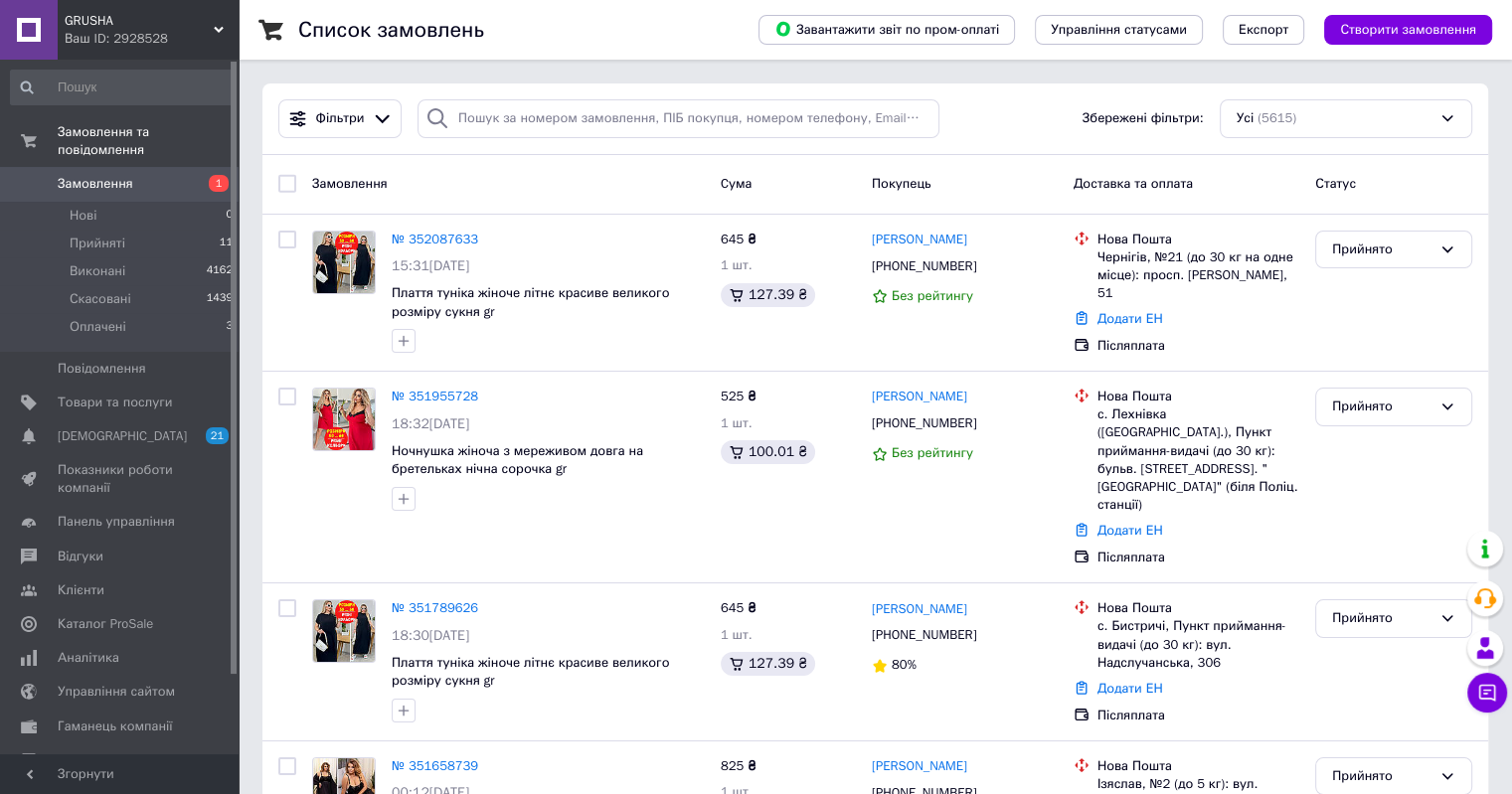click on "Список замовлень   Завантажити звіт по пром-оплаті Управління статусами Експорт Створити замовлення Фільтри Збережені фільтри: Усі (5615) Замовлення Cума Покупець Доставка та оплата Статус № 352087633 15:31[DATE] Плаття туніка жіноче літнє красиве великого розміру сукня gr 645 ₴ 1 шт. 127.39 ₴ [PERSON_NAME] [PHONE_NUMBER] Без рейтингу Нова Пошта Чернігів, №21 (до 30 кг на одне місце): просп. [PERSON_NAME], 51 Додати ЕН Післяплата Прийнято № 351955728 18:32[DATE] Ночнушка жіноча з мереживом довга на бретельках нічна сорочка gr 525 ₴ 1 шт. 100.01 ₴ [PERSON_NAME] [PHONE_NUMBER] Без рейтингу 80%" at bounding box center (875, 4485) 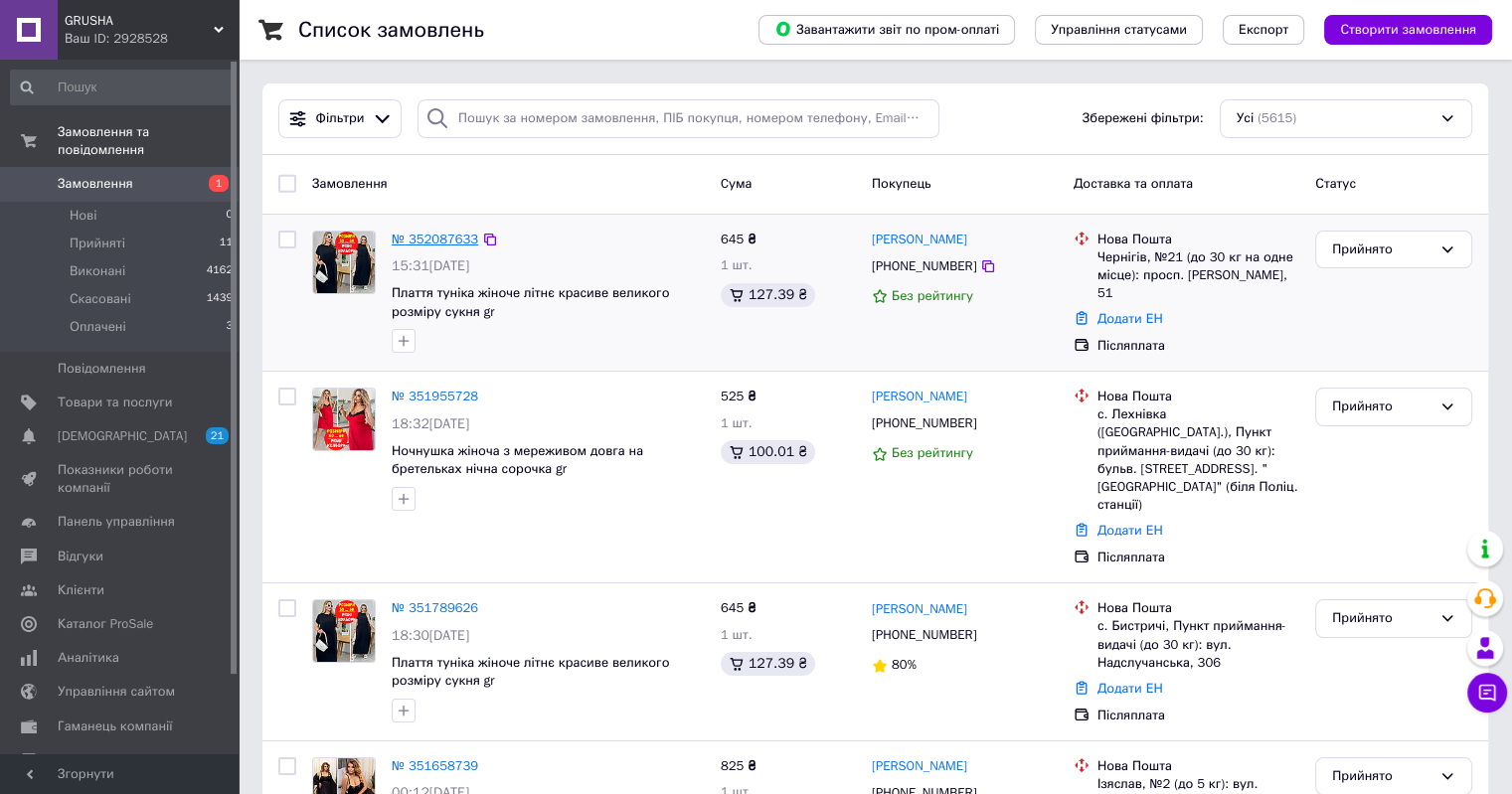 click on "№ 352087633" at bounding box center [434, 238] 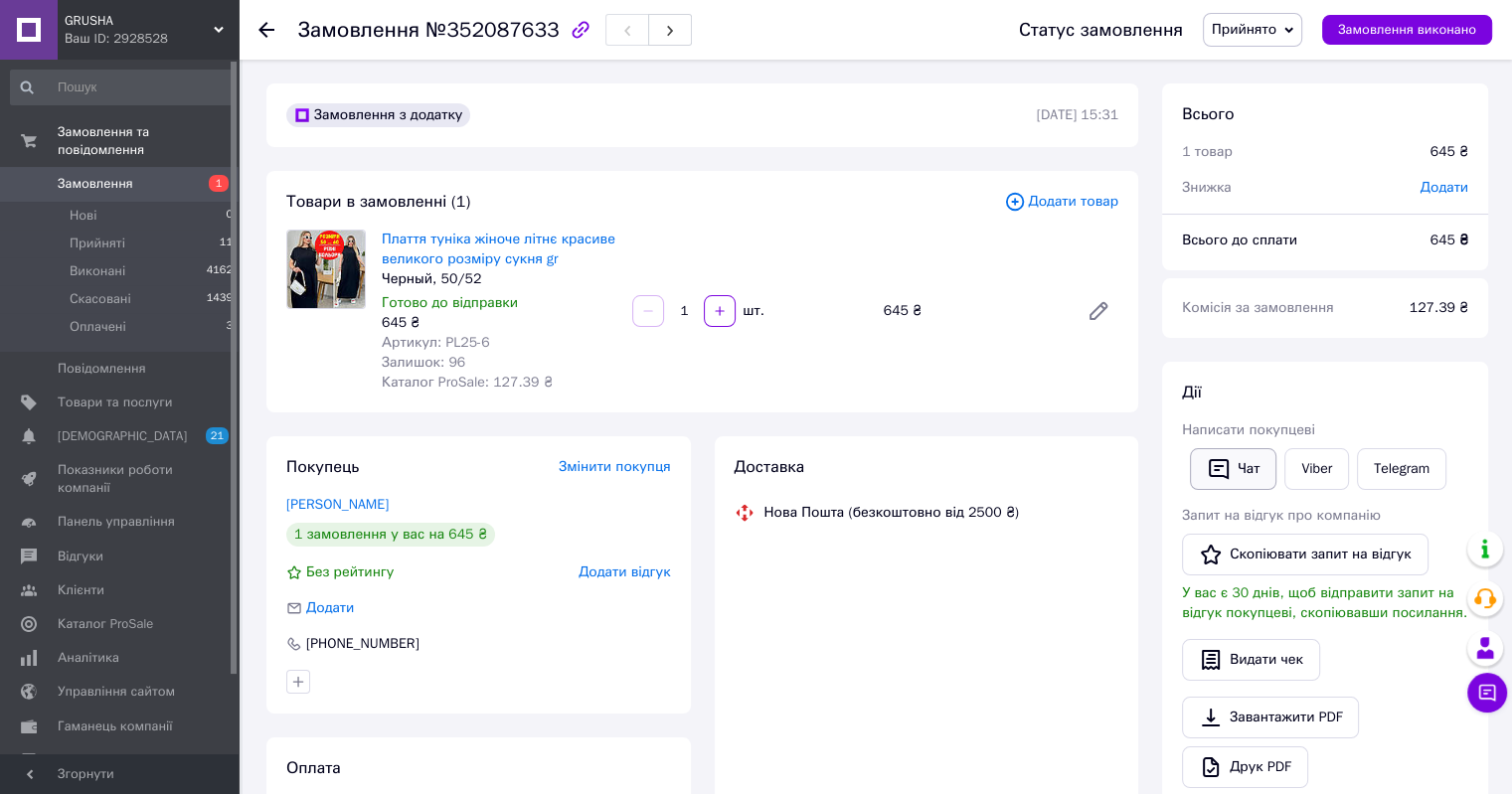 click on "Чат" at bounding box center [1233, 469] 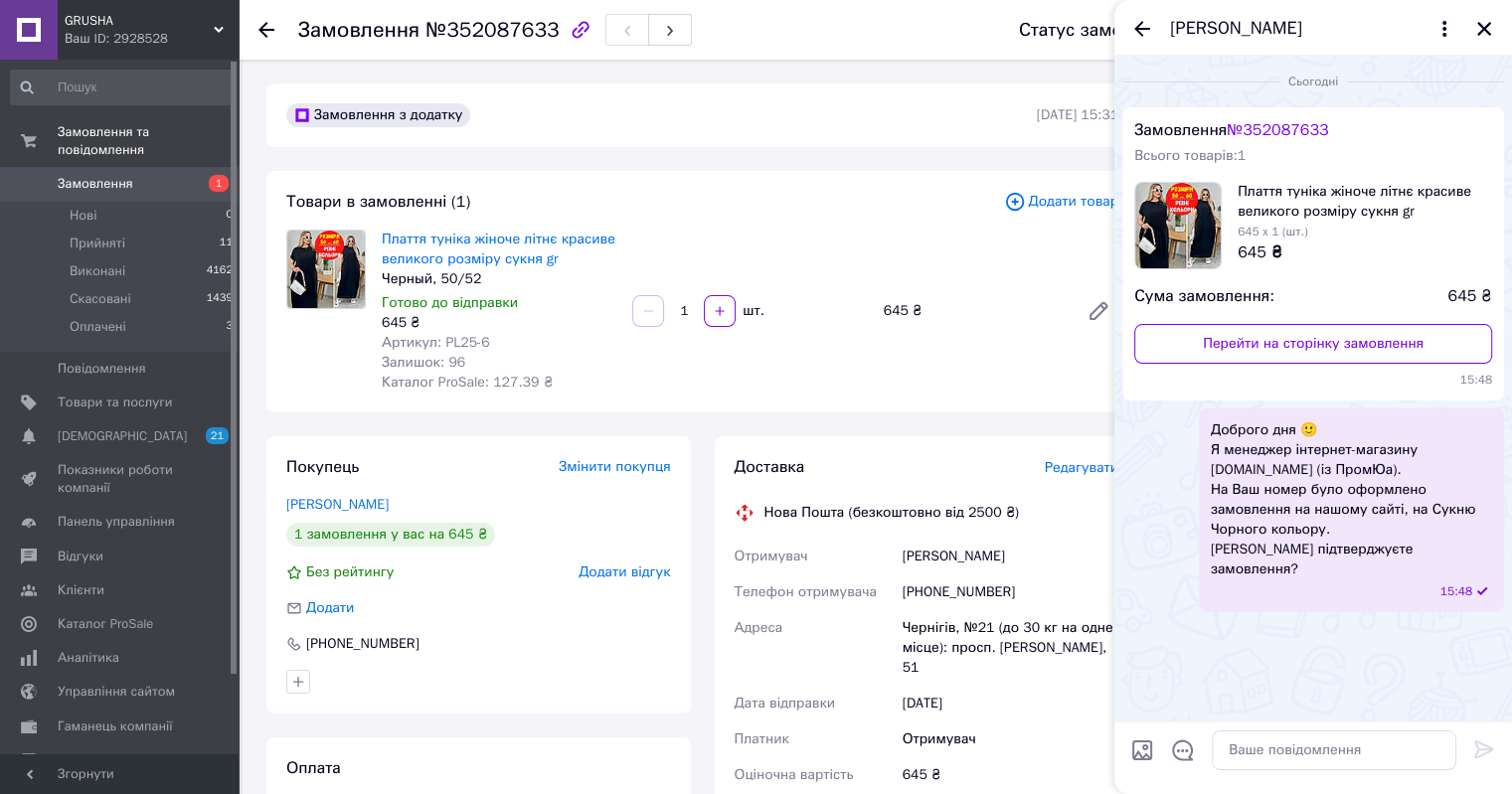 click on "[PHONE_NUMBER]" at bounding box center (1010, 592) 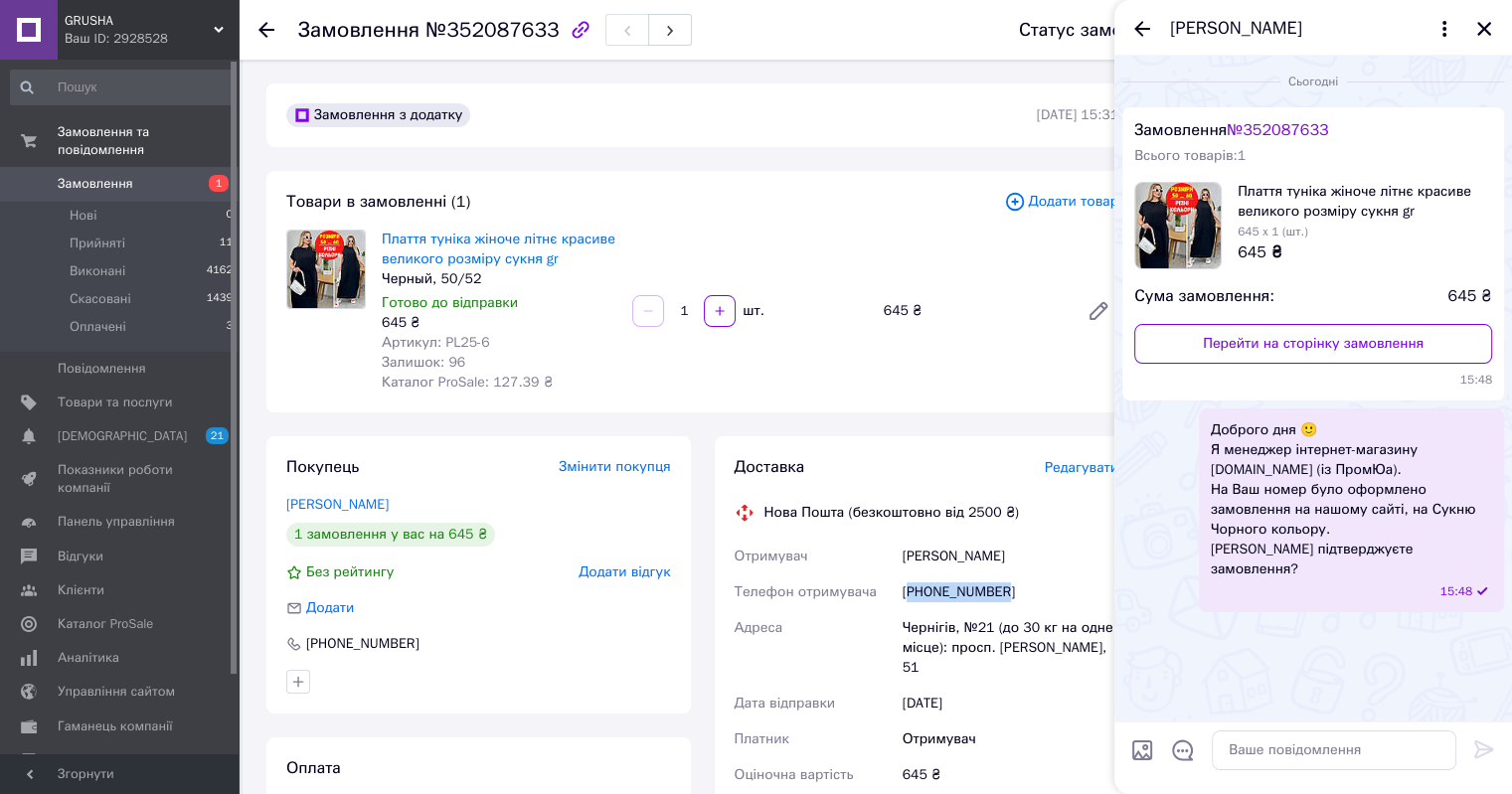 click on "[PHONE_NUMBER]" at bounding box center [1010, 592] 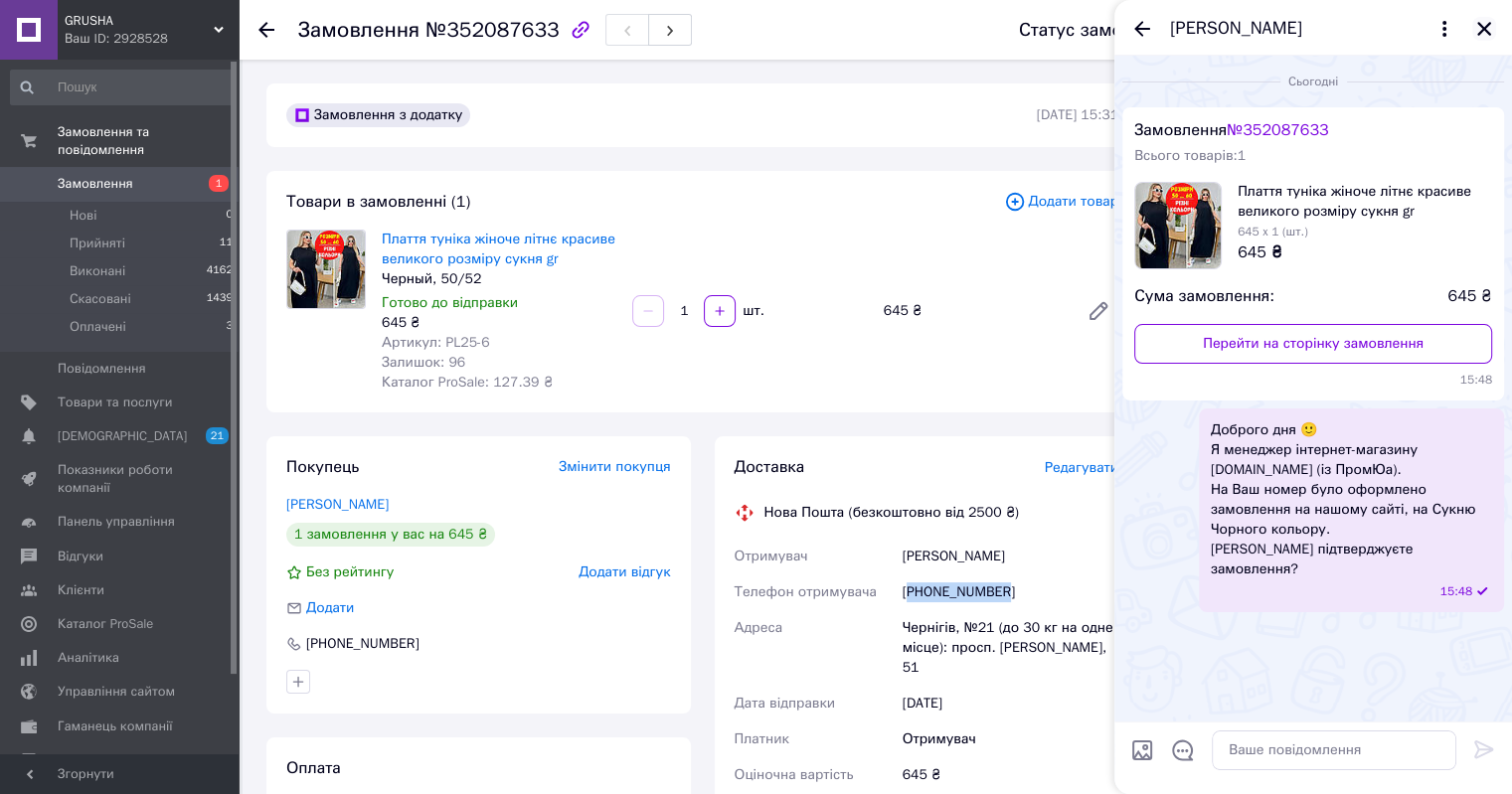 click 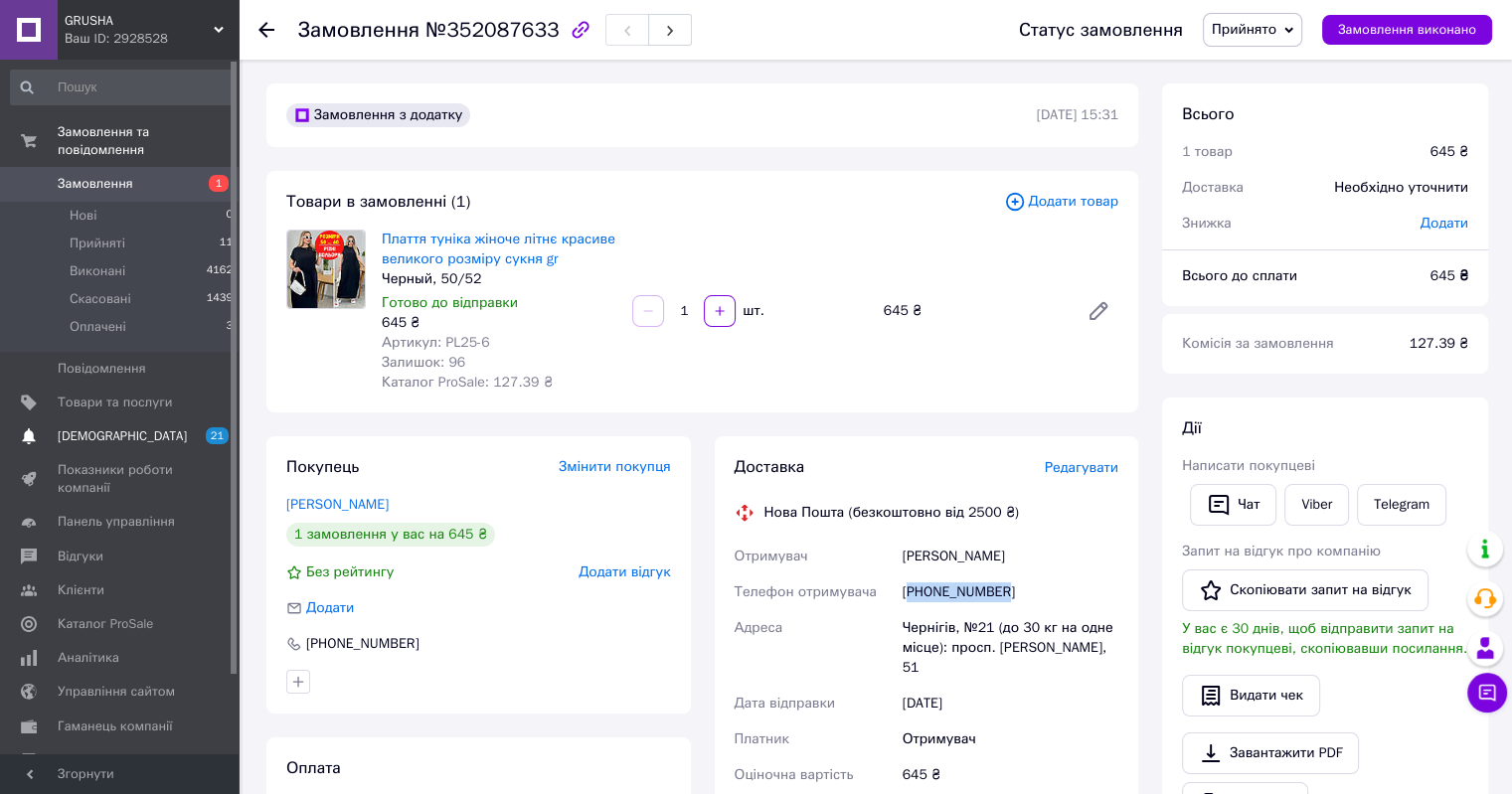 click on "21 0" at bounding box center (211, 436) 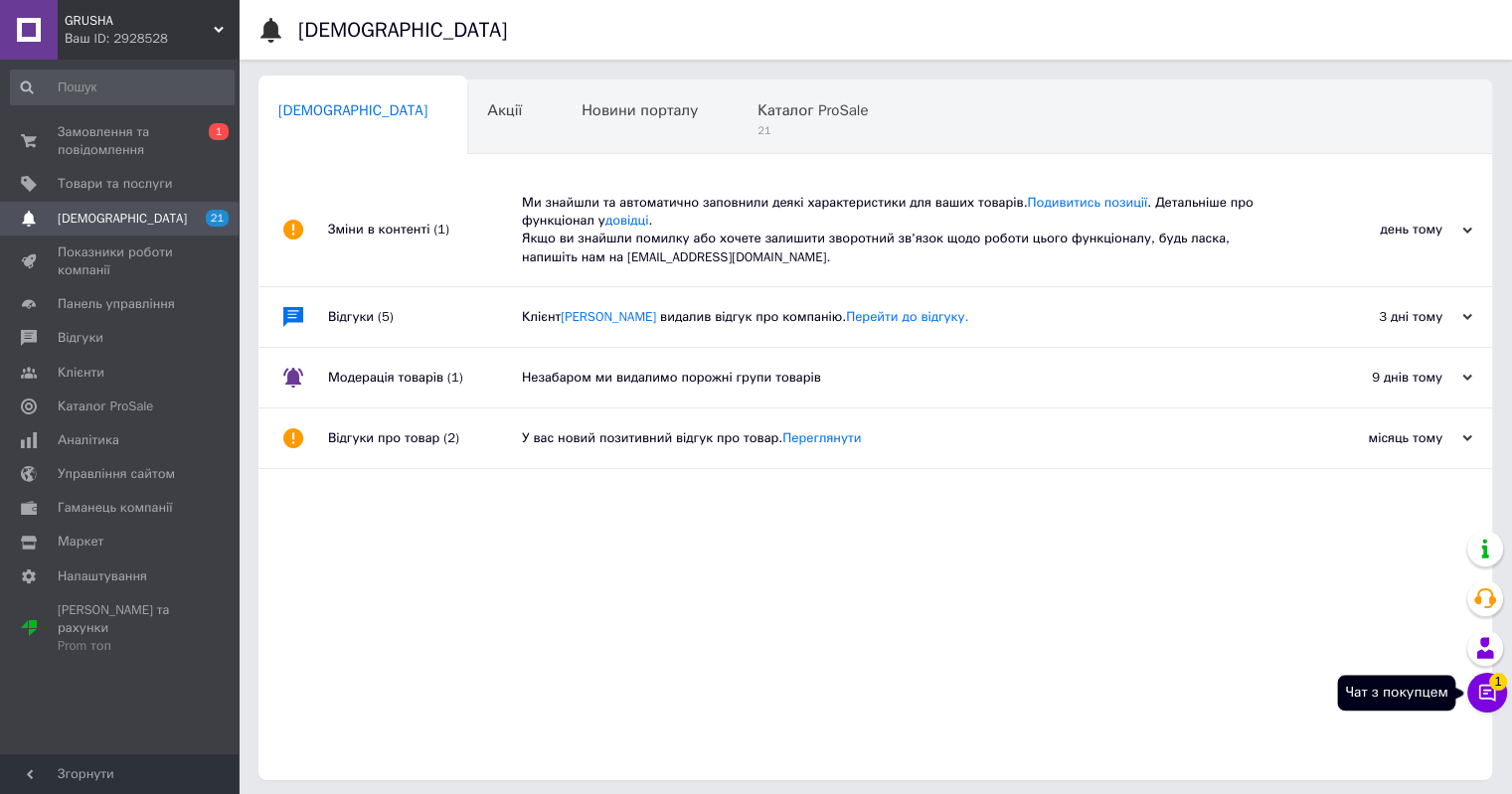 click on "Зміни в контенті   (1) Ми знайшли та автоматично заповнили деякі характеристики для ваших товарів.  Подивитись позиції . Детальніше про функціонал у  довідці . Якщо ви знайшли помилку або хочете залишити зворотний зв'язок щодо роботи цього функціоналу, будь ласка, напишіть нам на [EMAIL_ADDRESS][DOMAIN_NAME]. день тому [DATE] Відгуки   (5)
Клієнт
[PERSON_NAME]
видалив відгук про компанію.
Перейти до відгуку.
3 дні тому [DATE] Модерація товарів   (1) Незабаром ми видалимо порожні групи товарів 9 днів тому [DATE] Відгуки про товар   (2) Переглянути місяць тому [DATE]" at bounding box center (875, 477) 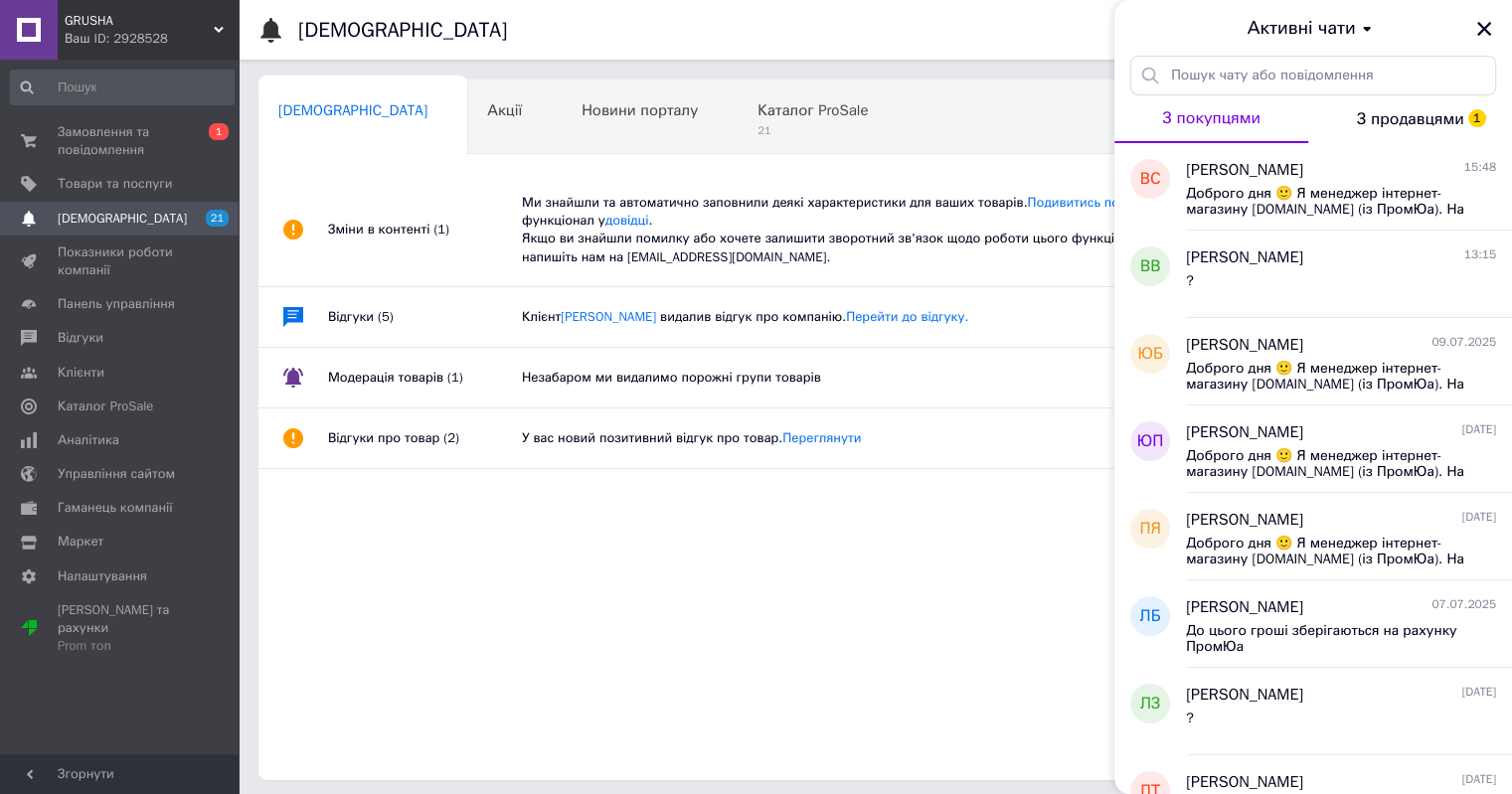 click on "З продавцями 1" at bounding box center (1411, 119) 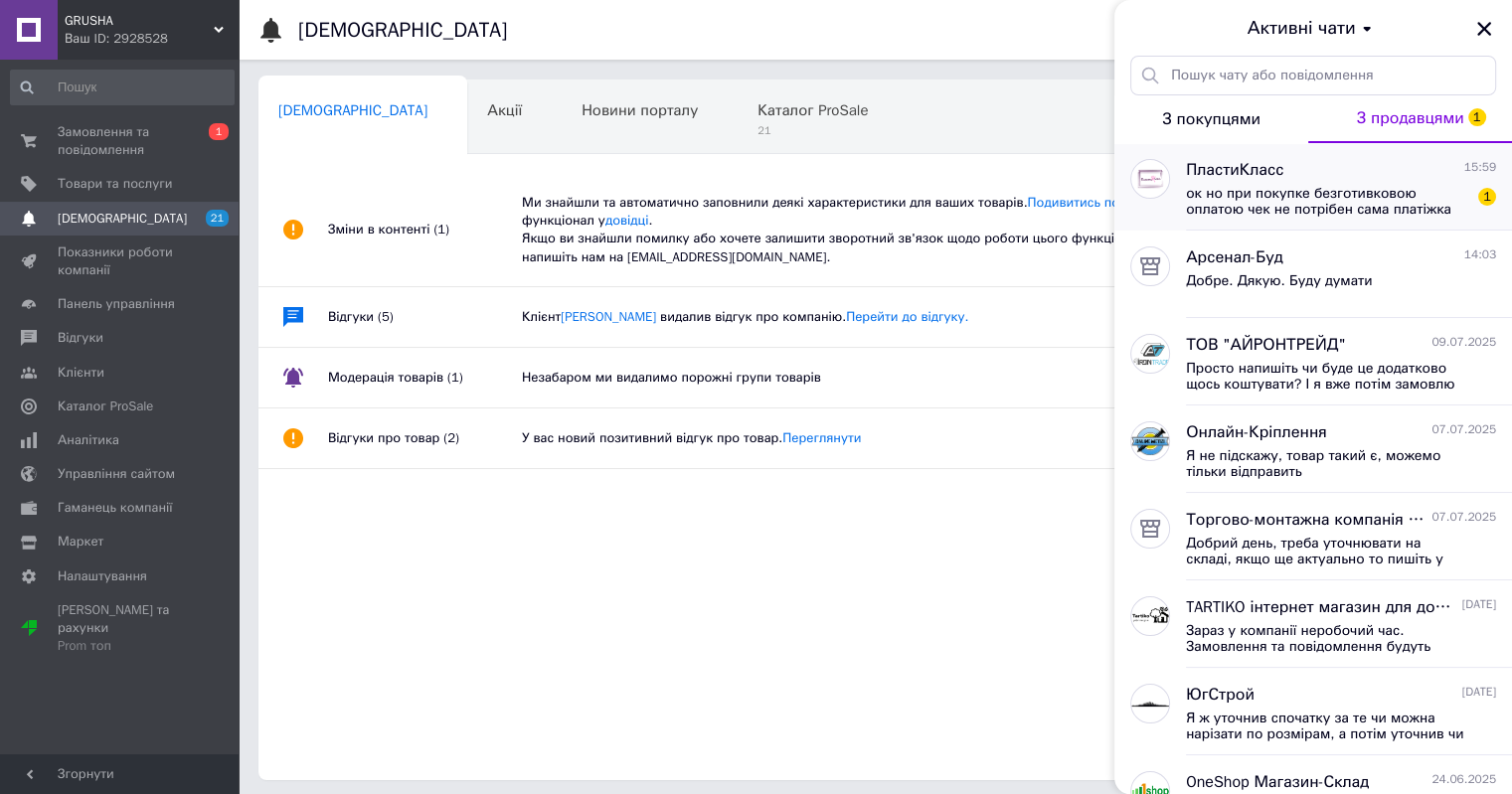 click on "ок
но при покупке безготивковою оплатою чек не потрібен
сама платіжка замість чеку" at bounding box center [1327, 202] 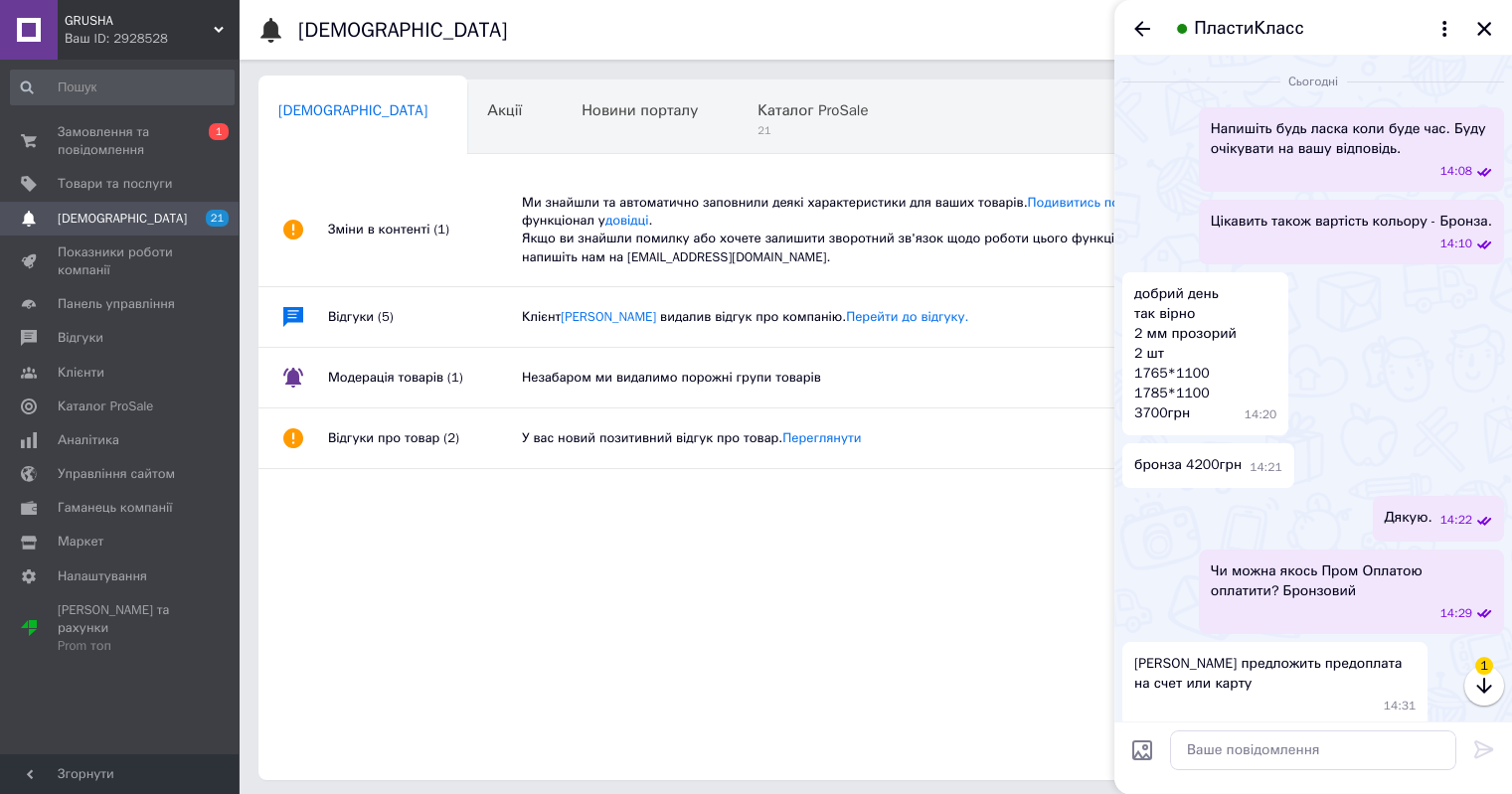 scroll, scrollTop: 2622, scrollLeft: 0, axis: vertical 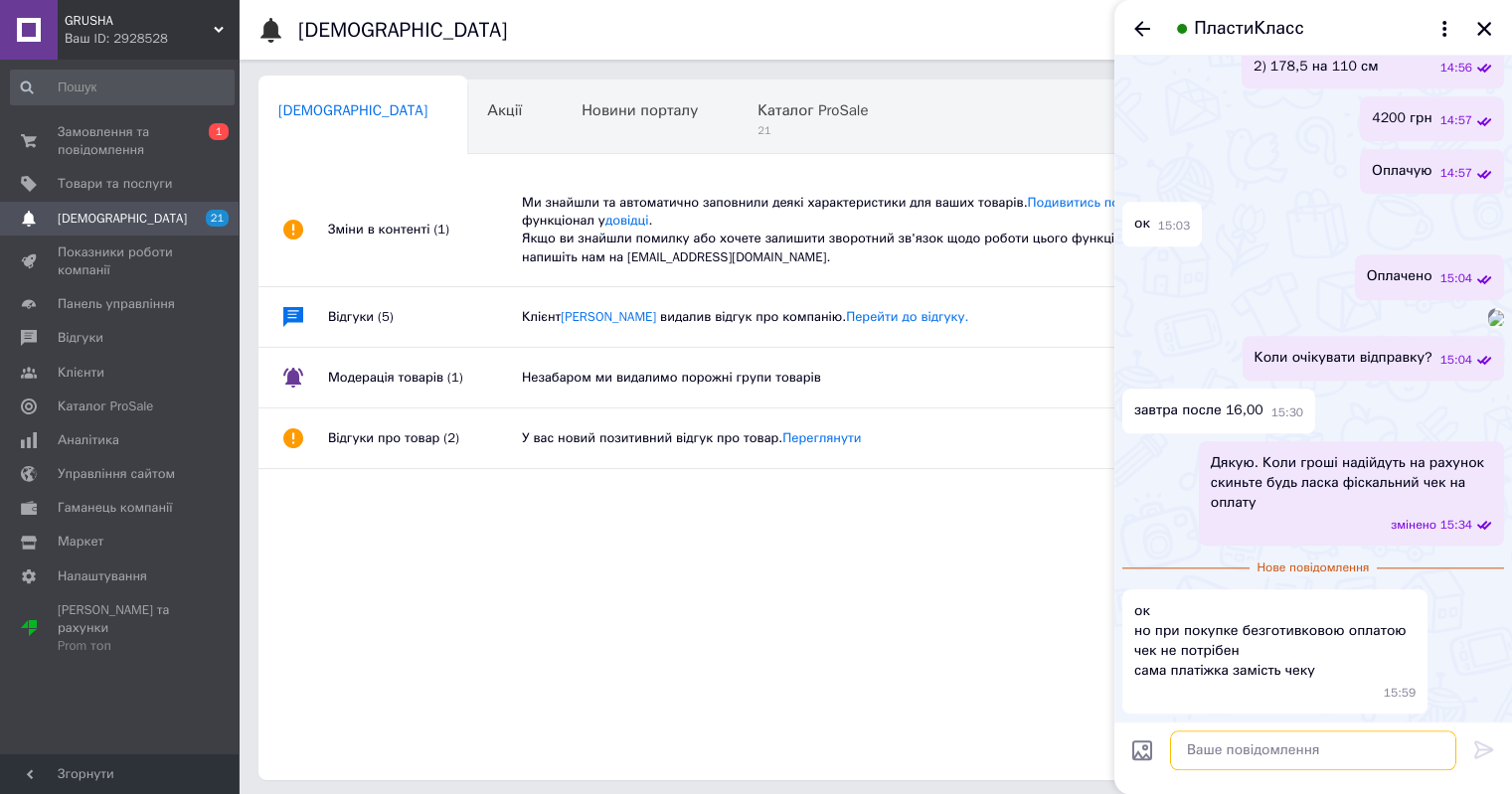 click at bounding box center (1313, 750) 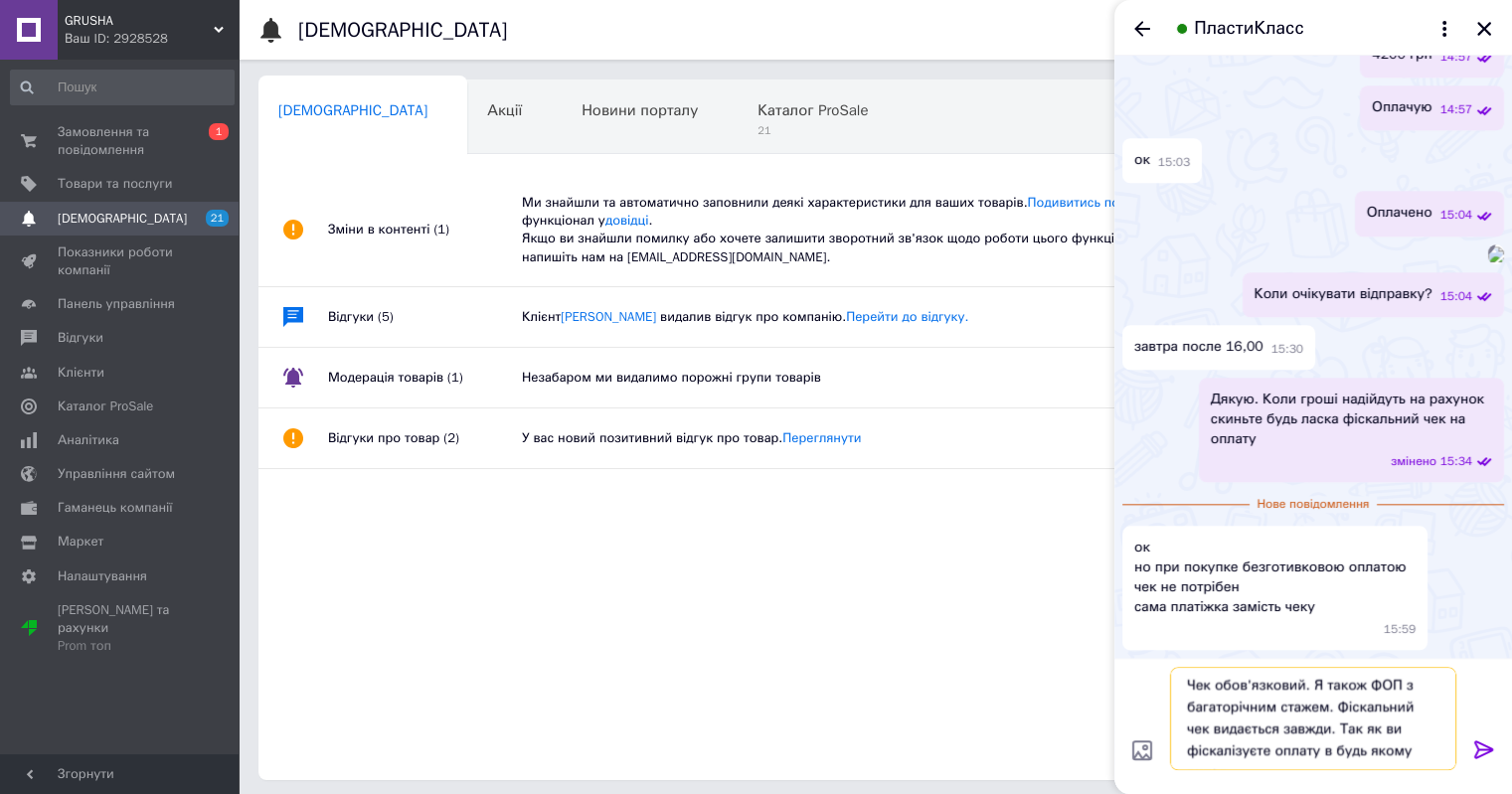 scroll, scrollTop: 1, scrollLeft: 0, axis: vertical 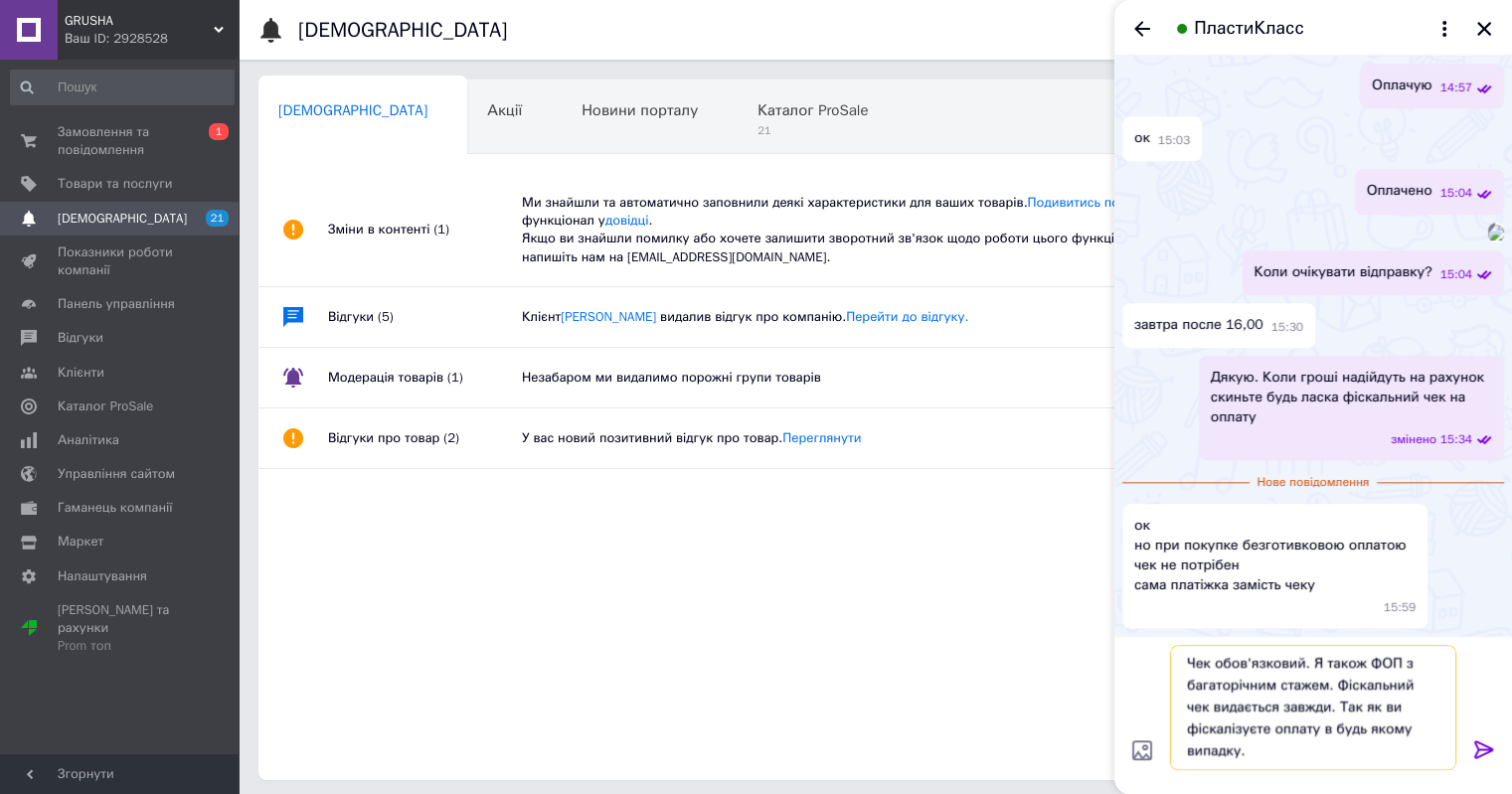 type on "Чек обов'язковий. Я також ФОП з багаторічним стажем. Фіскальний чек видається завжди. Так як ви фіскалізуєте оплату в будь якому випадку." 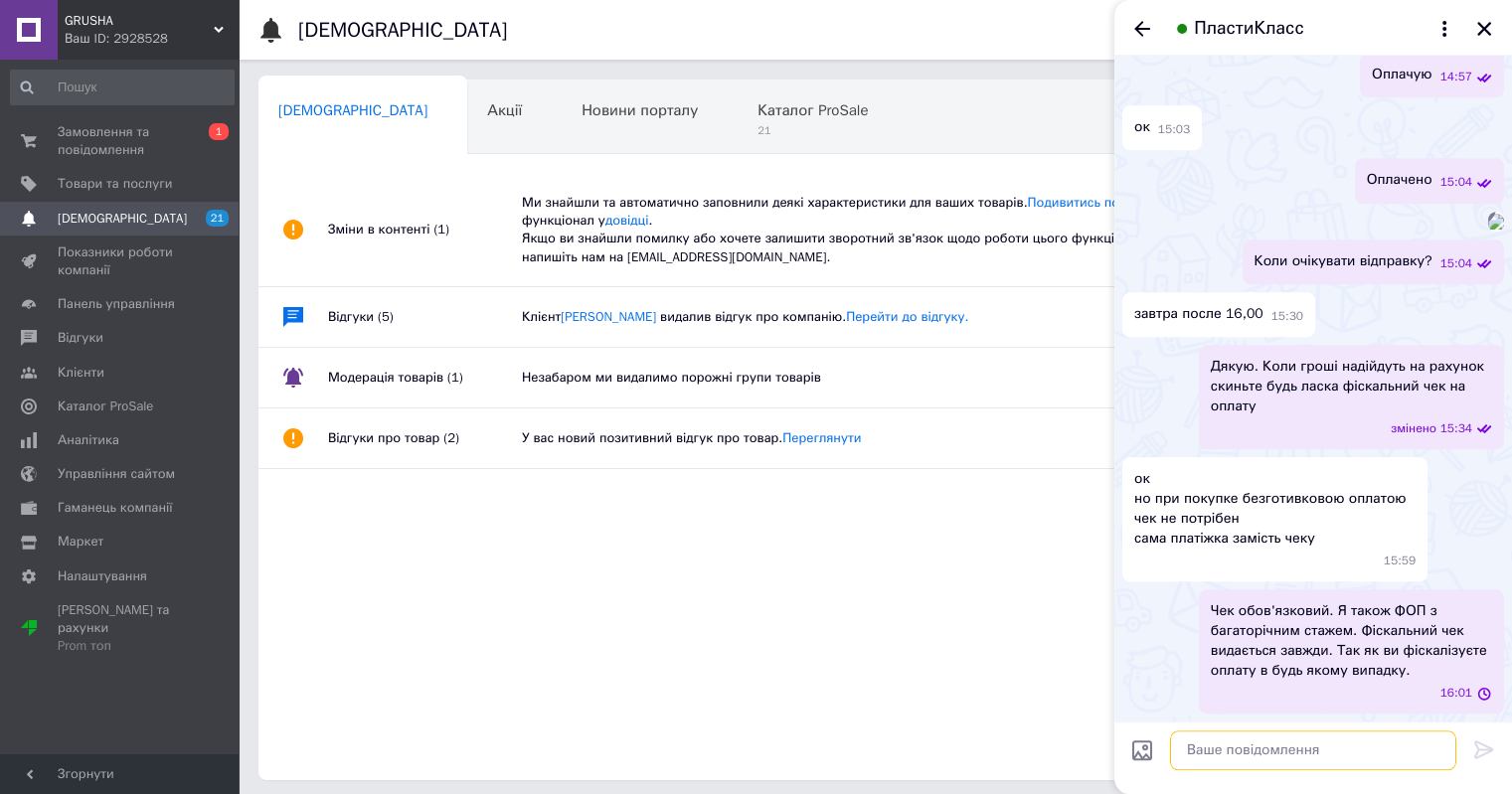 scroll, scrollTop: 0, scrollLeft: 0, axis: both 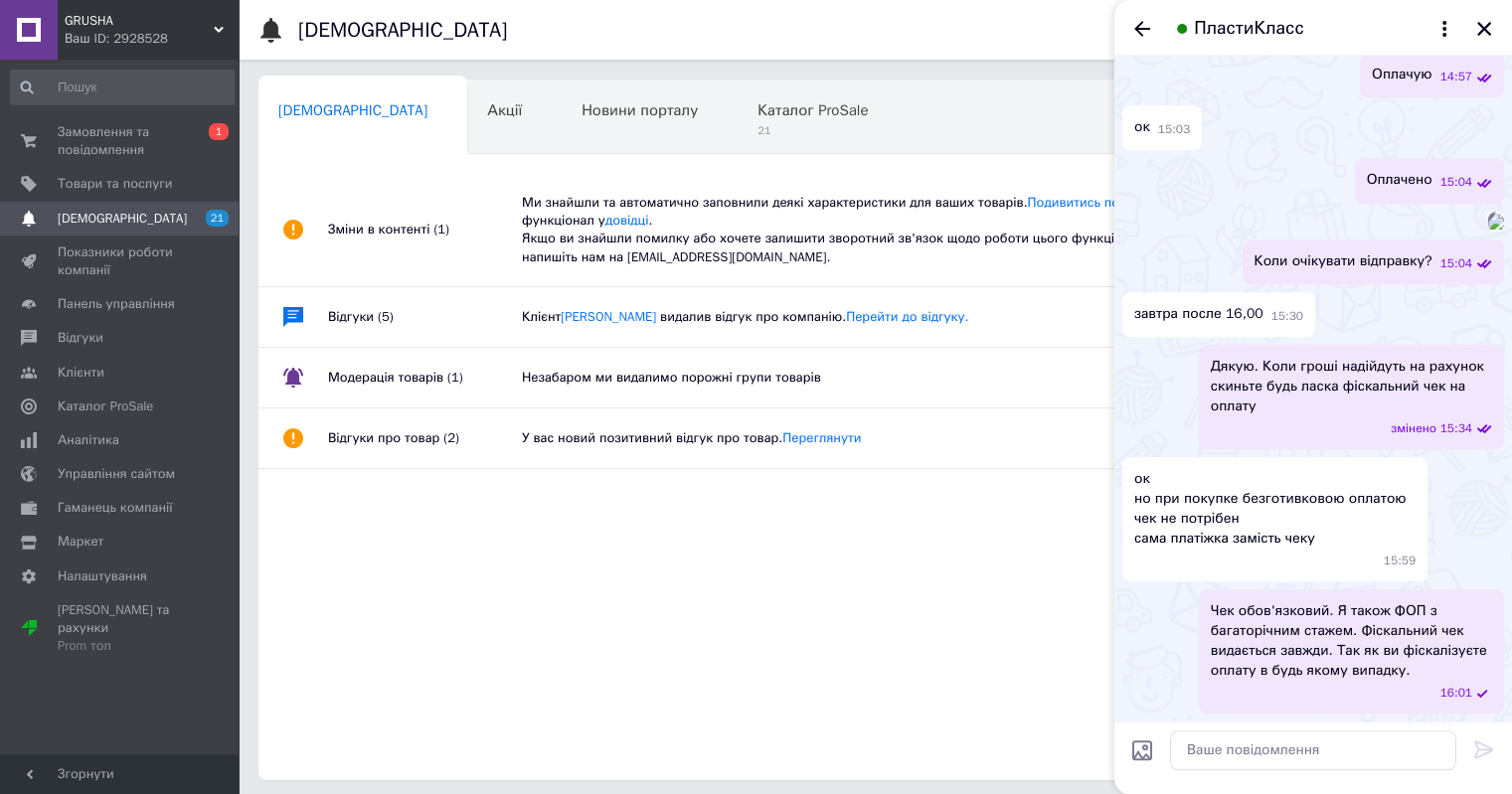 drag, startPoint x: 1304, startPoint y: 642, endPoint x: 1272, endPoint y: 667, distance: 40.60788 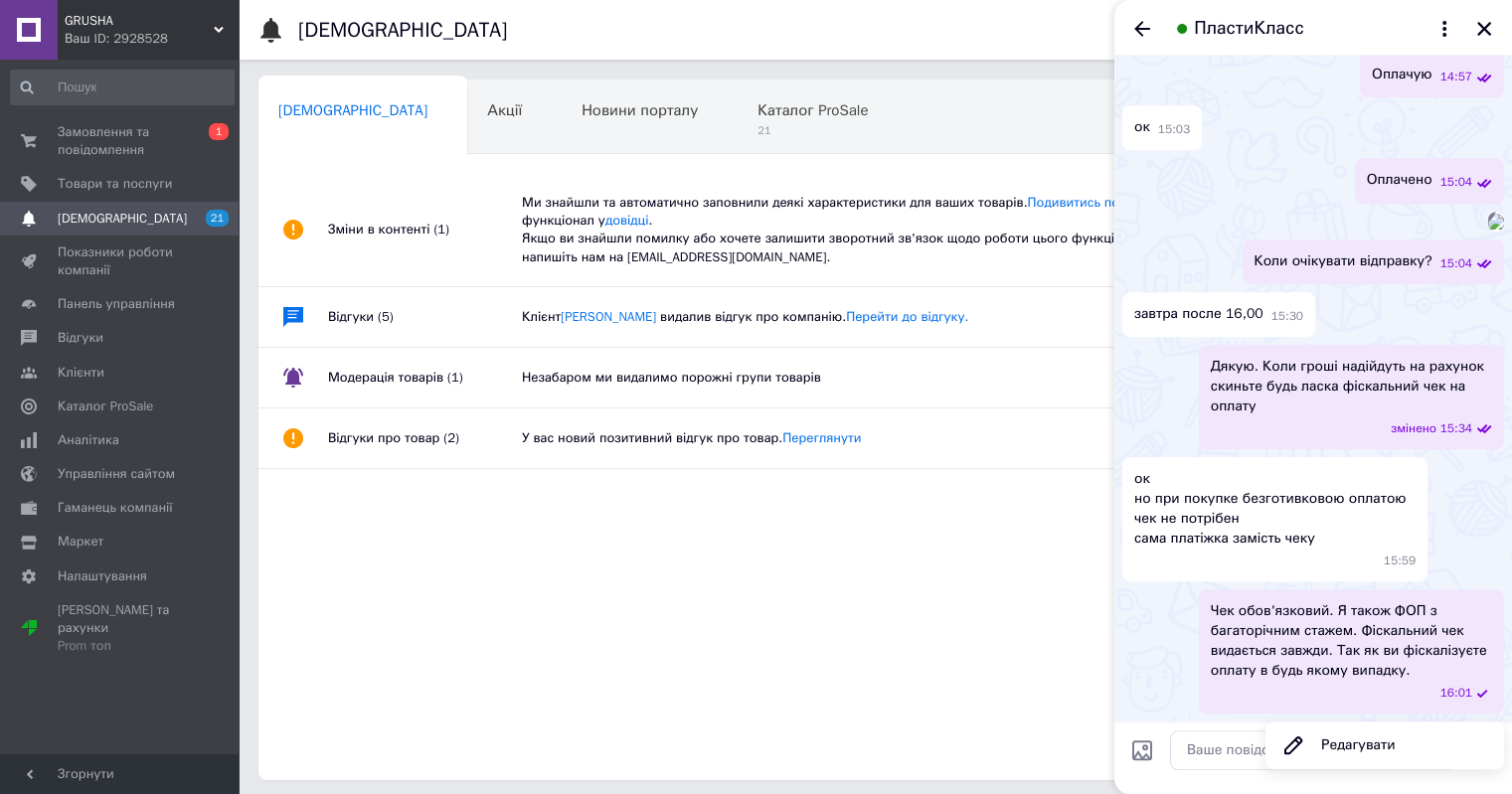 click on "Чек обов'язковий. Я також ФОП з багаторічним стажем. Фіскальний чек видається завжди. Так як ви фіскалізуєте оплату в будь якому випадку." at bounding box center [1351, 641] 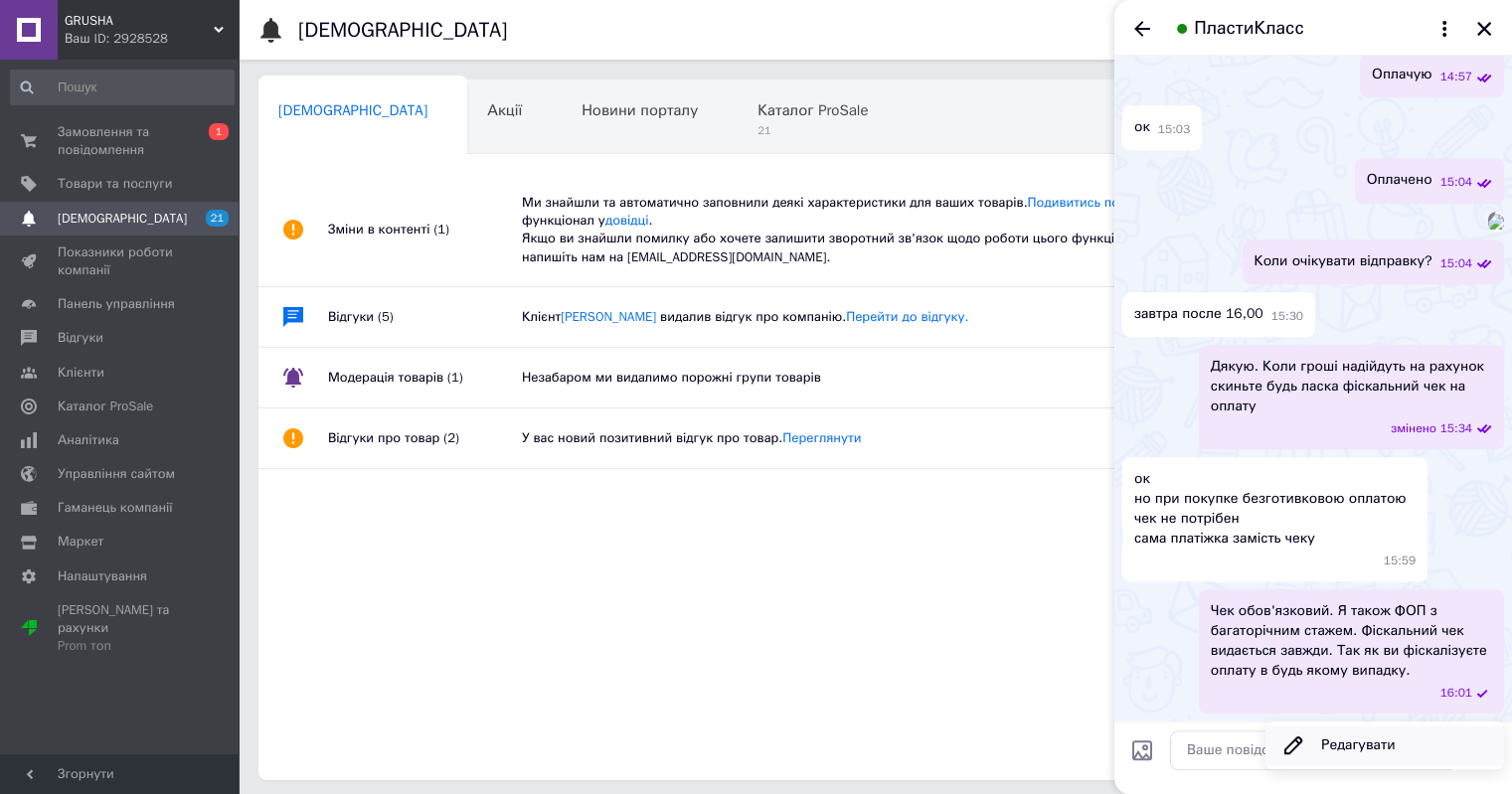 click on "Редагувати" at bounding box center (1385, 745) 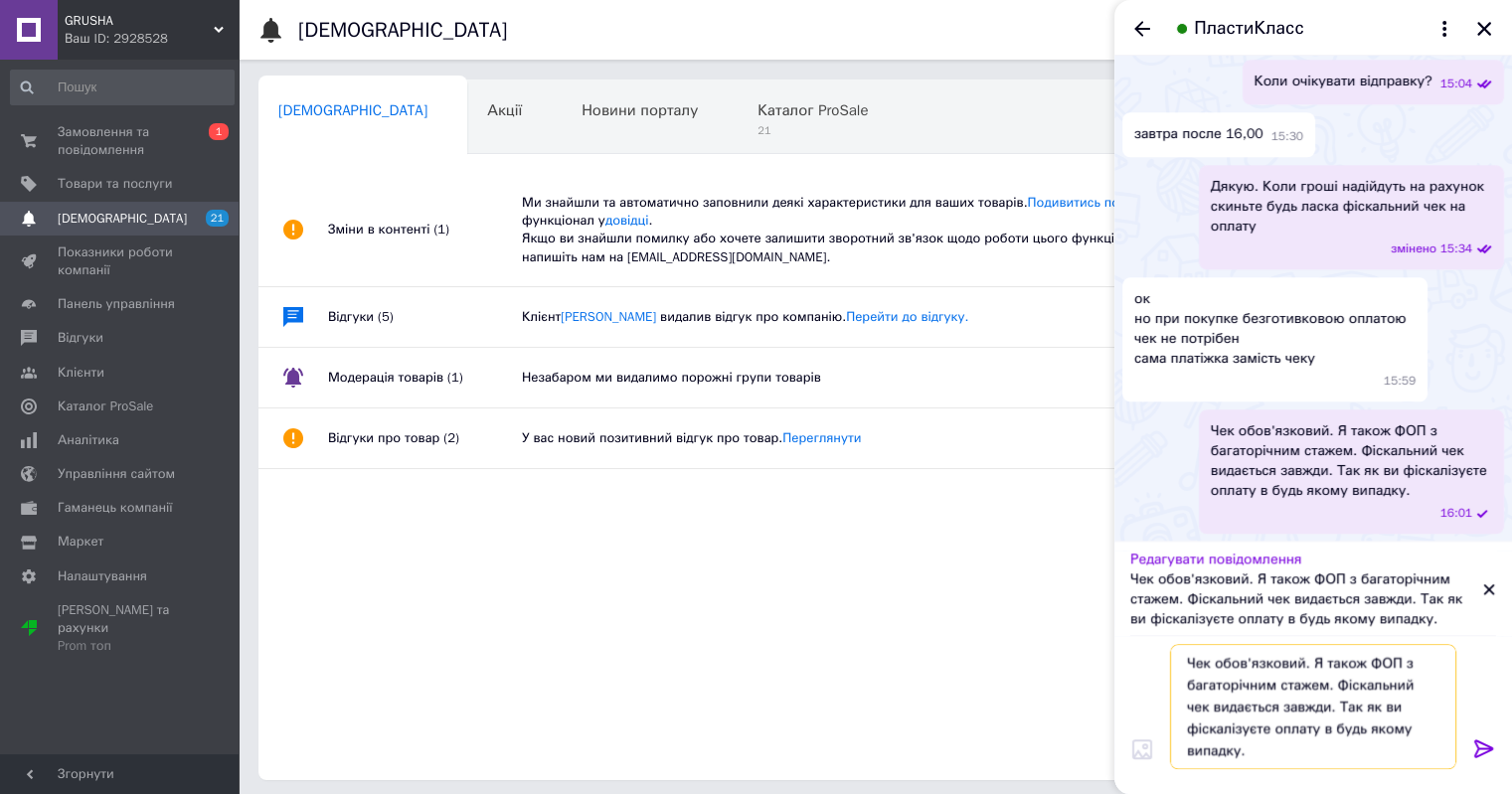 click on "Чек обов'язковий. Я також ФОП з багаторічним стажем. Фіскальний чек видається завжди. Так як ви фіскалізуєте оплату в будь якому випадку." at bounding box center [1313, 708] 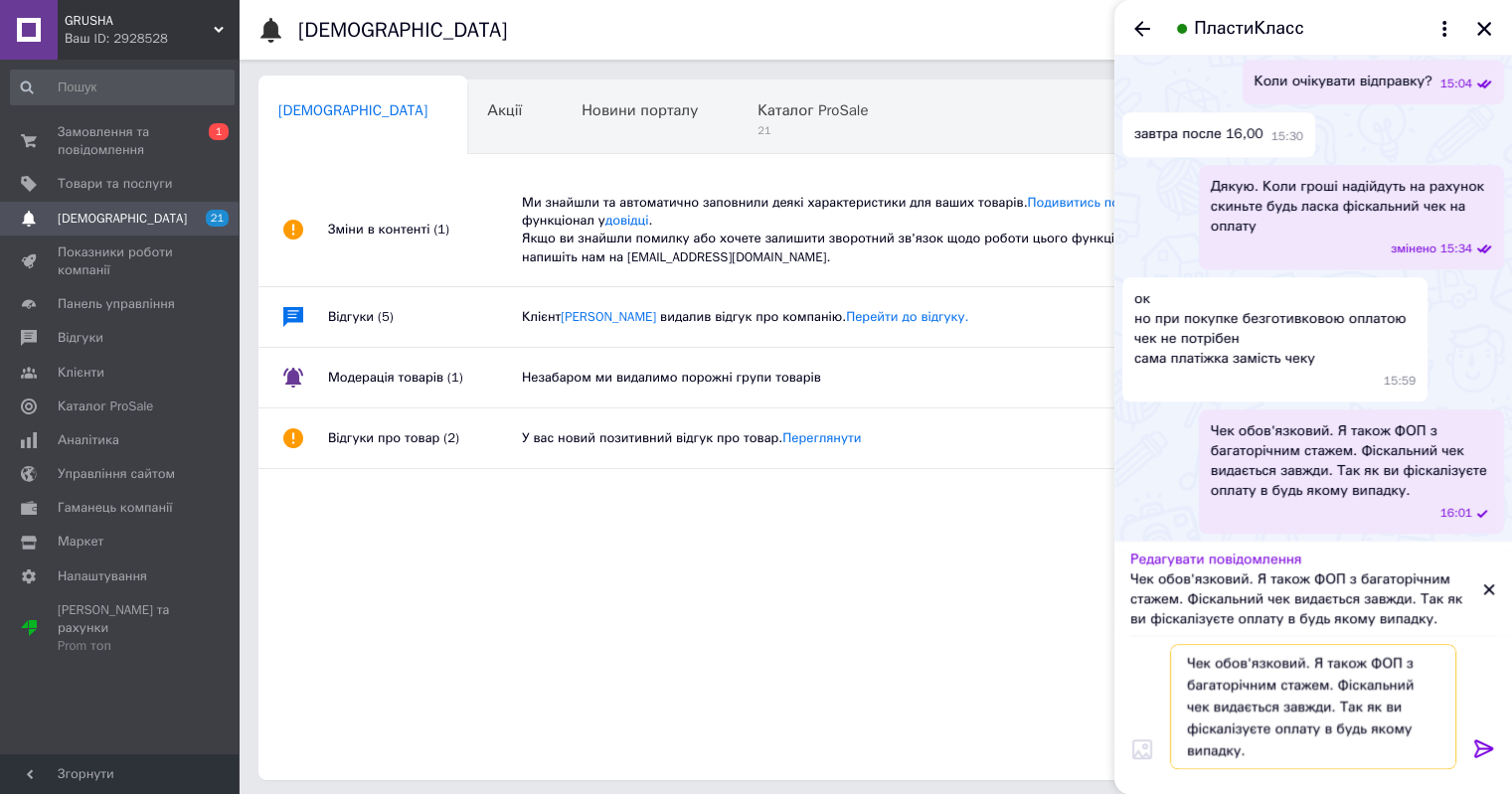 type on "Чек обов'язковий. Я також ФОП з багаторічним стажем. Фіскальний чек видається завжди. Так як ви фіскалізуєте оплату в будь якому випадку." 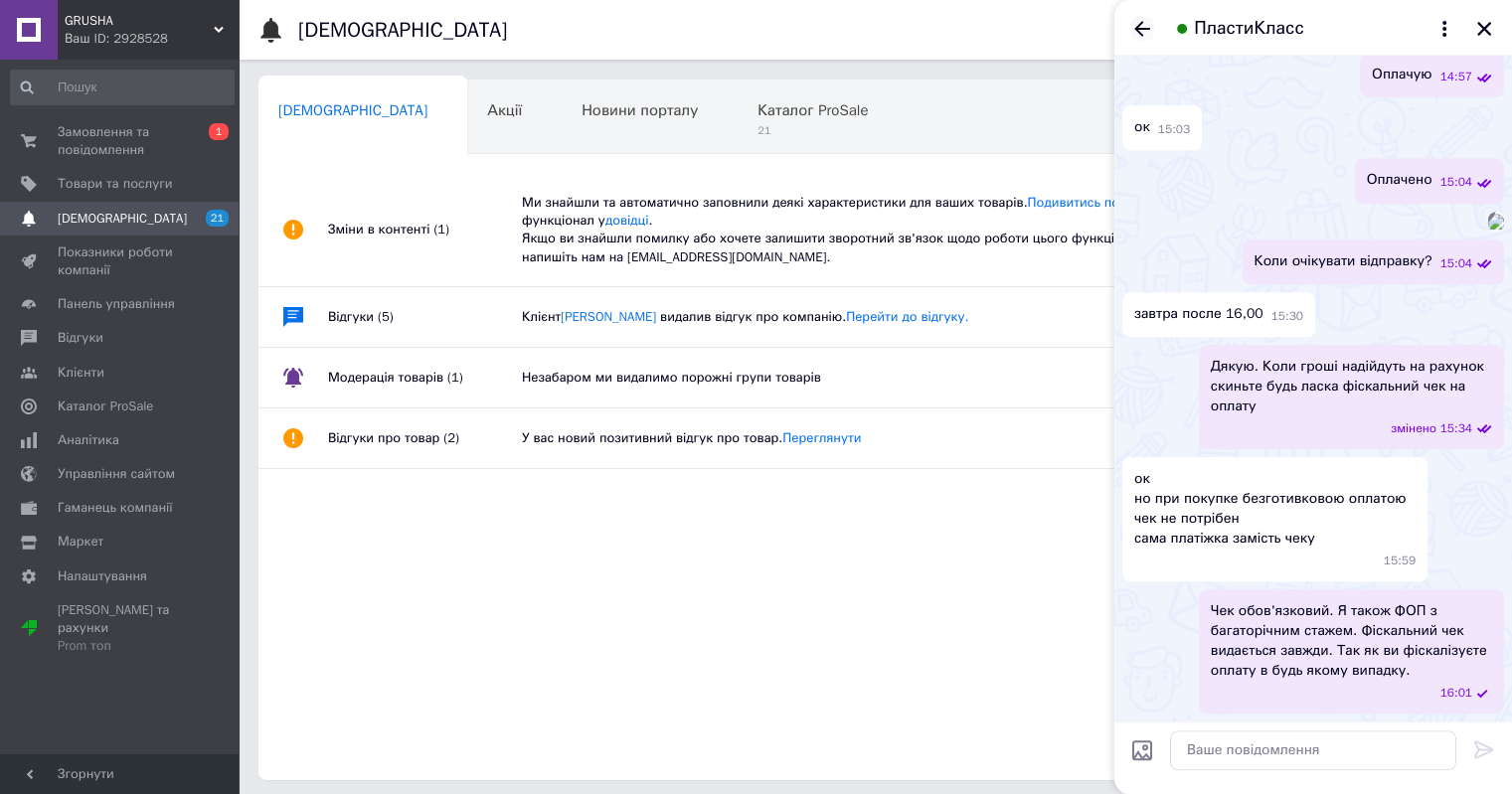 click 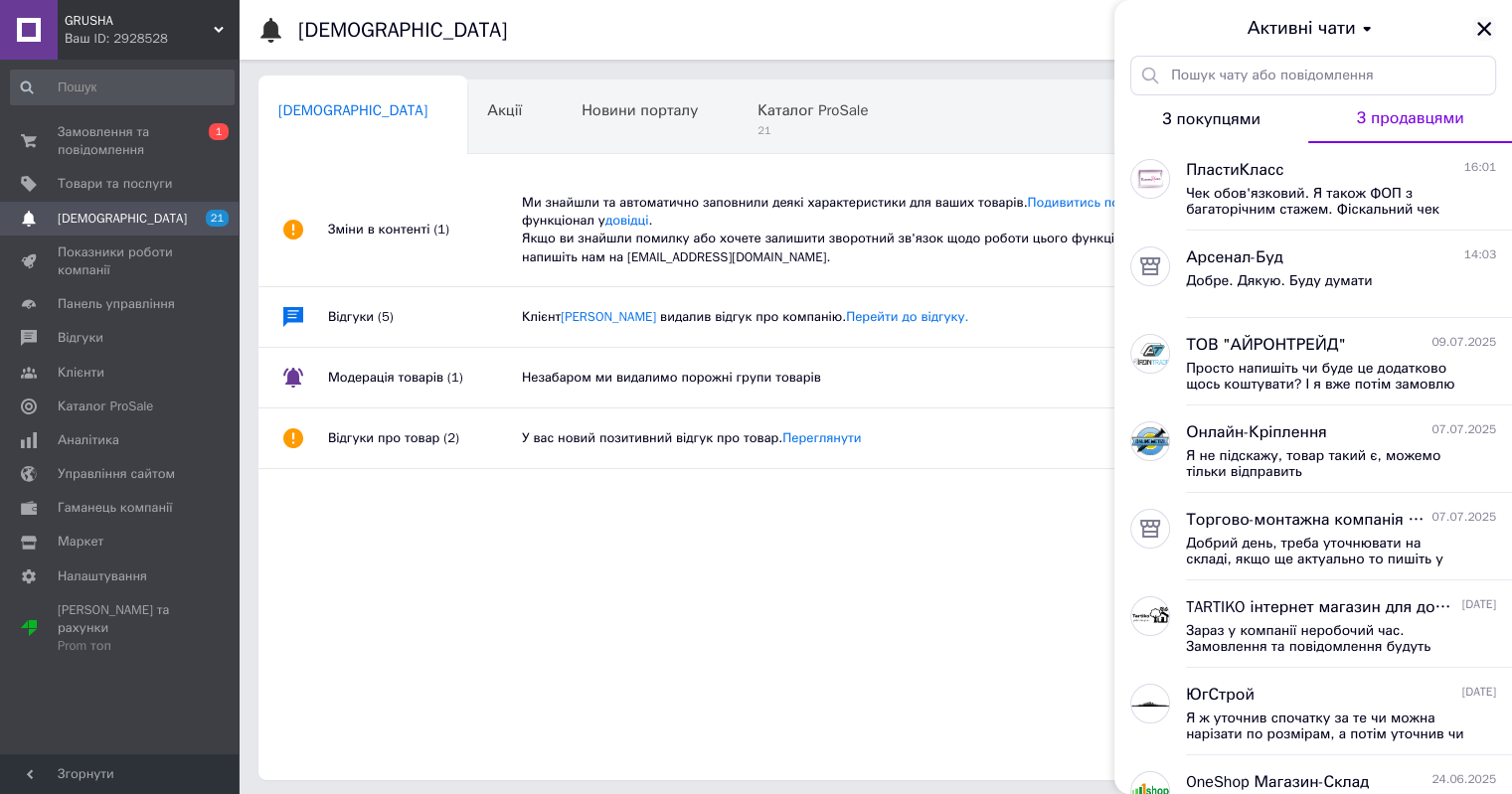 click 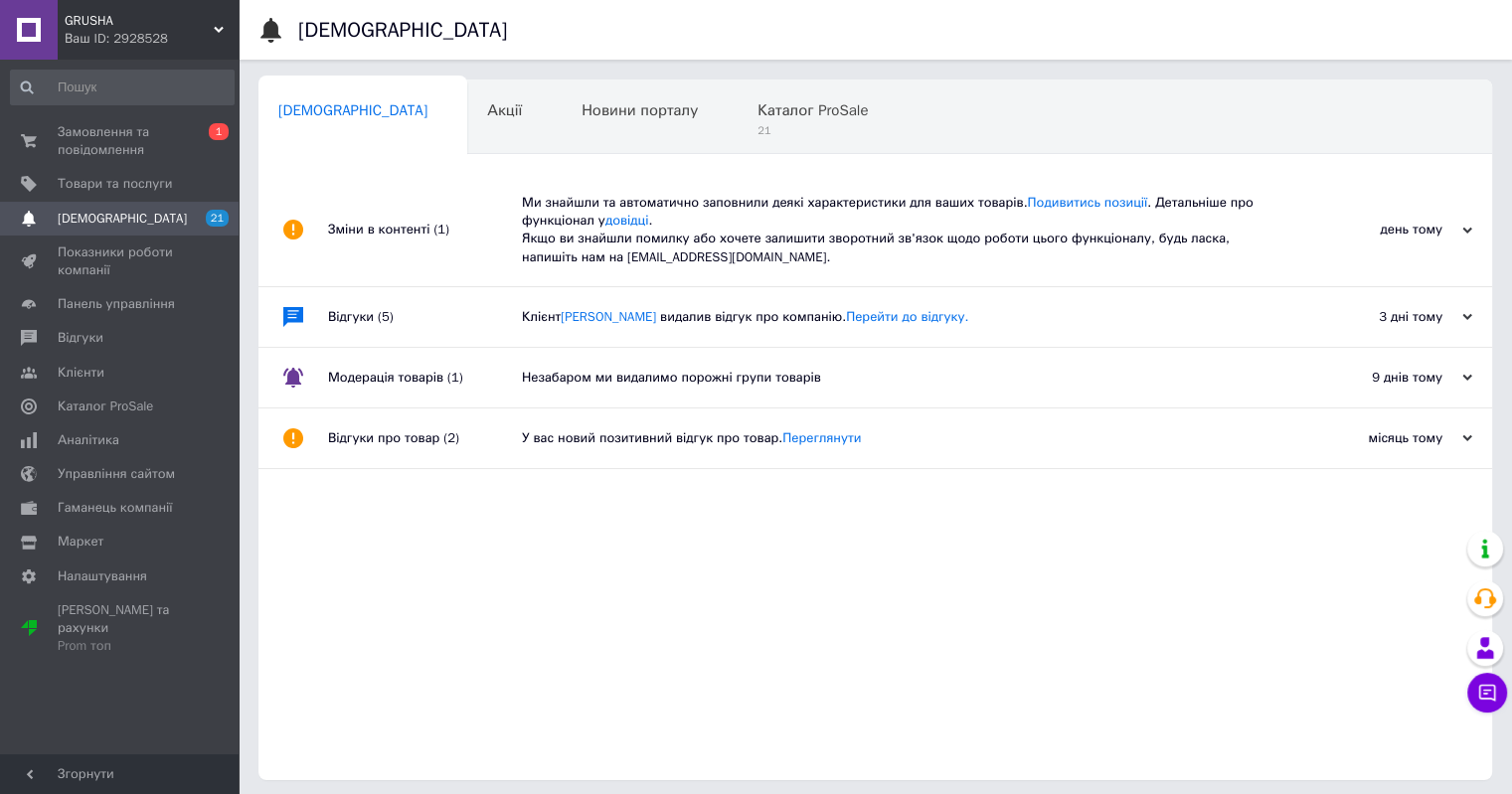 click on "Чат з покупцем" at bounding box center [1487, 693] 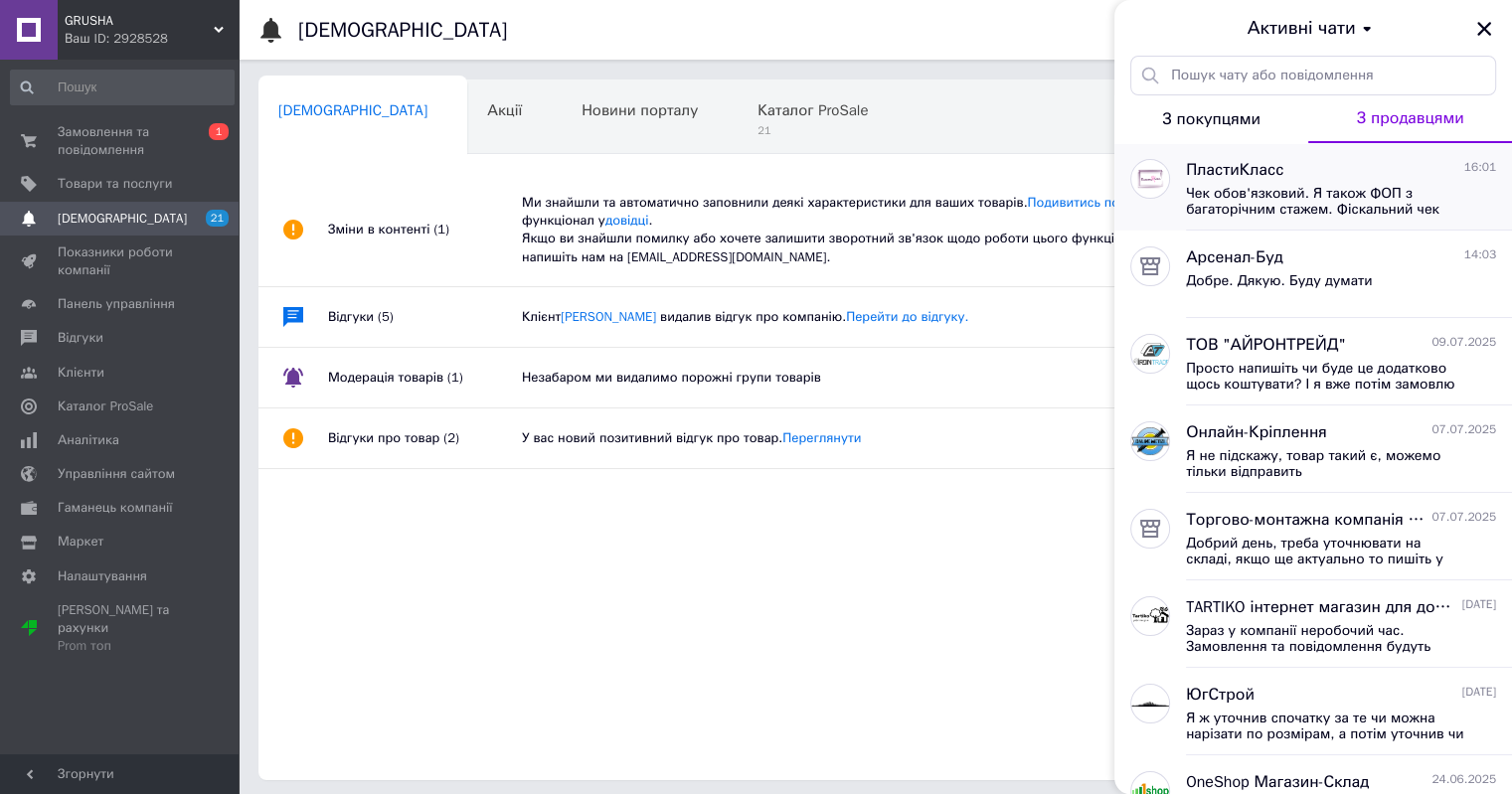 click on "Чек обов'язковий. Я також ФОП з багаторічним стажем. Фіскальний чек видається завжди. Так як ви фіскалізуєте оплату в будь якому випадку." at bounding box center (1327, 202) 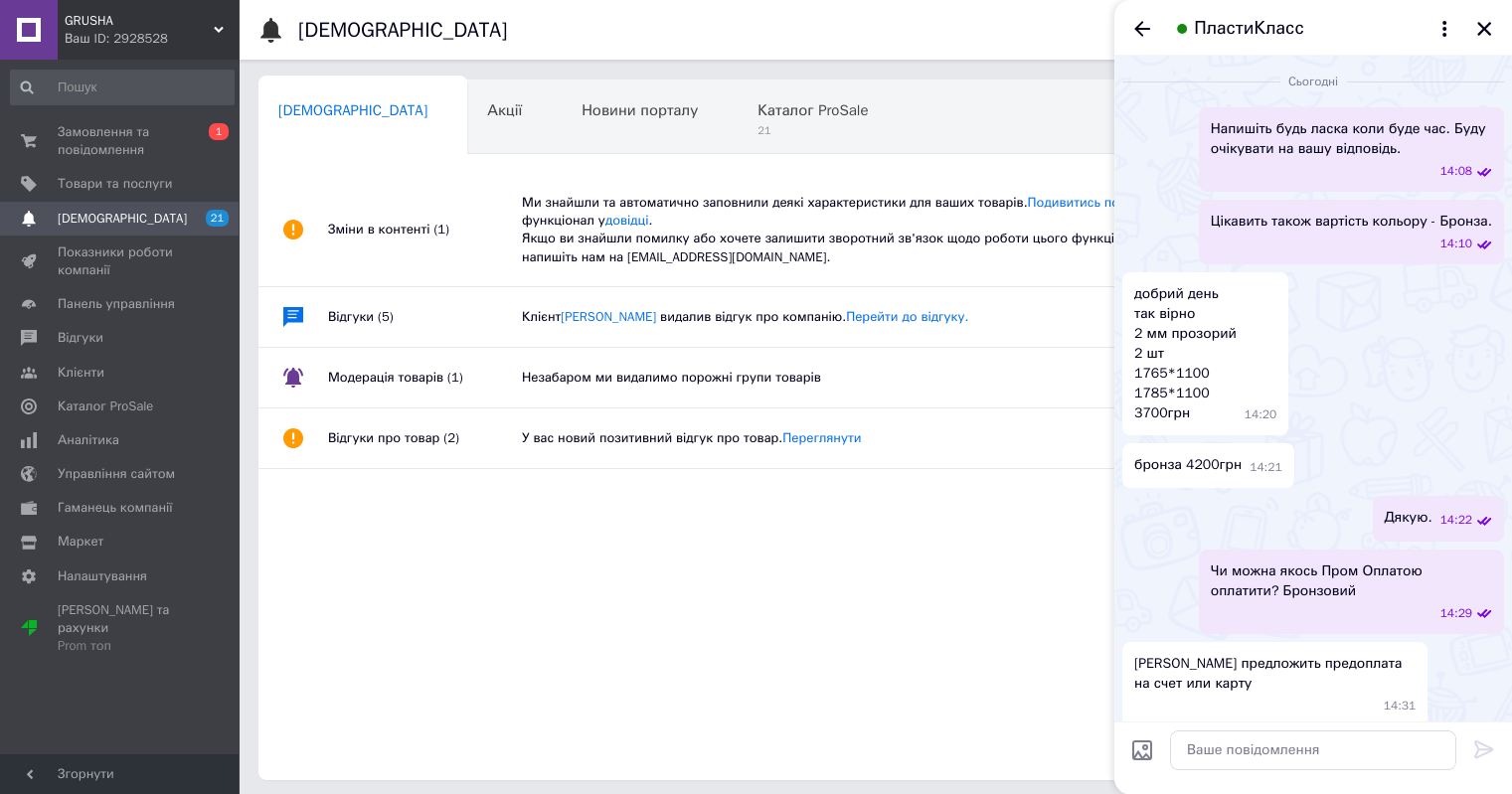 scroll, scrollTop: 2719, scrollLeft: 0, axis: vertical 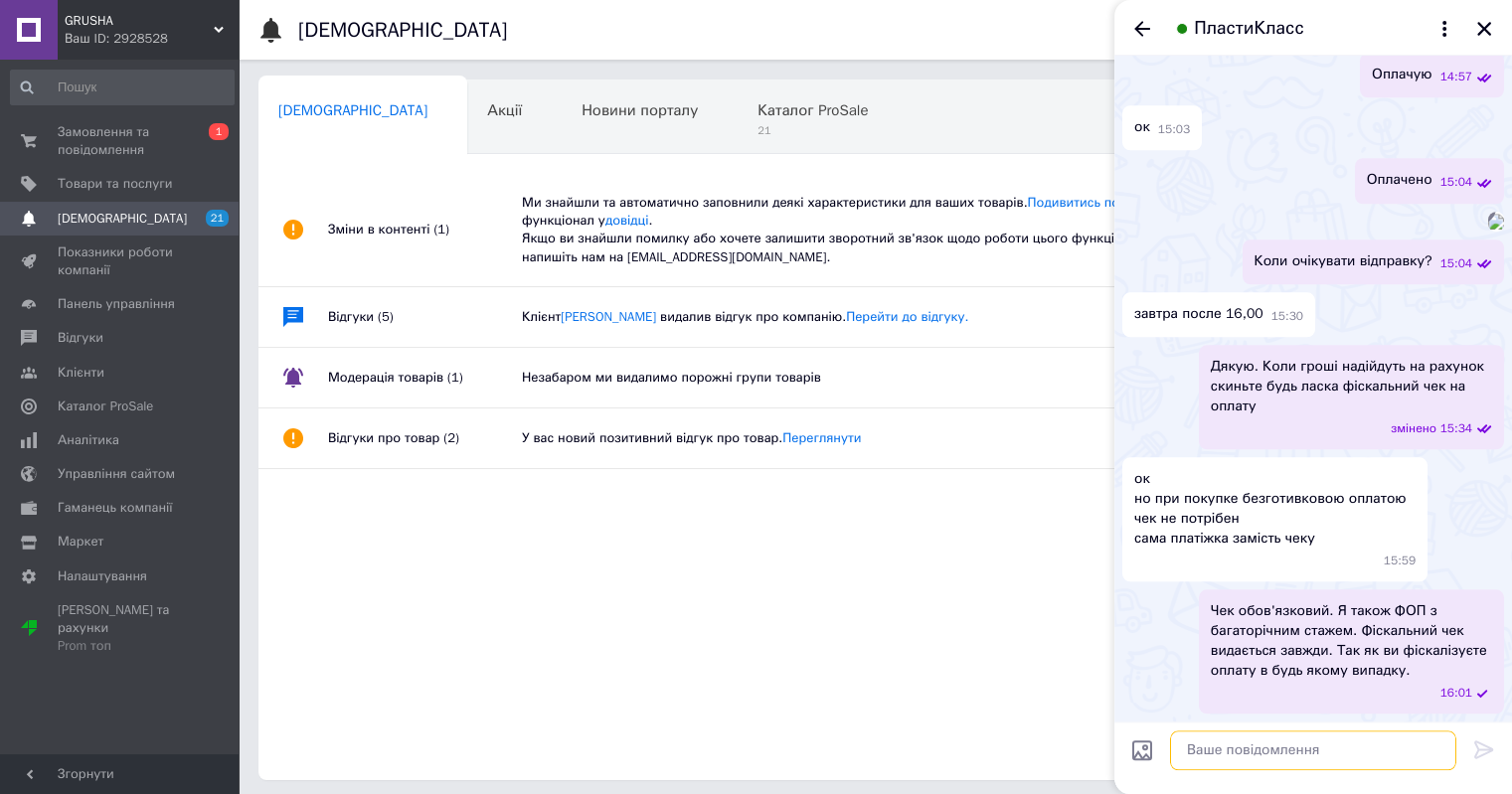 click at bounding box center (1313, 750) 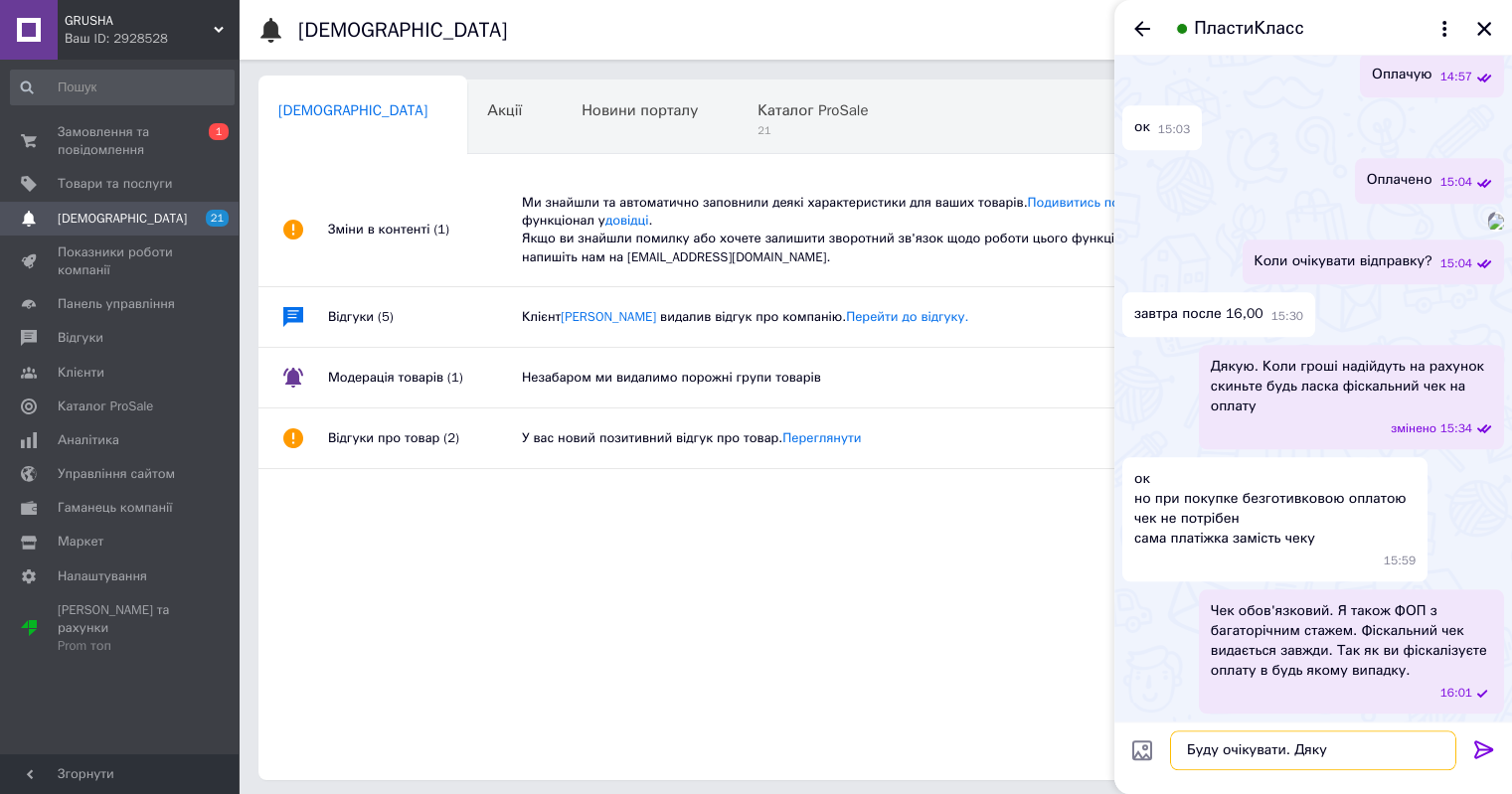 type on "Буду очікувати. Дякую" 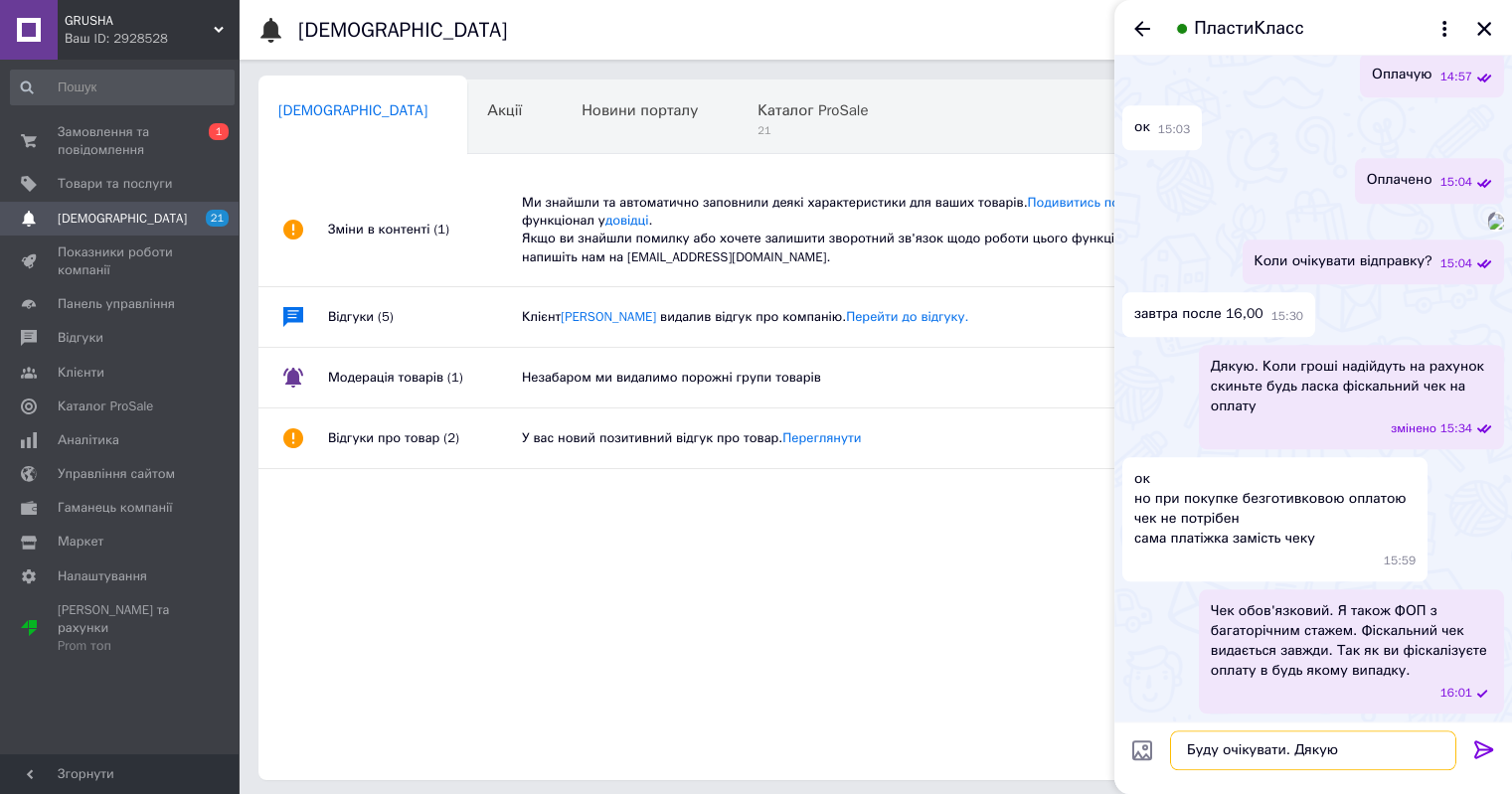 type 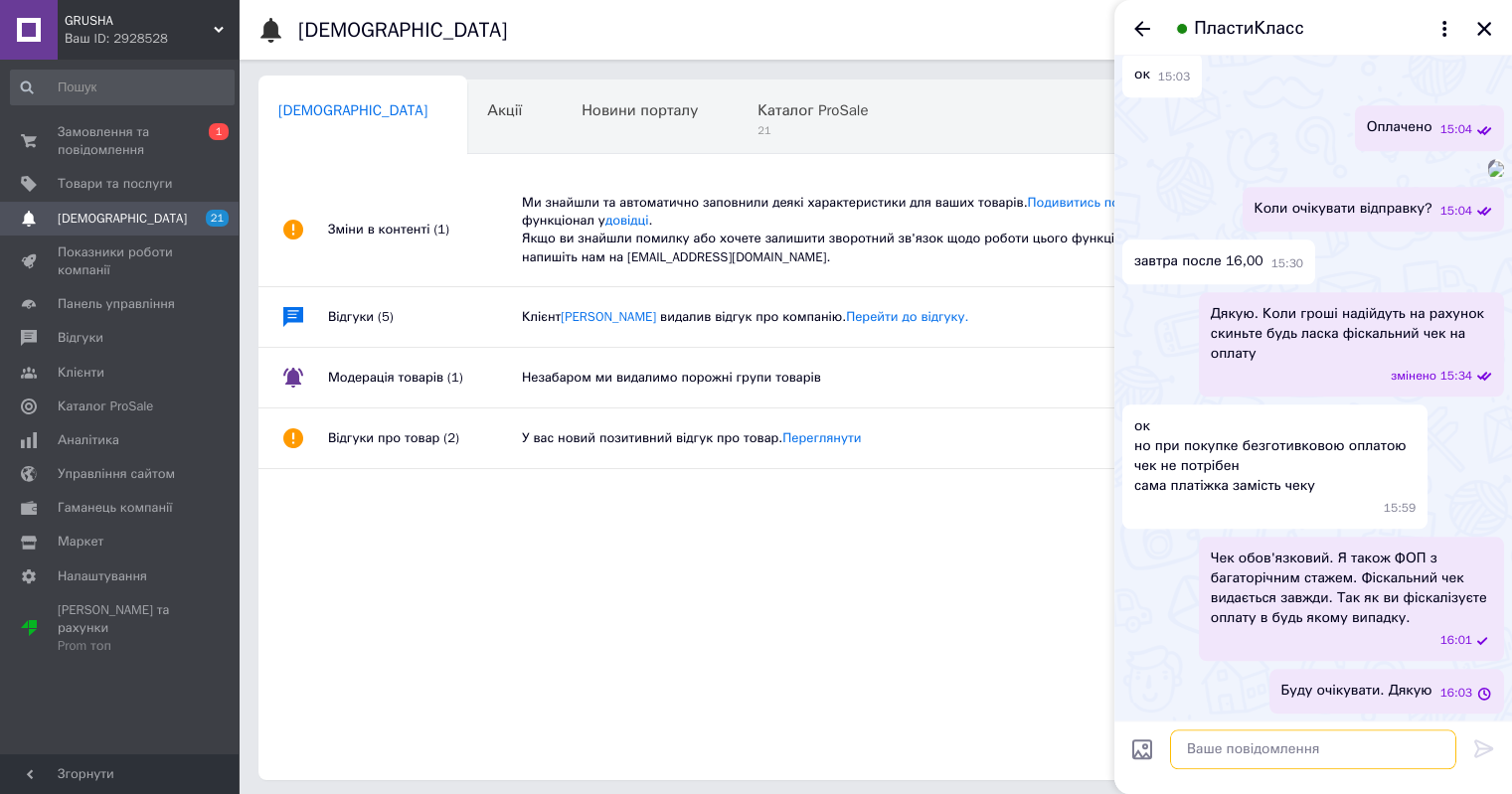 scroll, scrollTop: 2771, scrollLeft: 0, axis: vertical 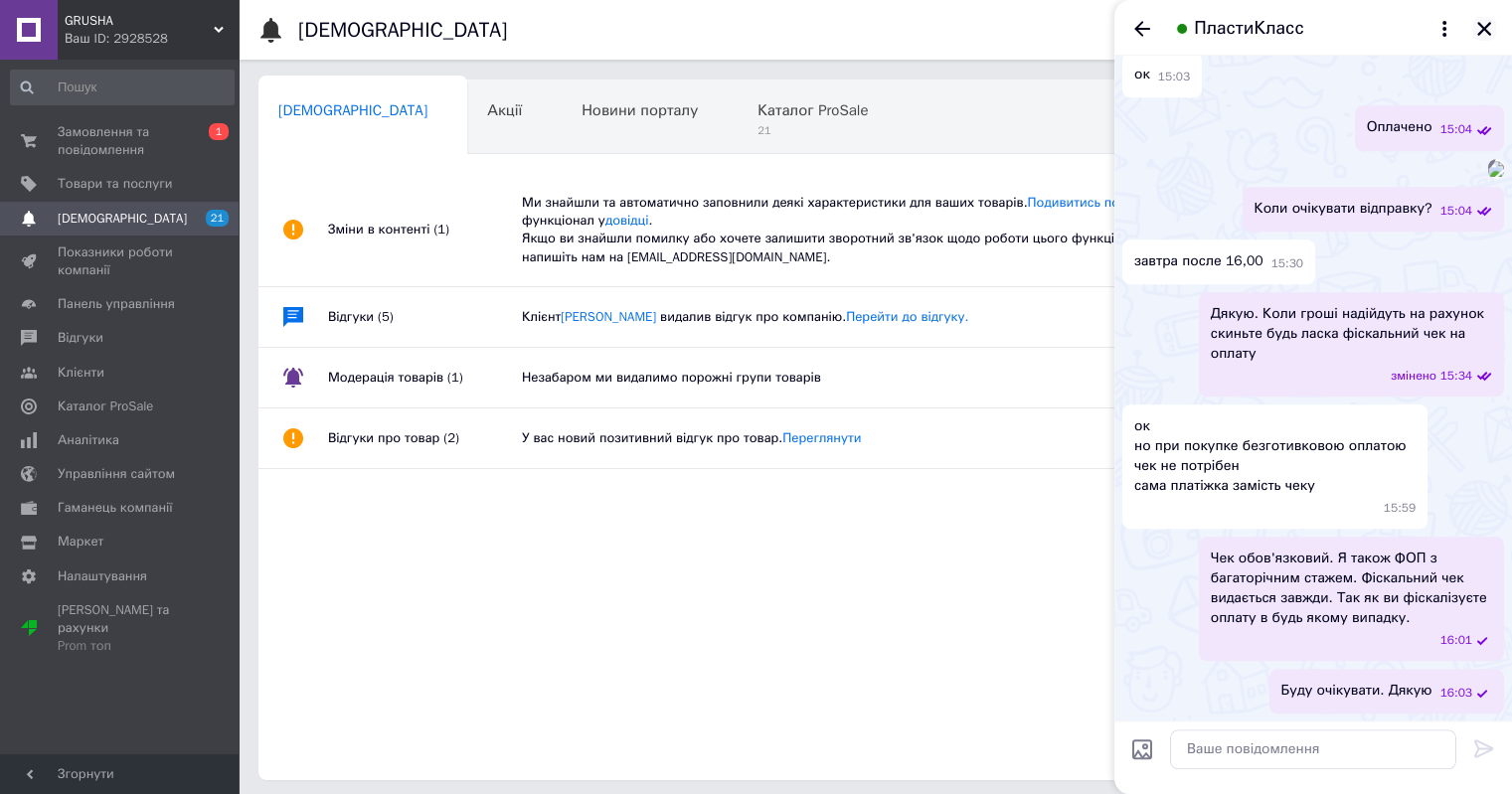 click 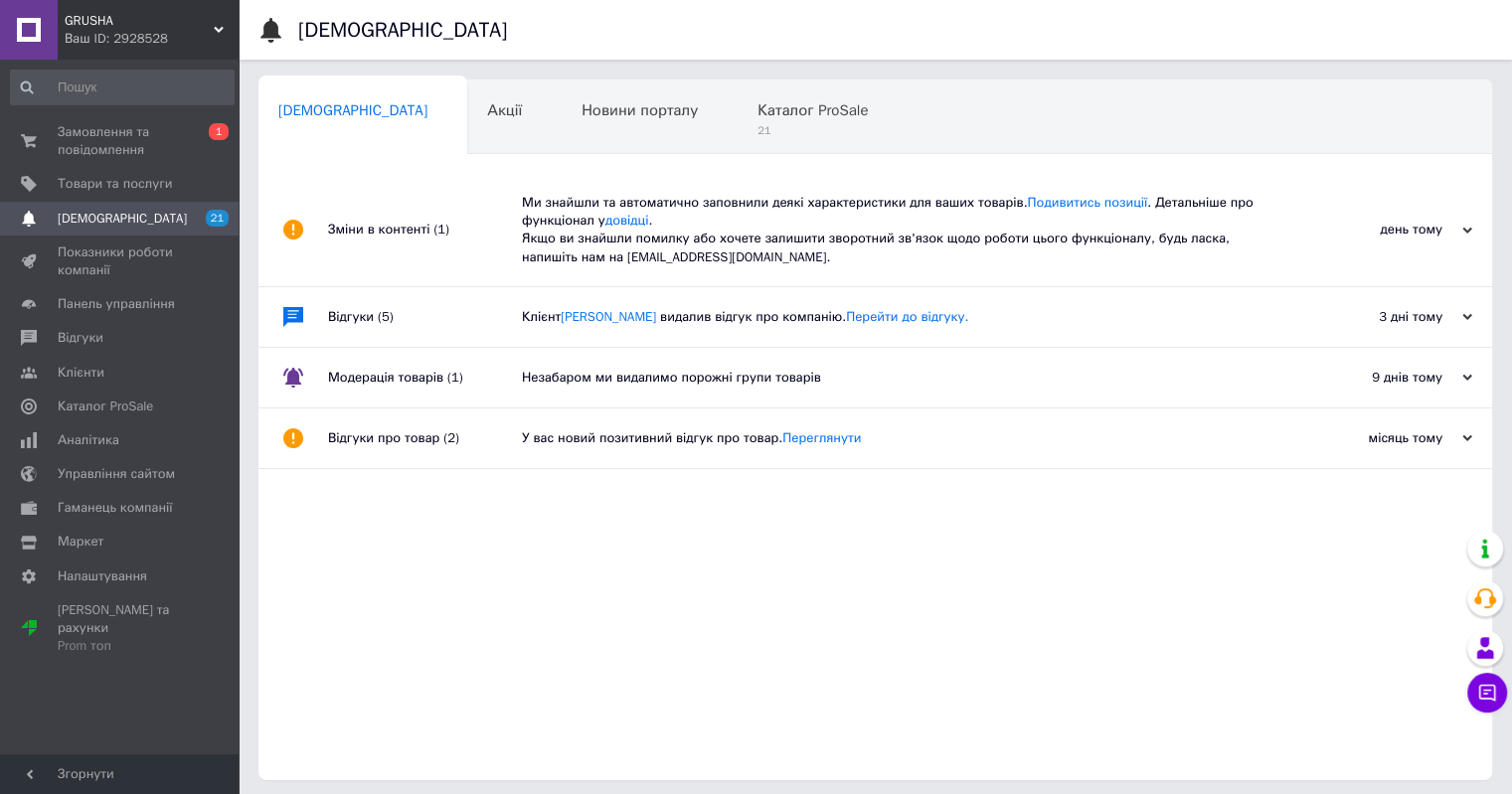 click on "Чат з покупцем" at bounding box center (1487, 693) 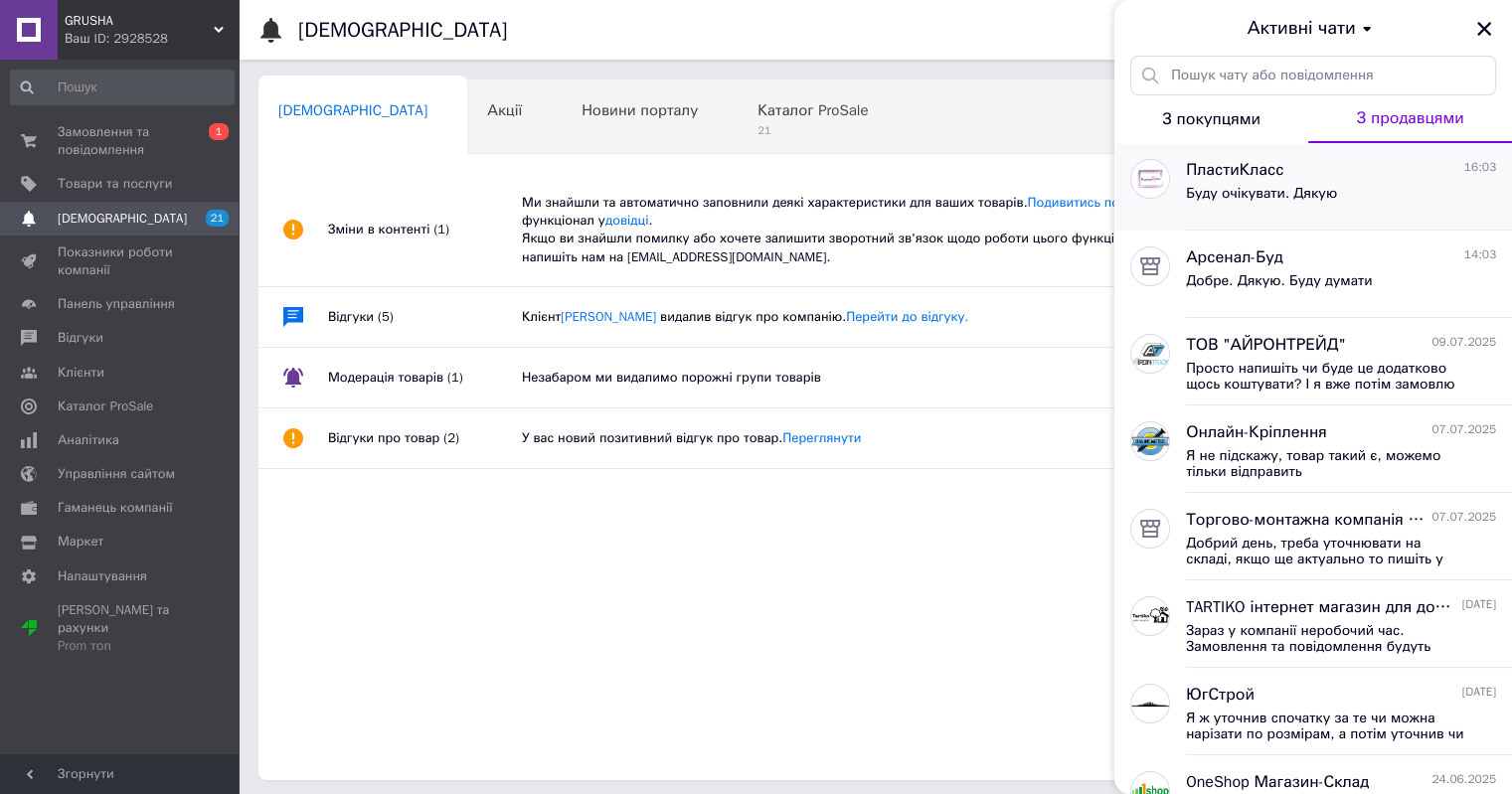 click on "Буду очікувати. Дякую" at bounding box center (1261, 194) 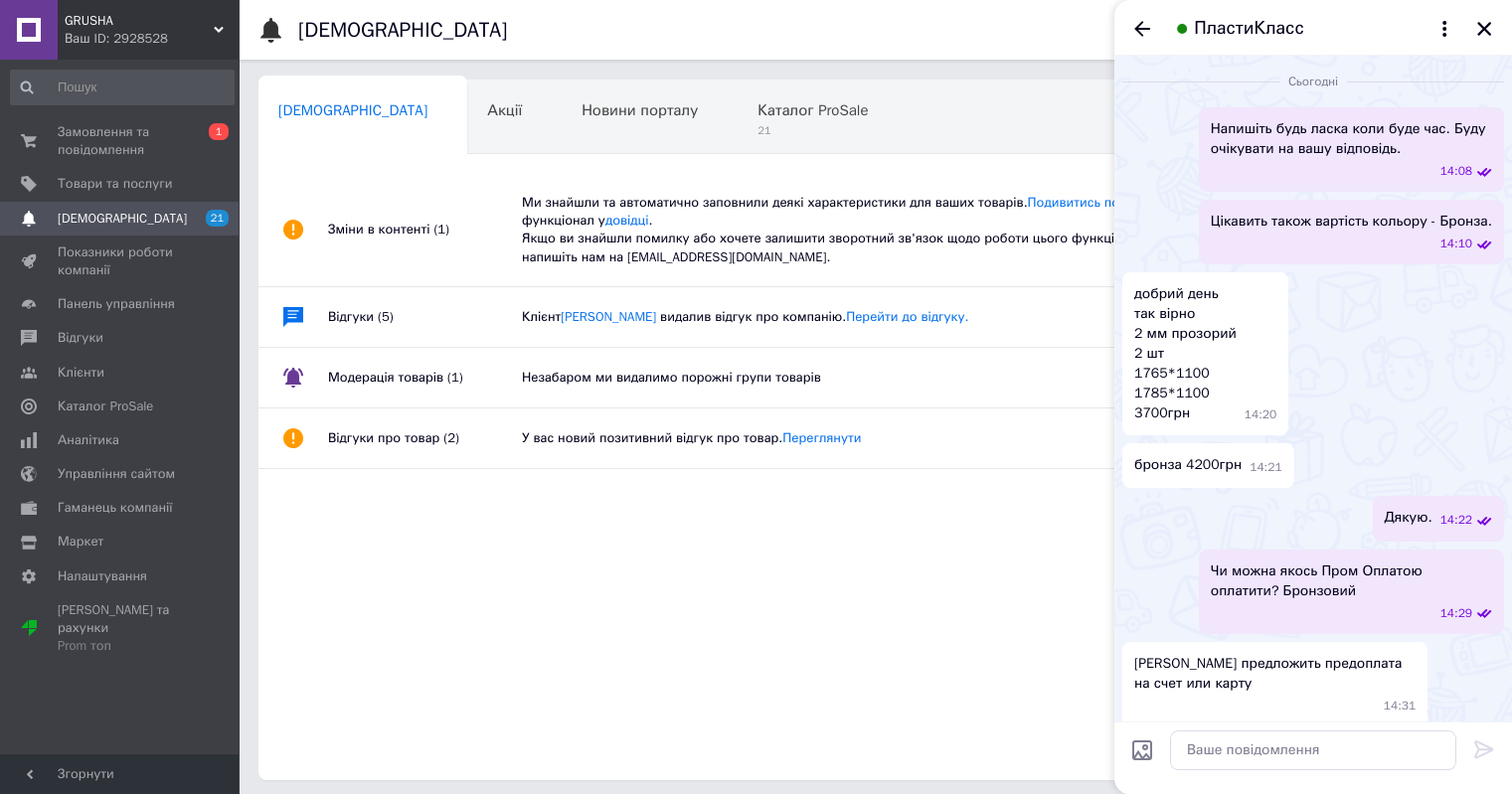 scroll, scrollTop: 2771, scrollLeft: 0, axis: vertical 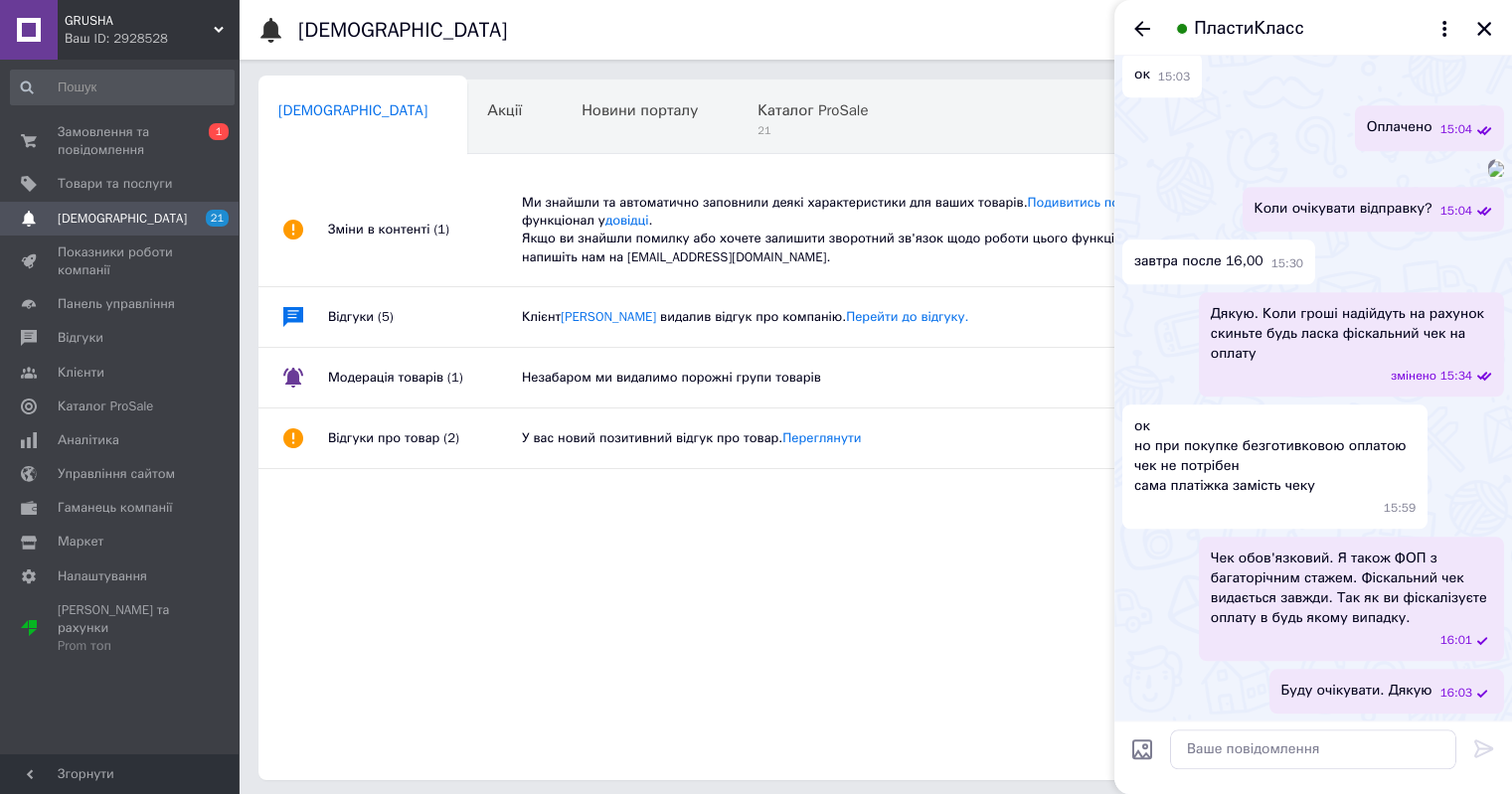 click on "Буду очікувати. Дякую" at bounding box center [1357, 691] 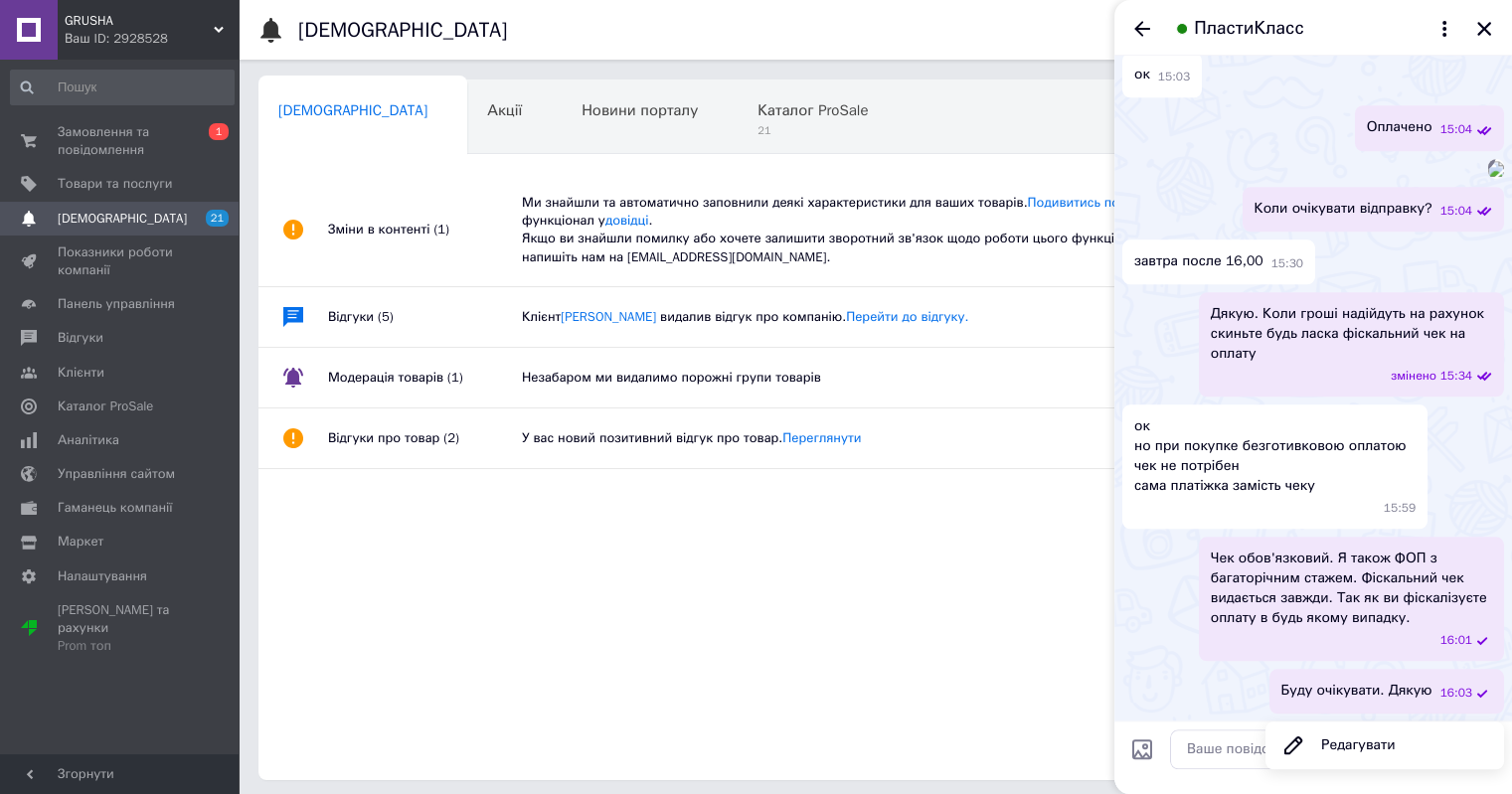click on "Редагувати" at bounding box center [1385, 745] 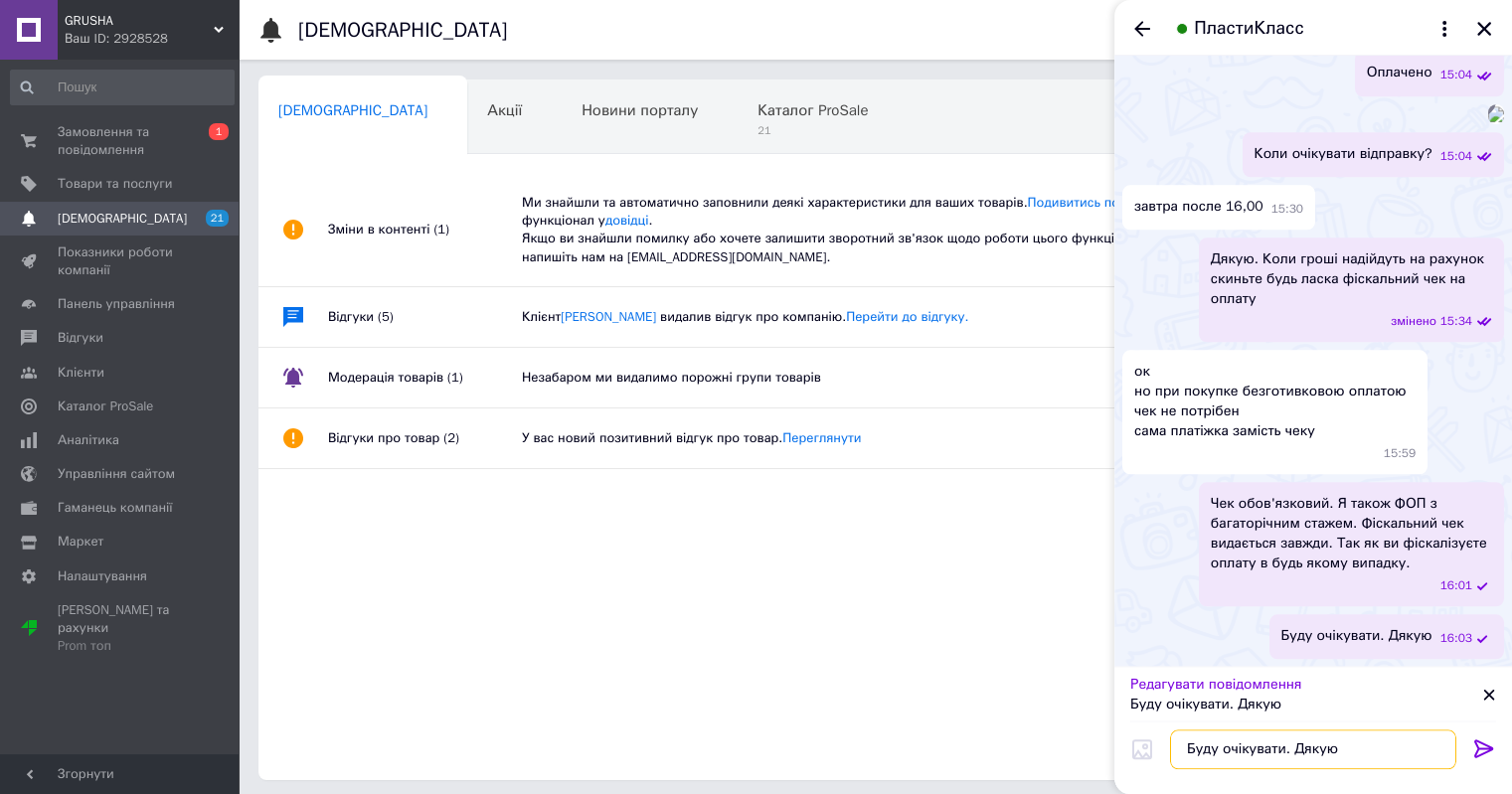 drag, startPoint x: 1280, startPoint y: 752, endPoint x: 1293, endPoint y: 754, distance: 13.152946 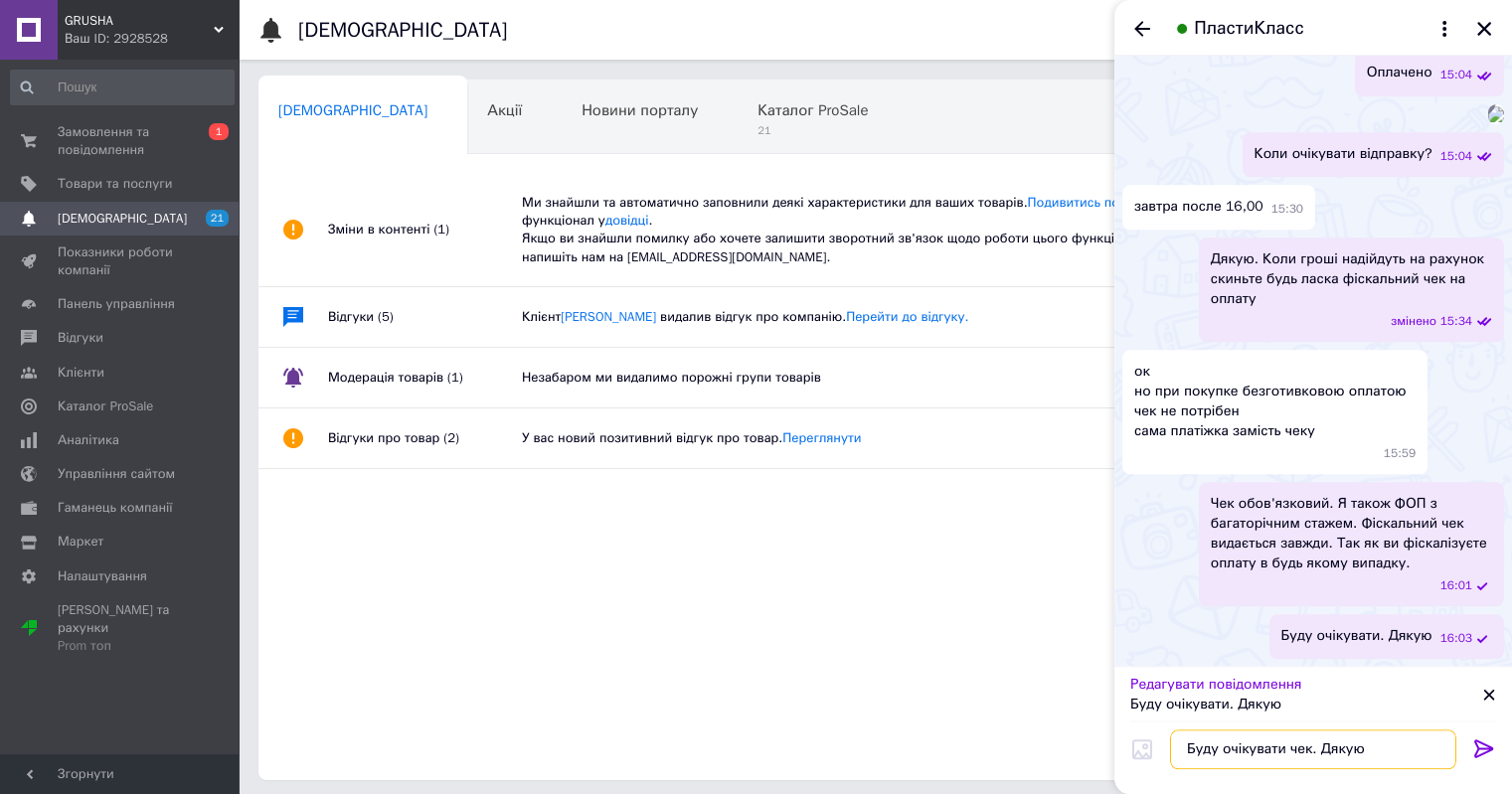 type on "Буду очікувати чек. Дякую" 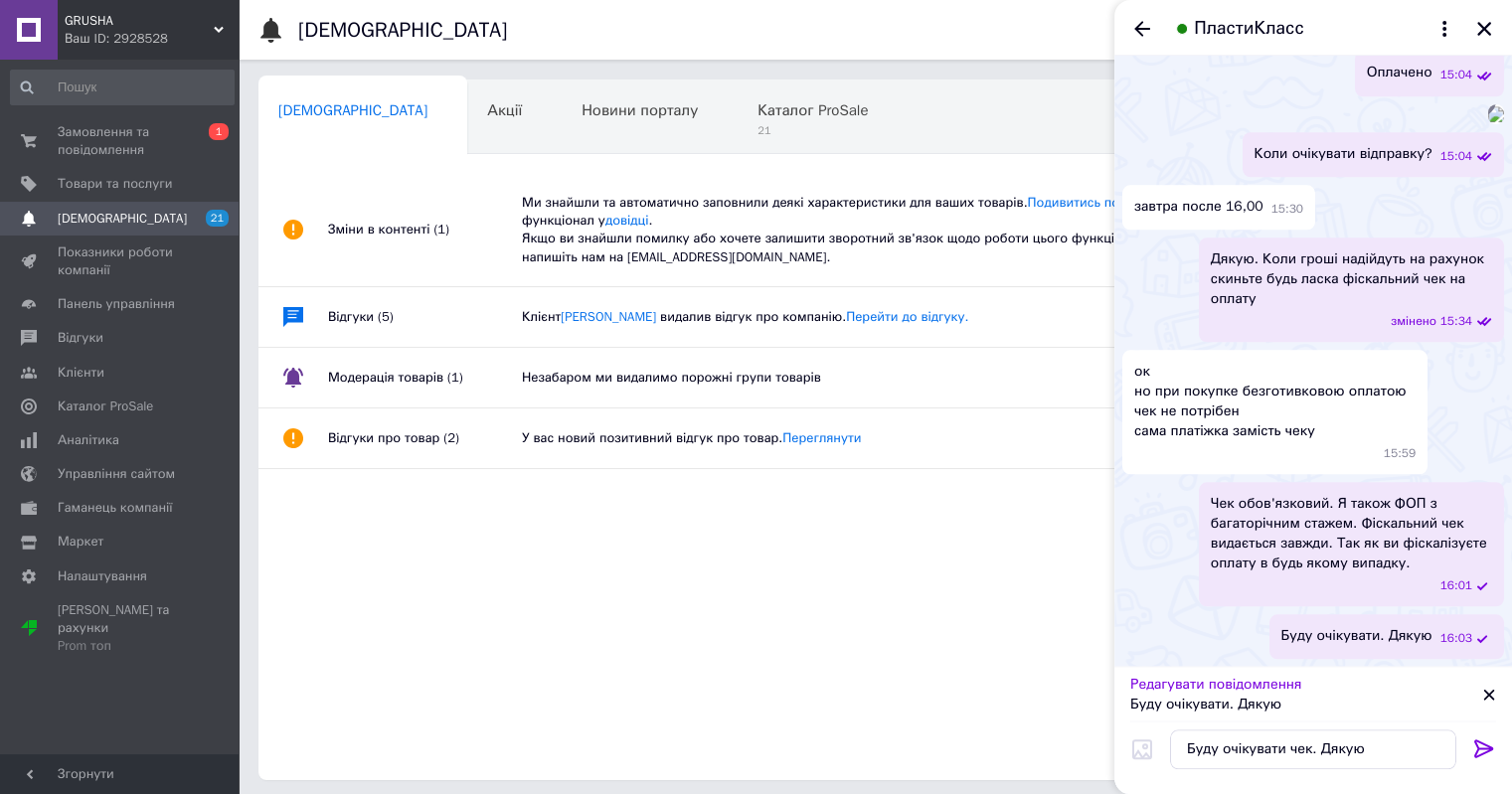 click 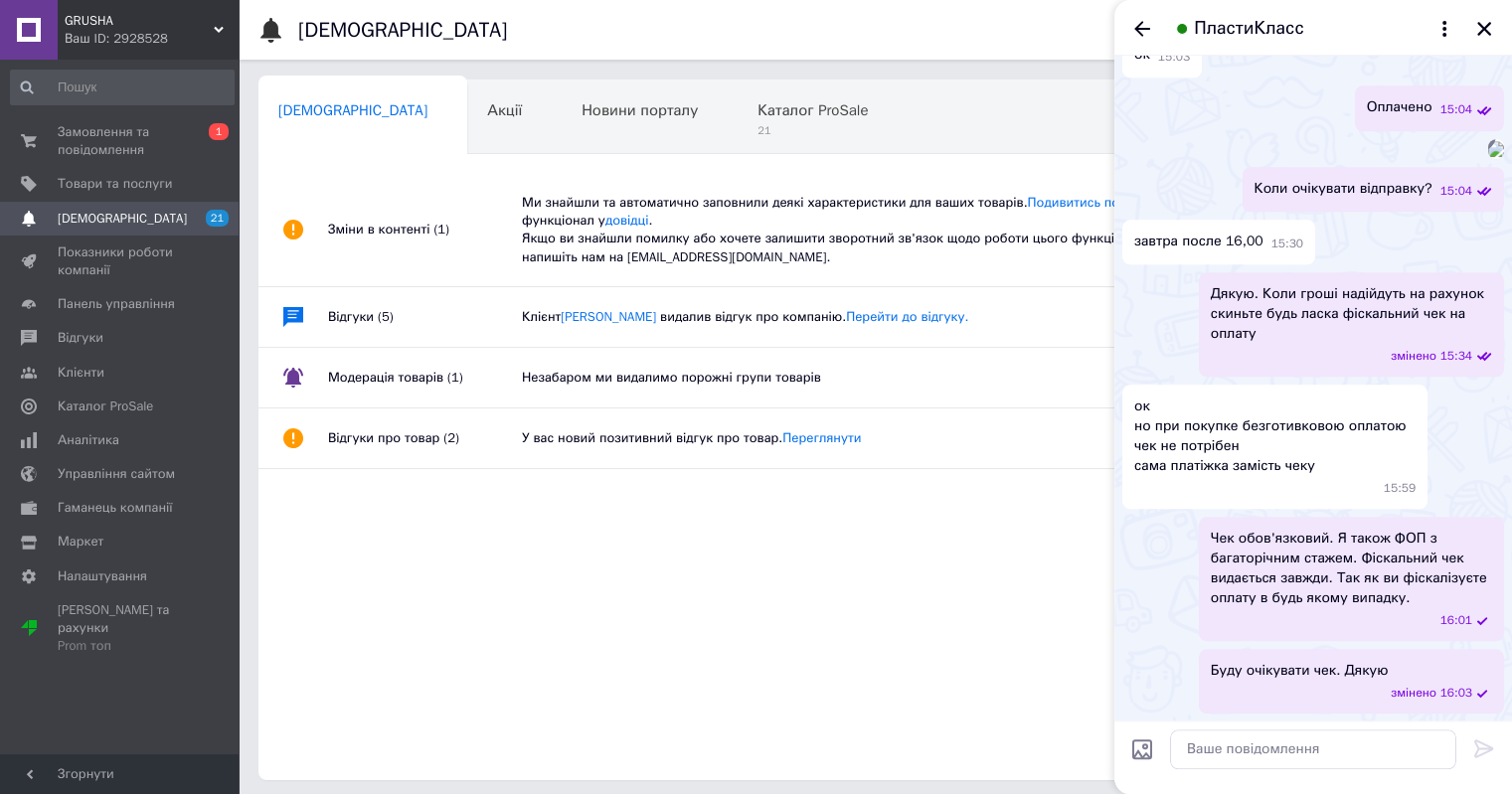 click on "Чек обов'язковий. Я також ФОП з багаторічним стажем. Фіскальний чек видається завжди. Так як ви фіскалізуєте оплату в будь якому випадку." at bounding box center [1351, 568] 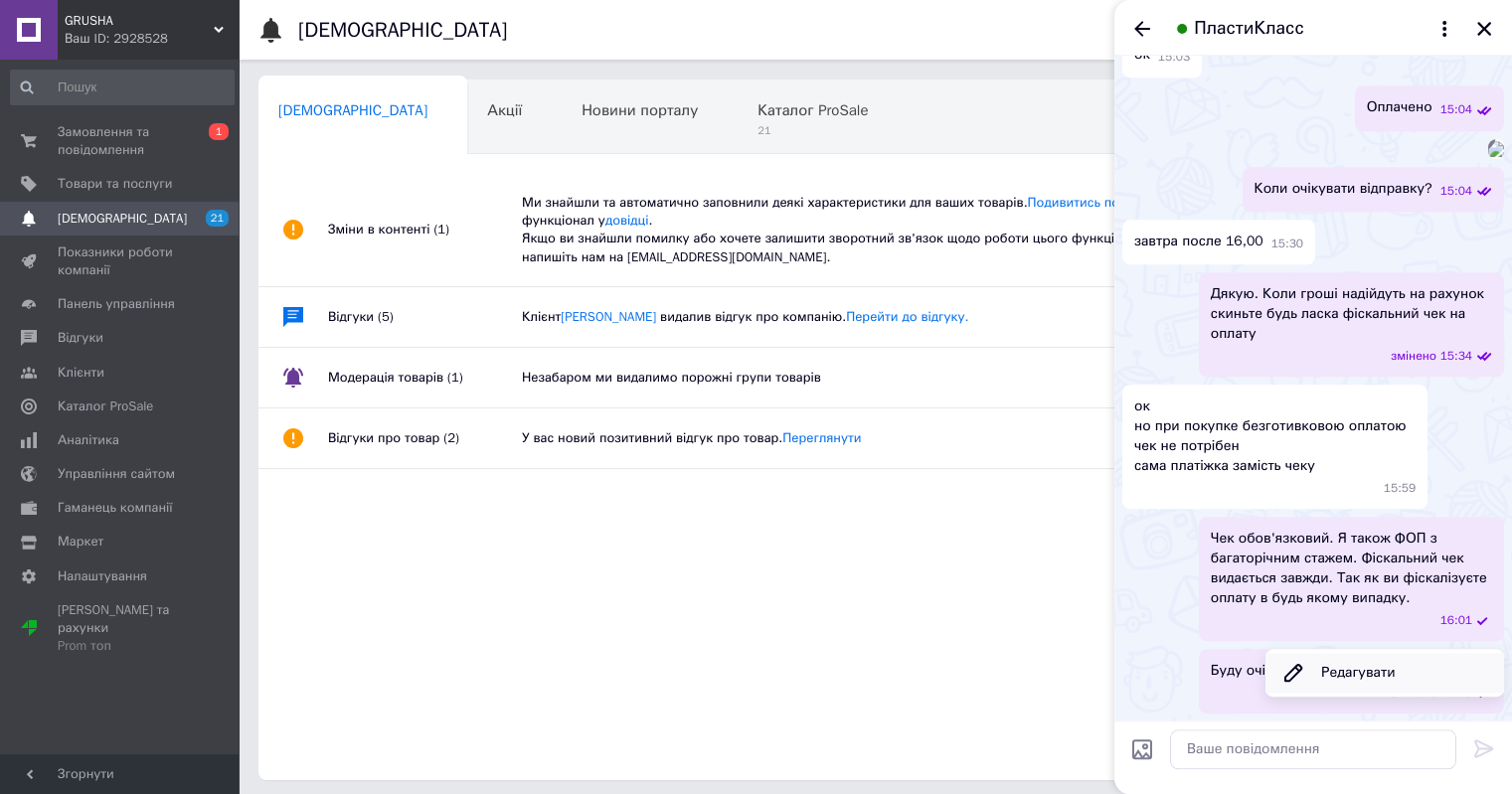 click on "Редагувати" at bounding box center (1385, 673) 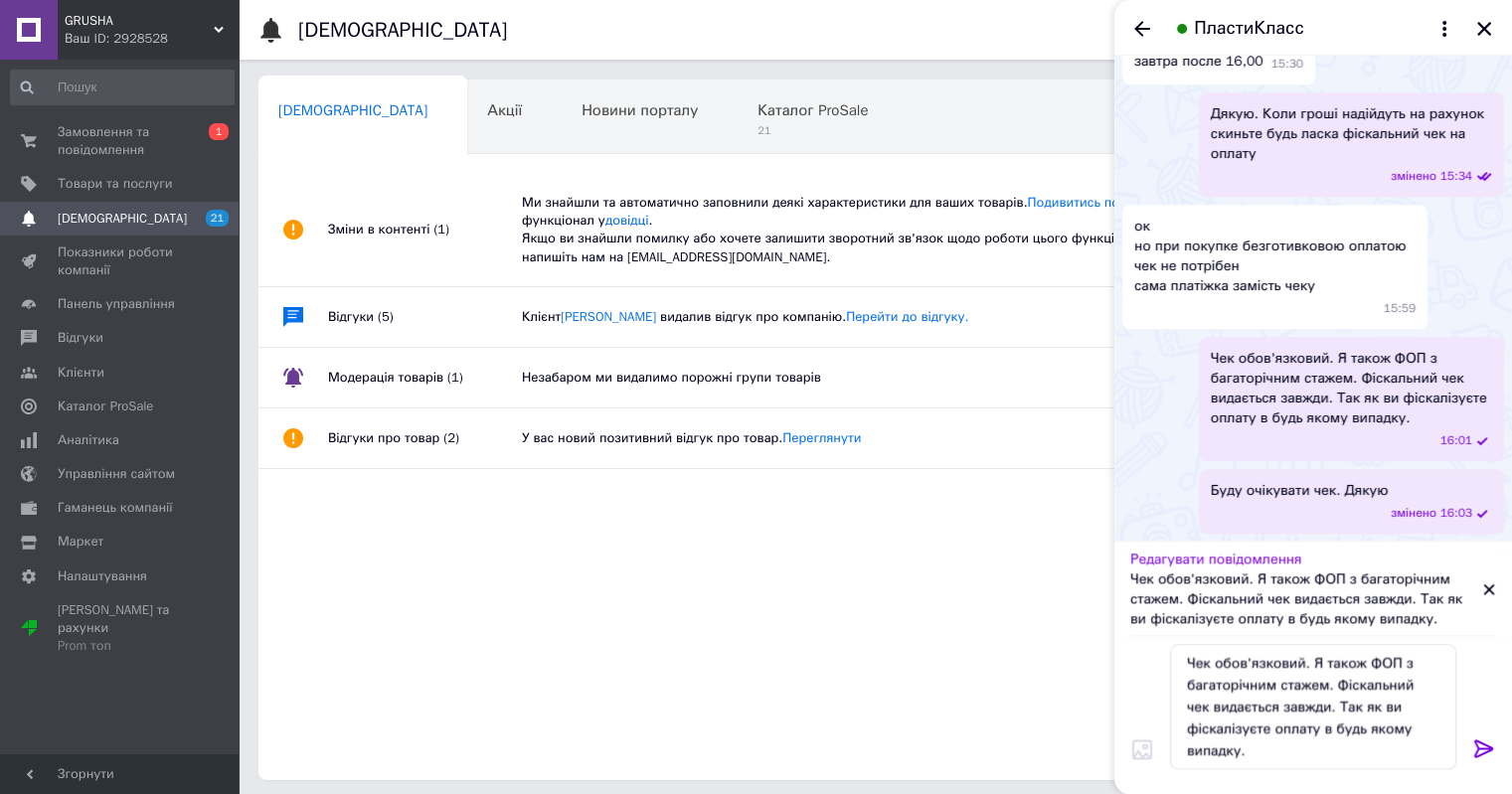 click 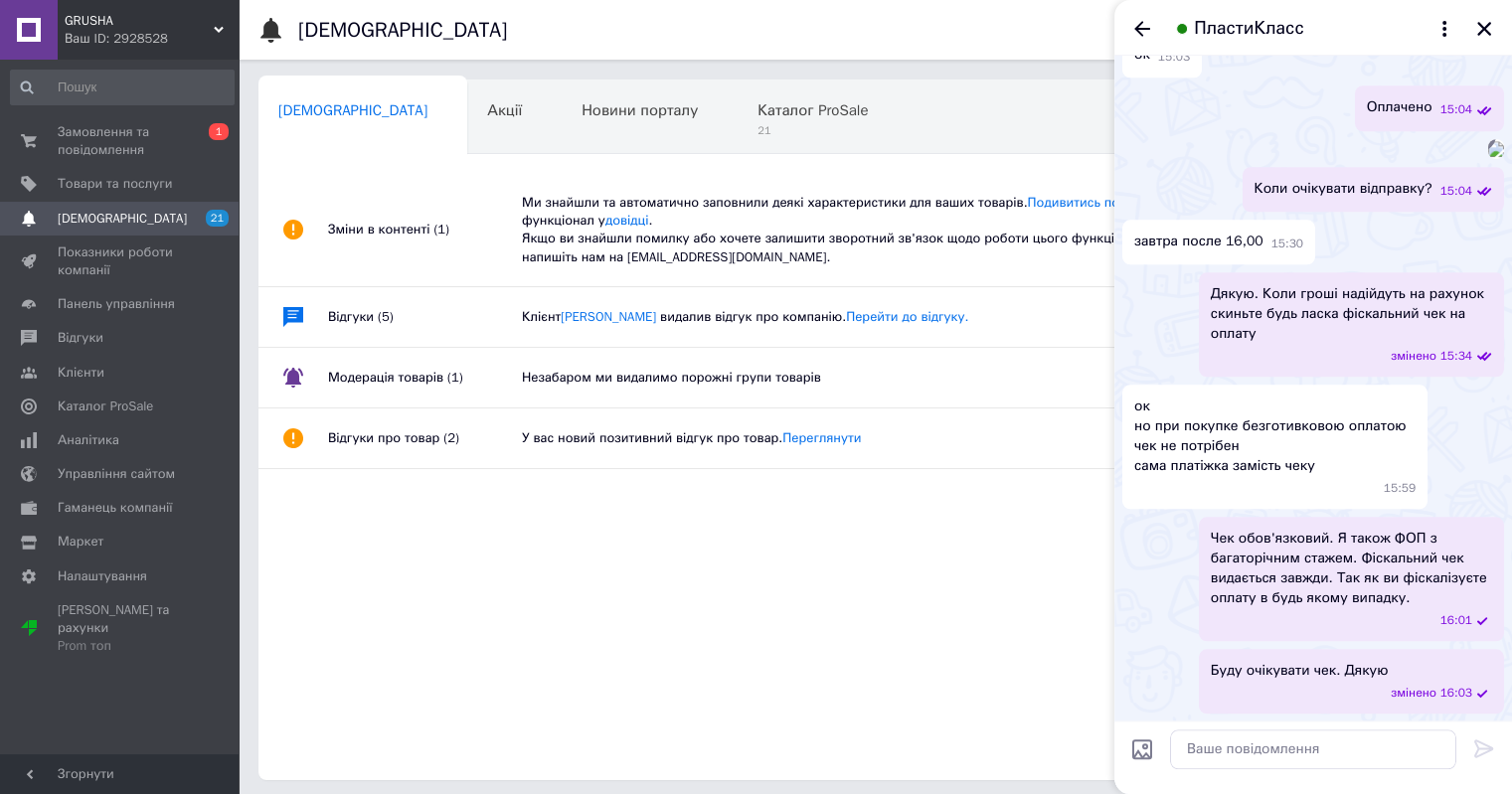 click on "Чек обов'язковий. Я також ФОП з багаторічним стажем. Фіскальний чек видається завжди. Так як ви фіскалізуєте оплату в будь якому випадку." at bounding box center [1351, 568] 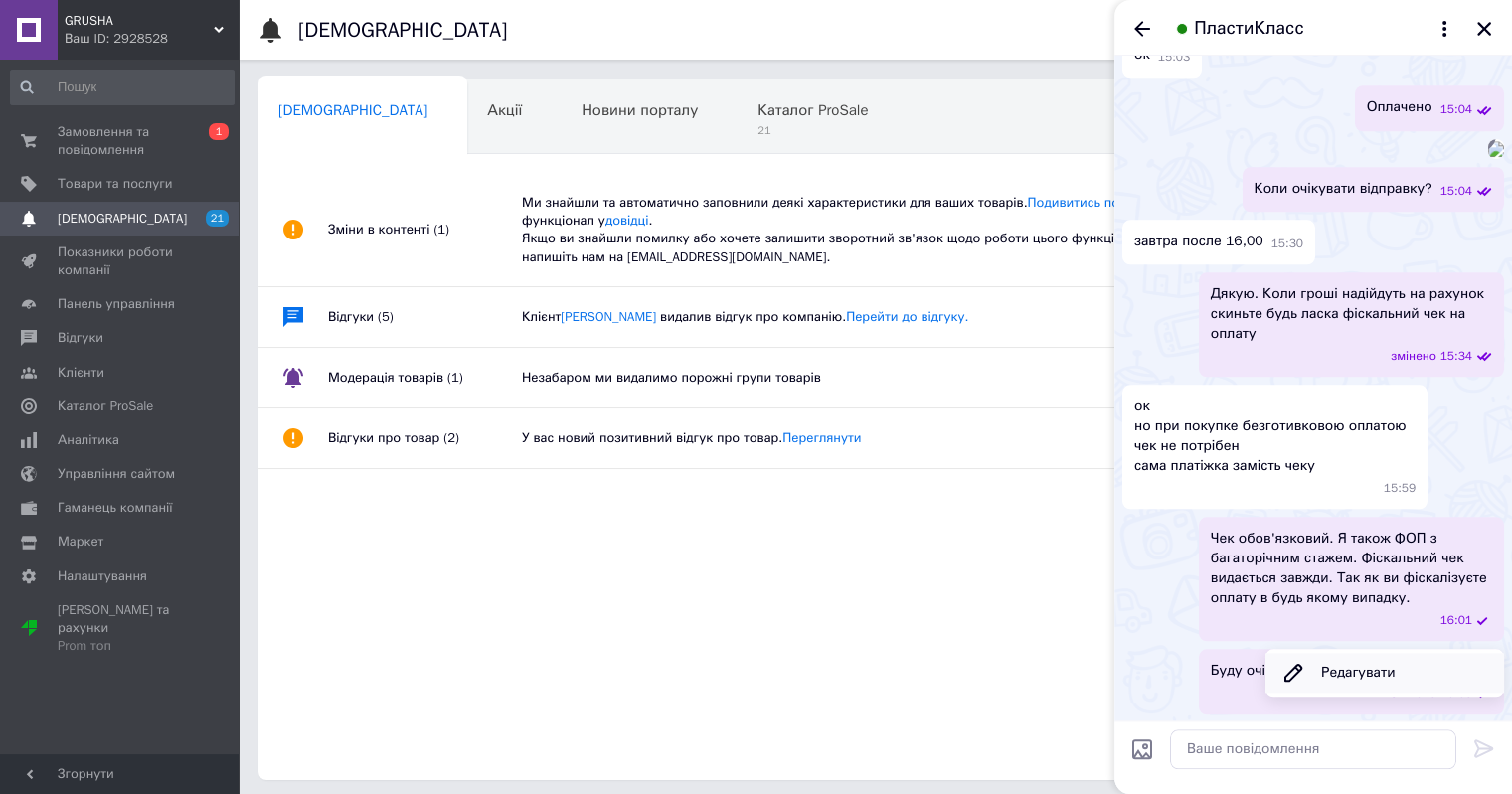 click on "Редагувати" at bounding box center [1385, 673] 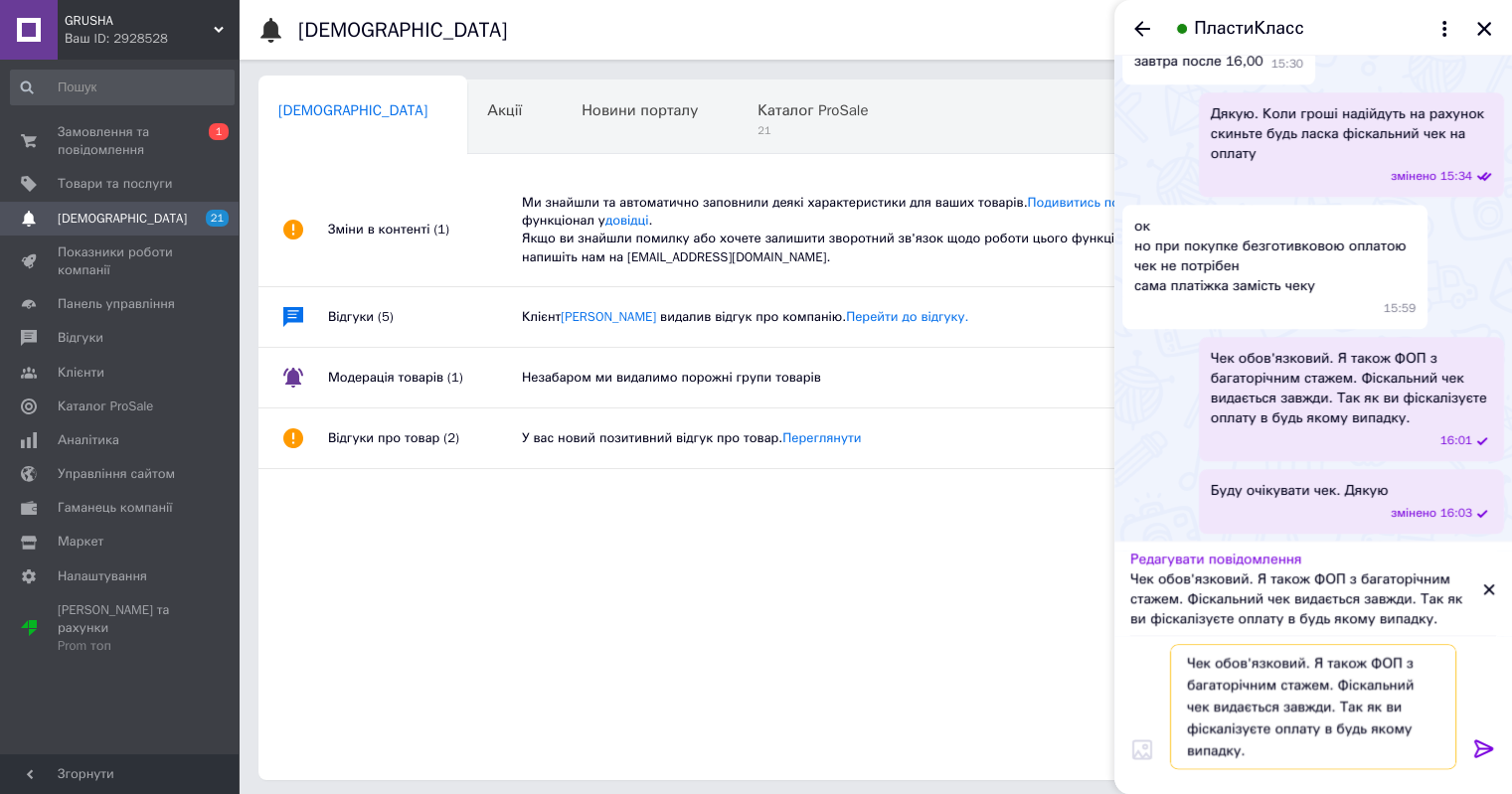 click on "Чек обов'язковий. Я також ФОП з багаторічним стажем. Фіскальний чек видається завжди. Так як ви фіскалізуєте оплату в будь якому випадку." at bounding box center [1313, 708] 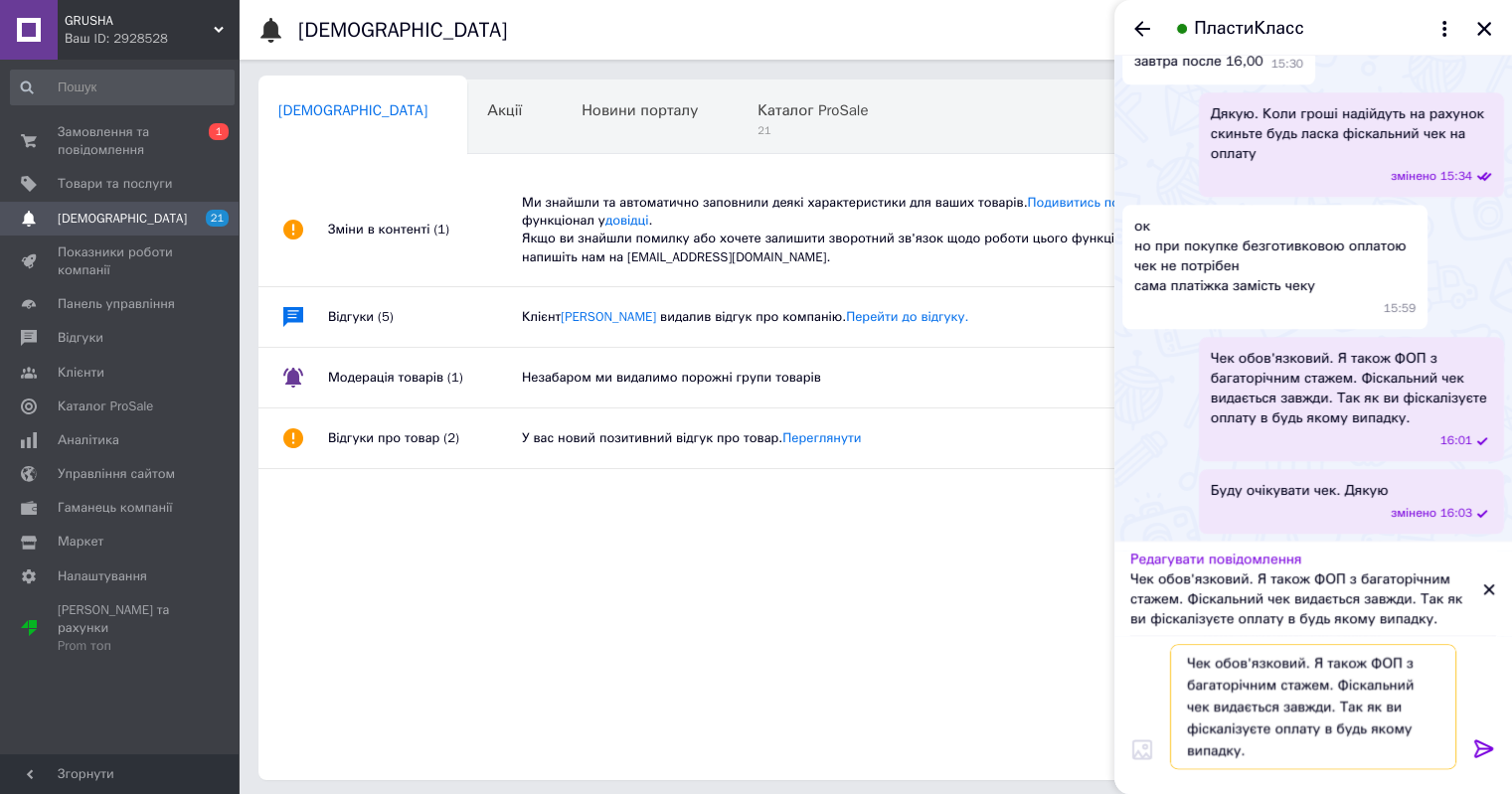 click on "Чек обов'язковий. Я також ФОП з багаторічним стажем. Фіскальний чек видається завжди. Так як ви фіскалізуєте оплату в будь якому випадку." at bounding box center [1313, 708] 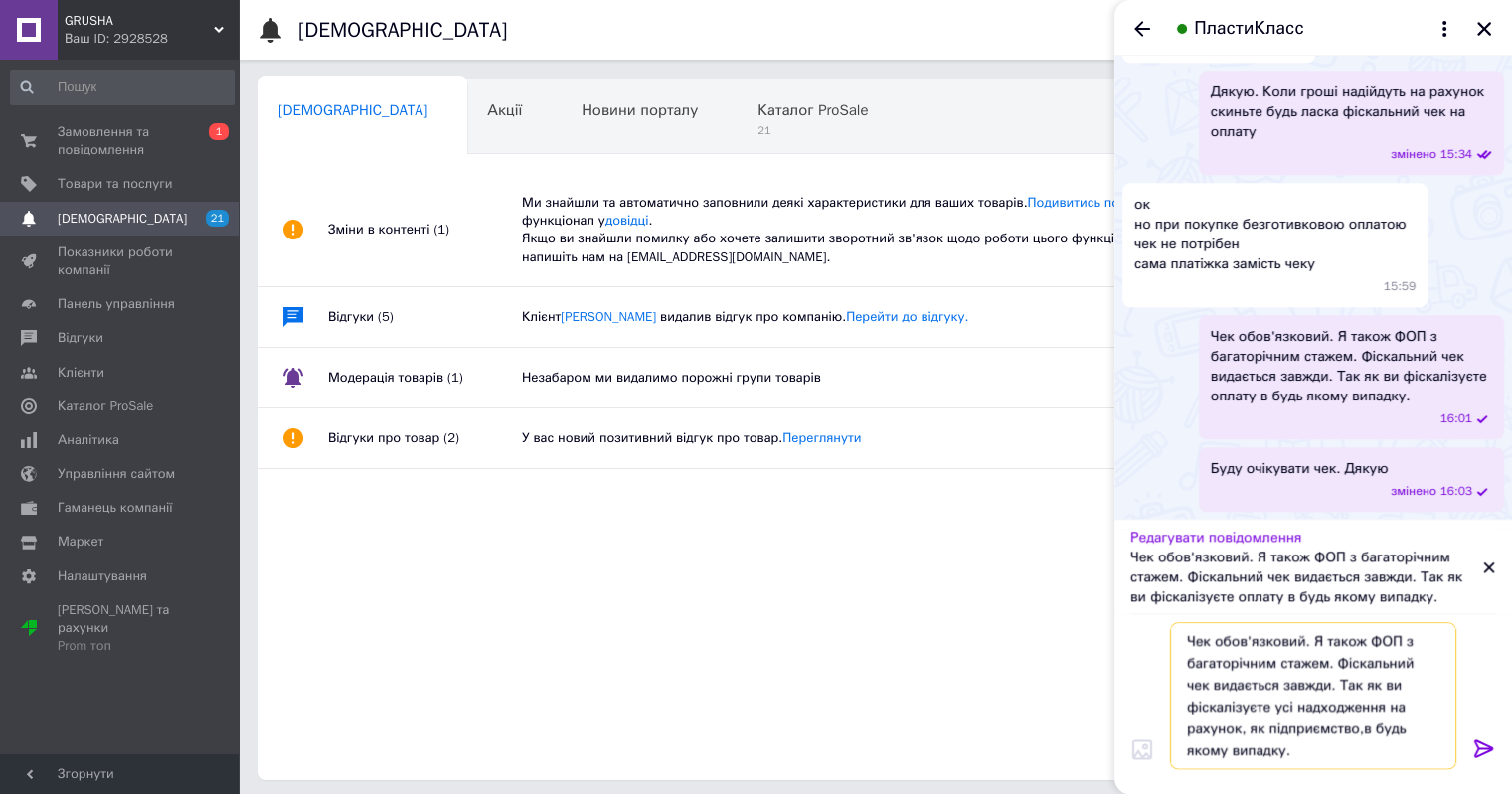 type on "Чек обов'язковий. Я також ФОП з багаторічним стажем. Фіскальний чек видається завжди. Так як ви фіскалізуєте усі надходження на рахунок, як підприємство, в будь якому випадку." 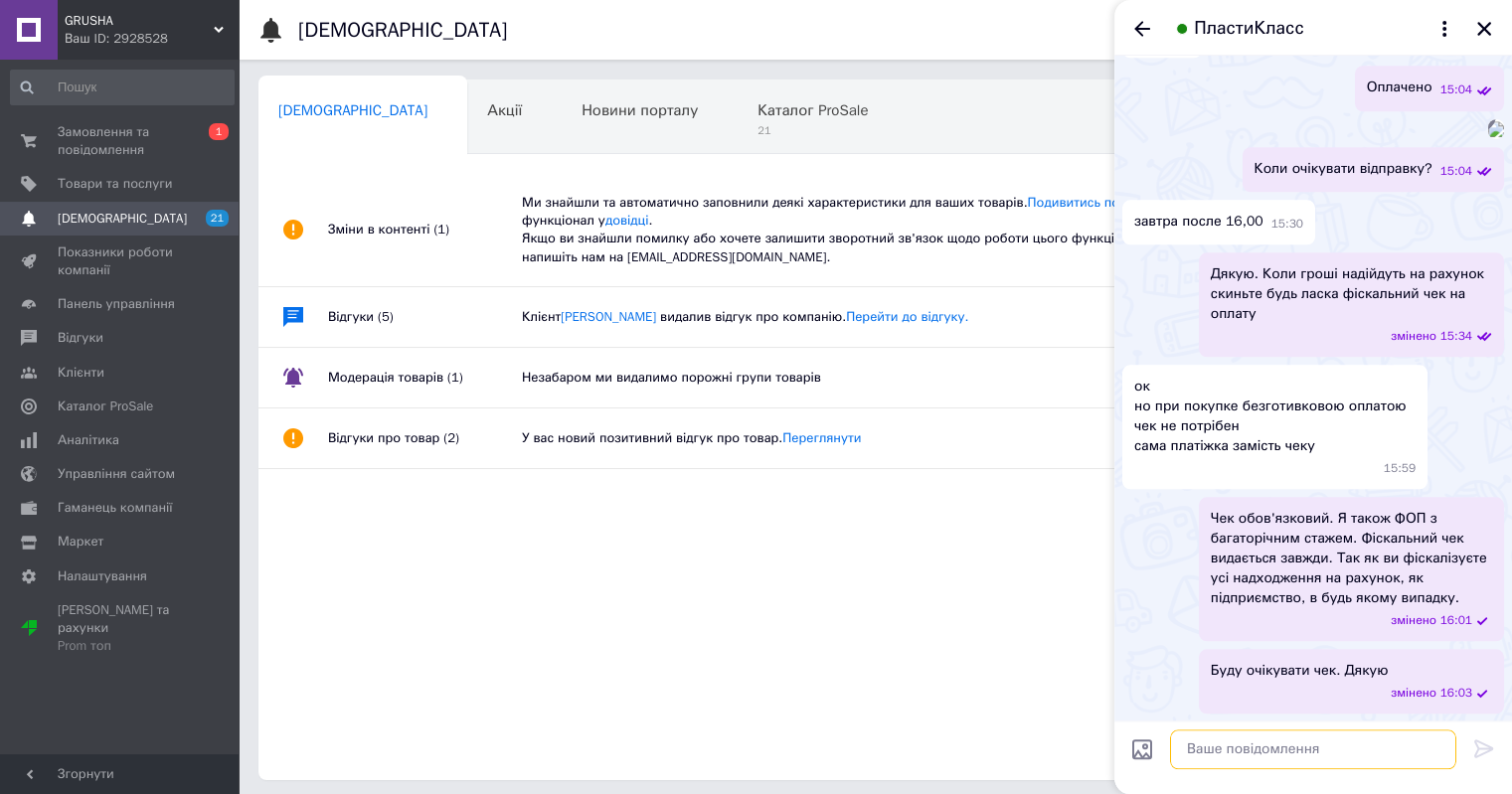 scroll, scrollTop: 2790, scrollLeft: 0, axis: vertical 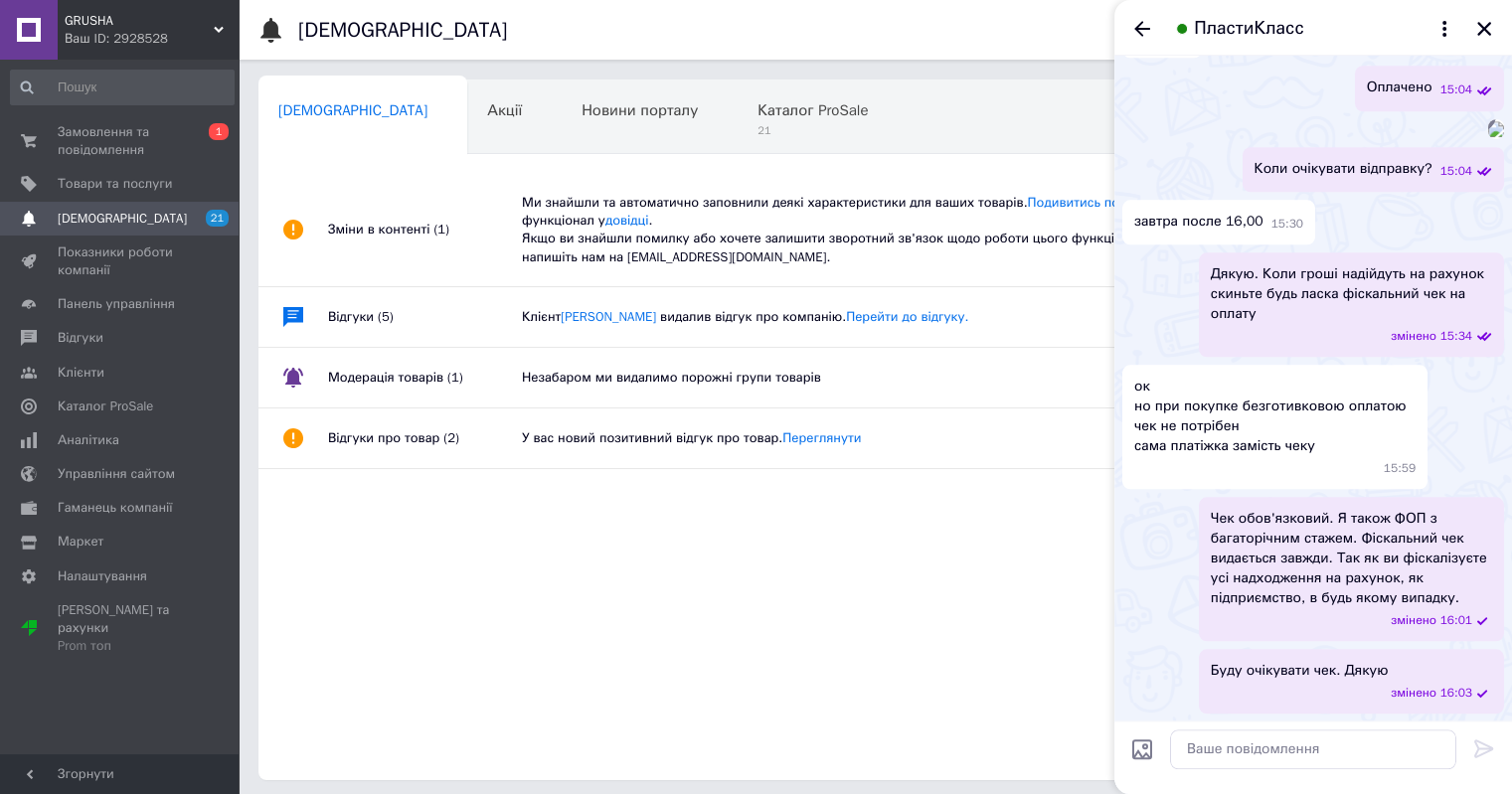 click on "ПластиКласс" at bounding box center (1313, 28) 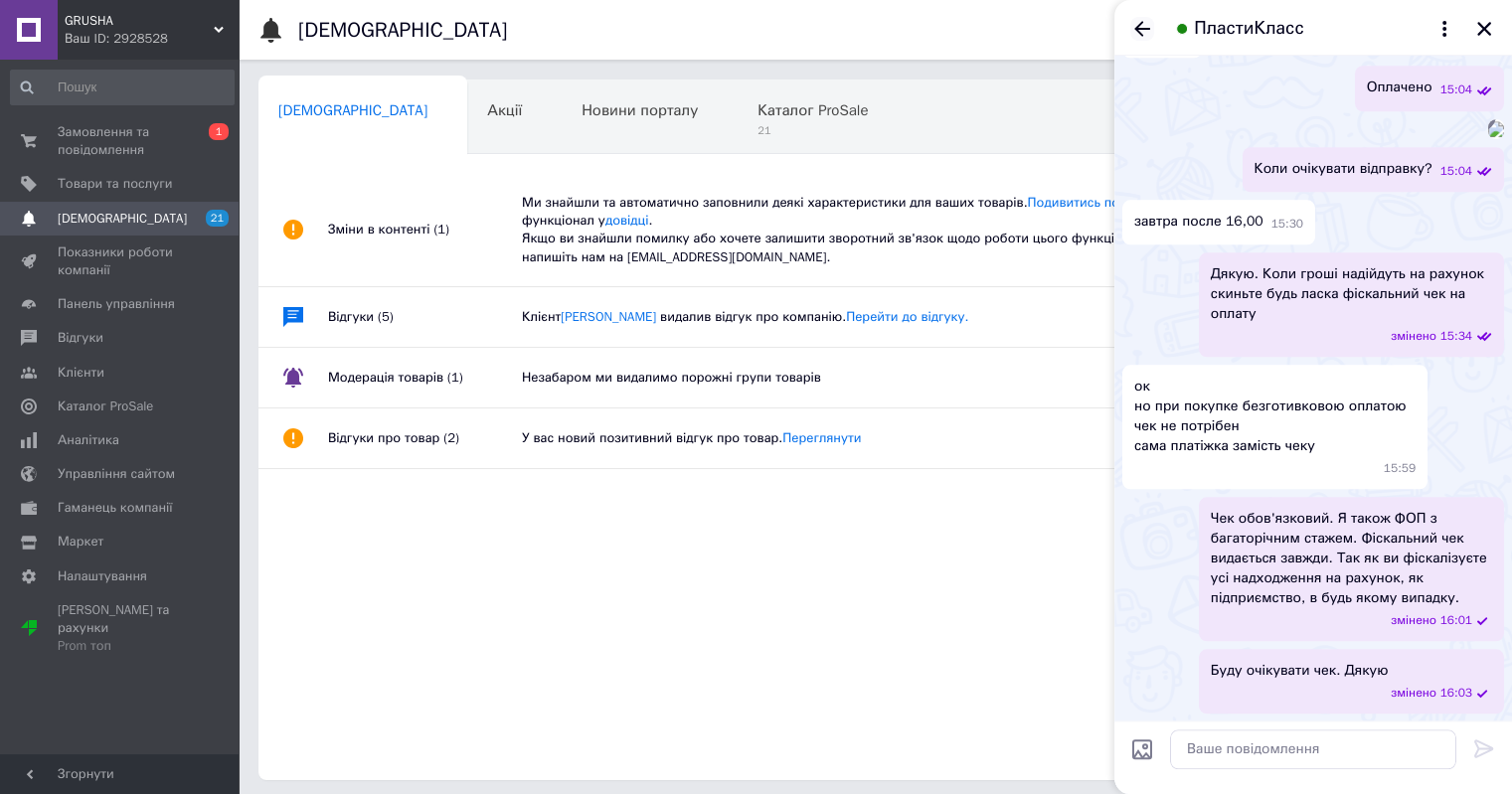 click 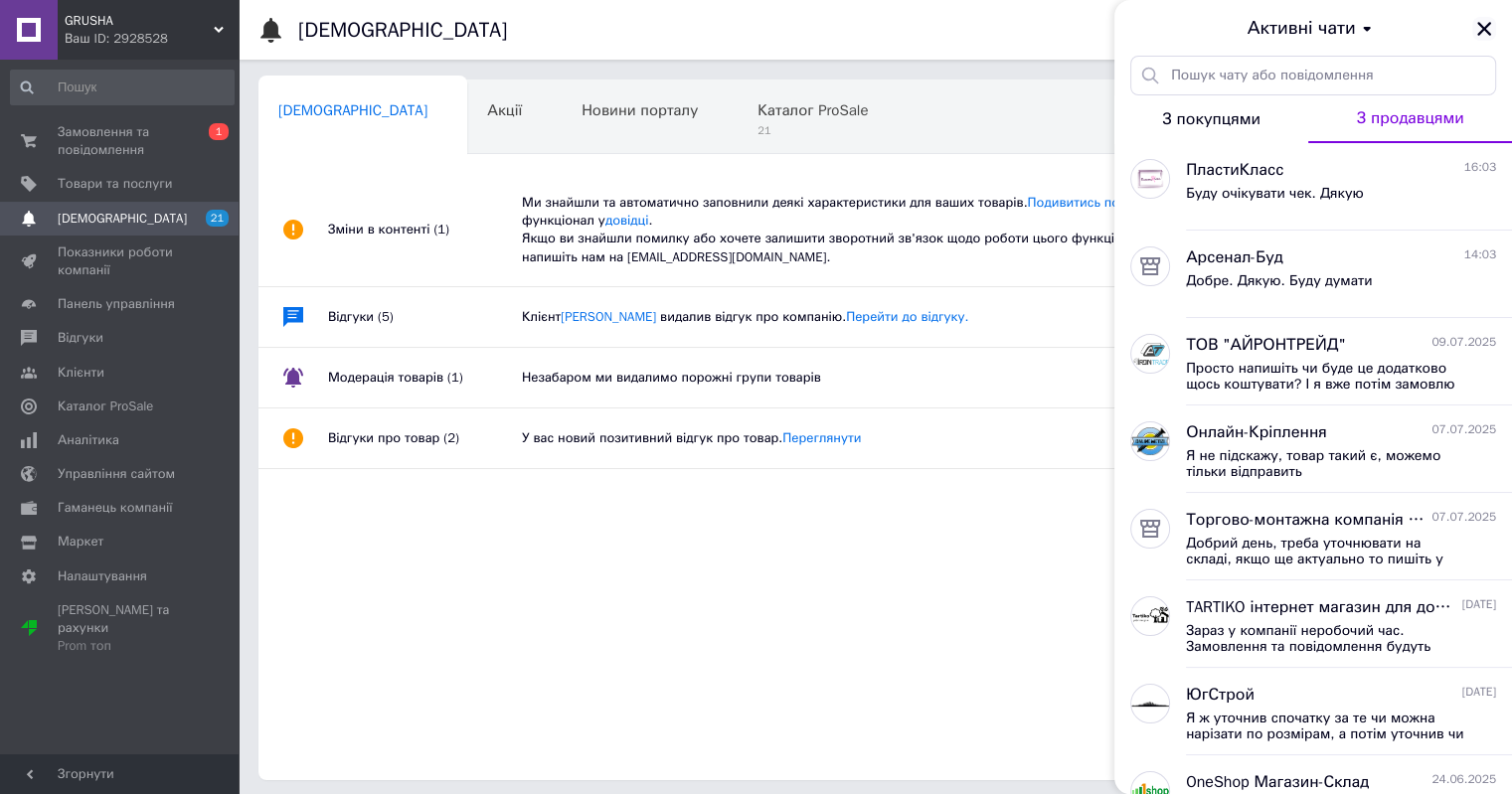 click 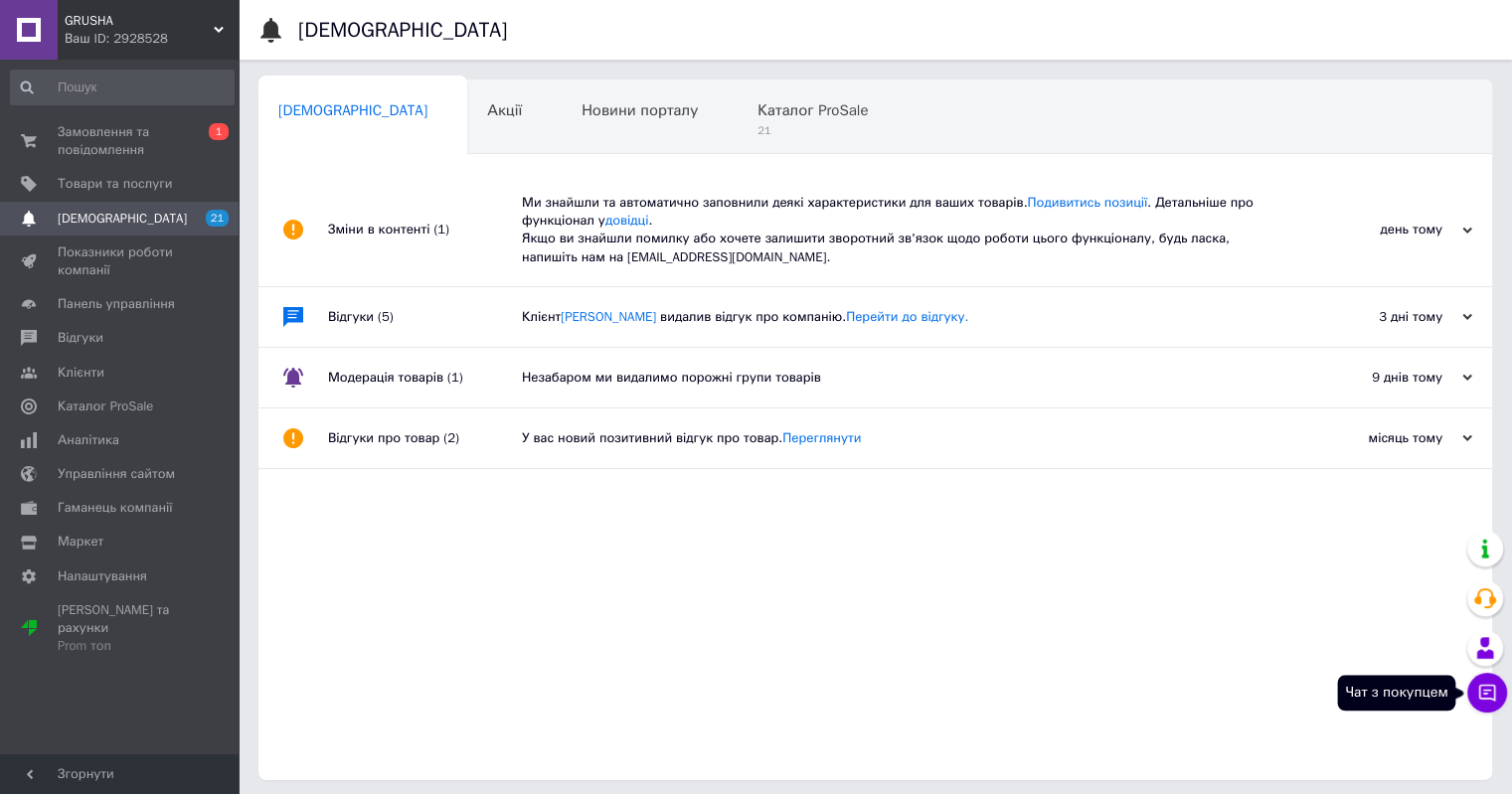 click 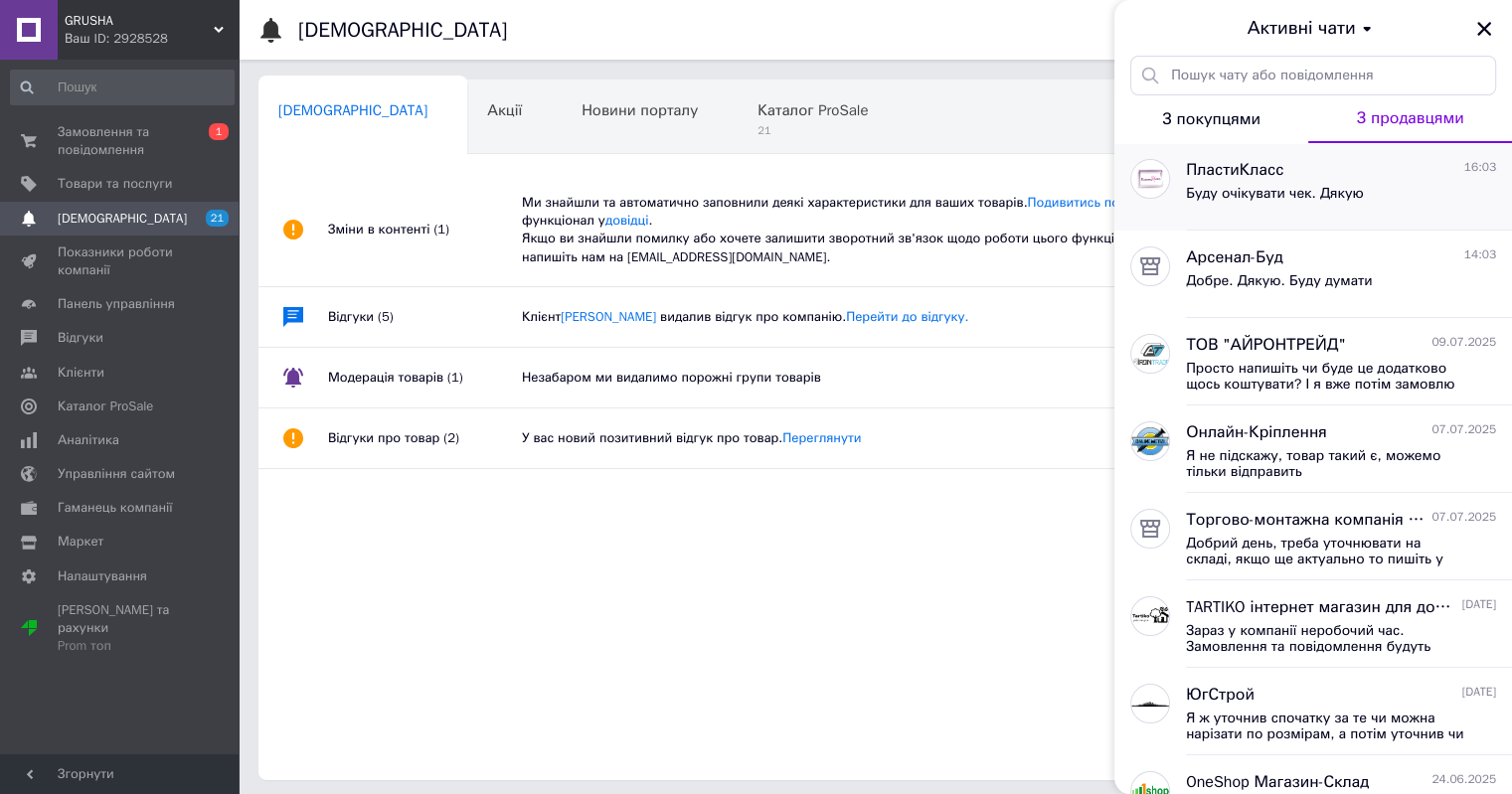 click on "Буду очікувати чек. Дякую" at bounding box center [1274, 194] 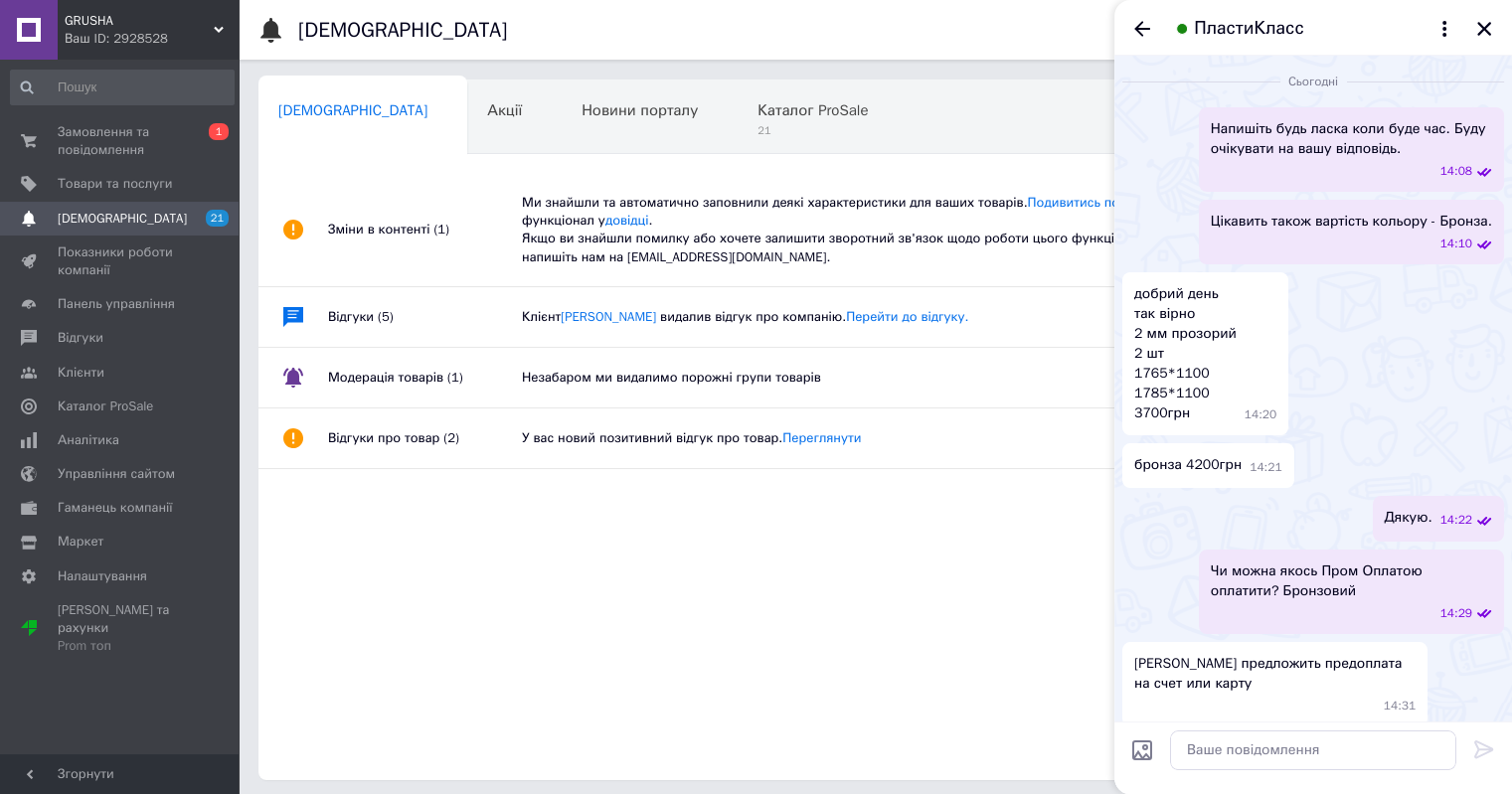 scroll, scrollTop: 2790, scrollLeft: 0, axis: vertical 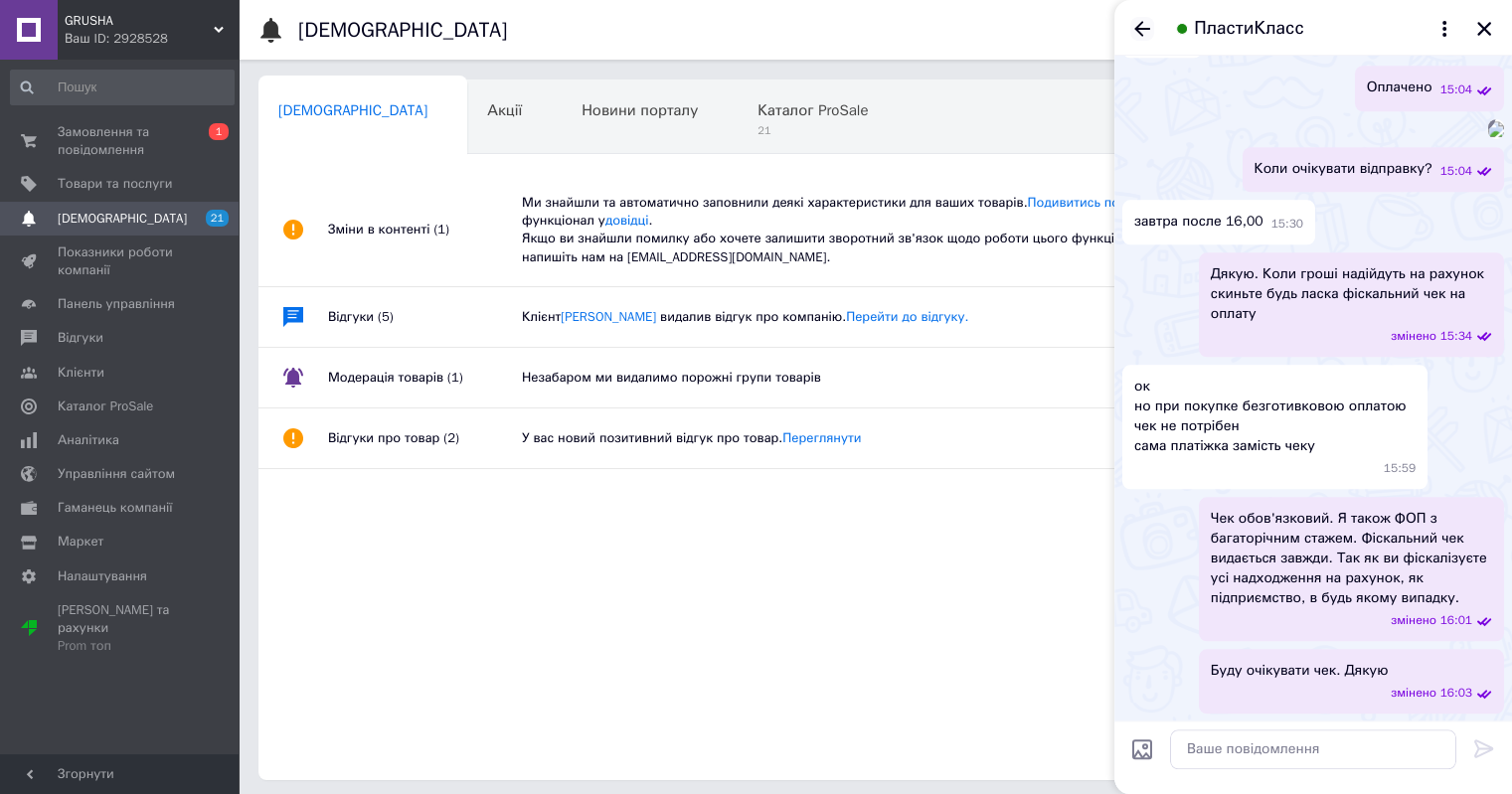 click 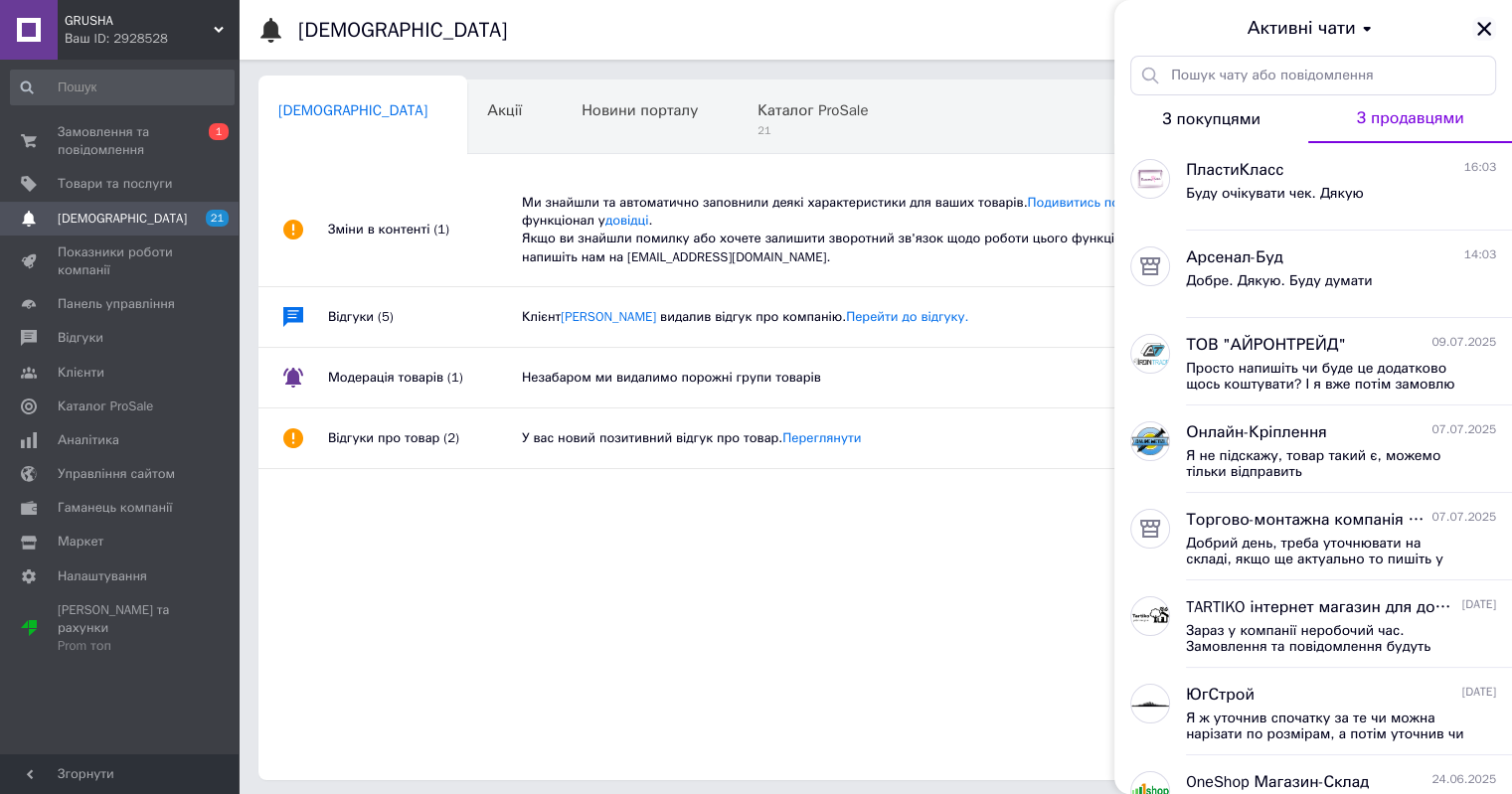click 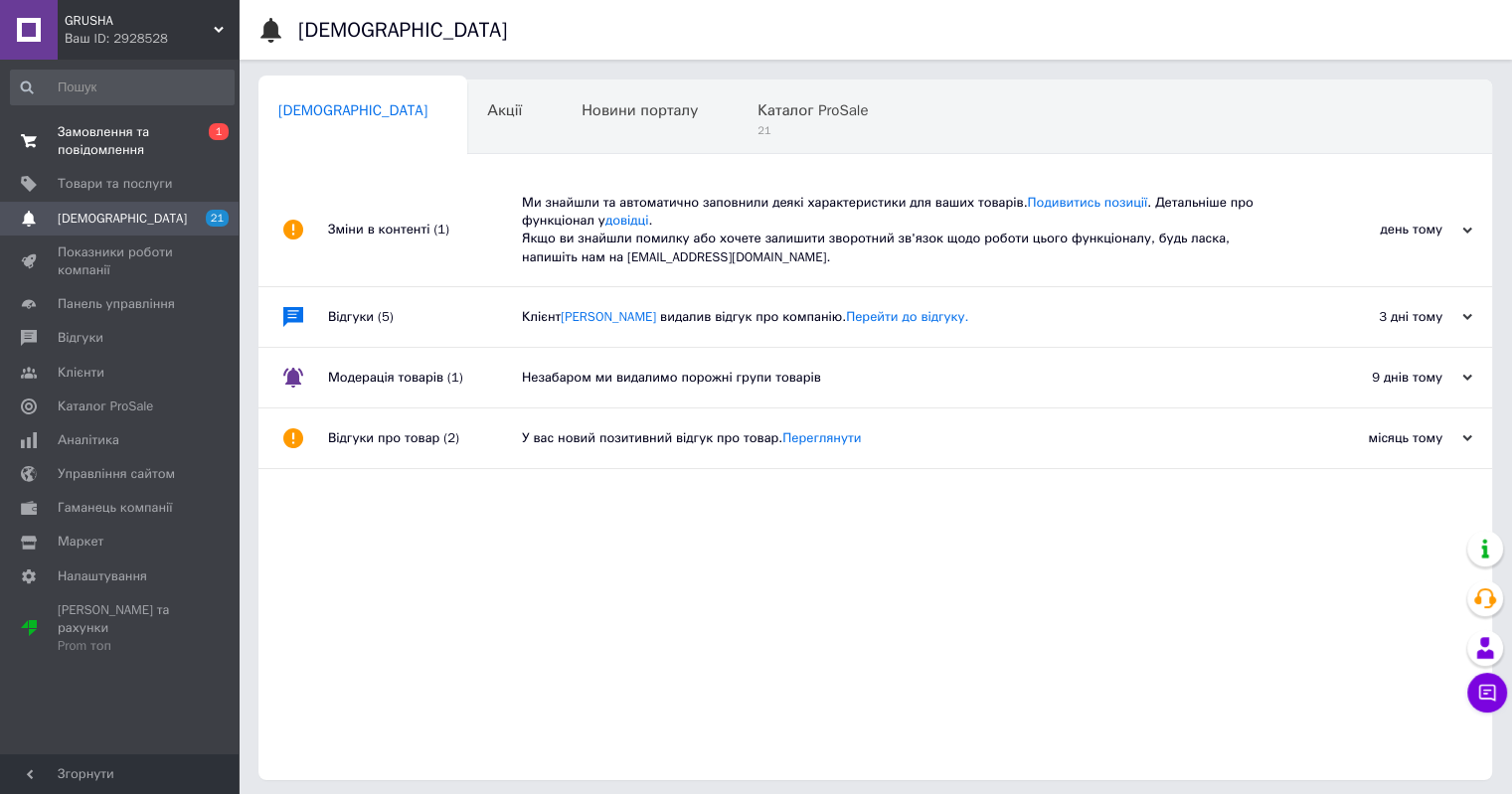 click at bounding box center [29, 141] 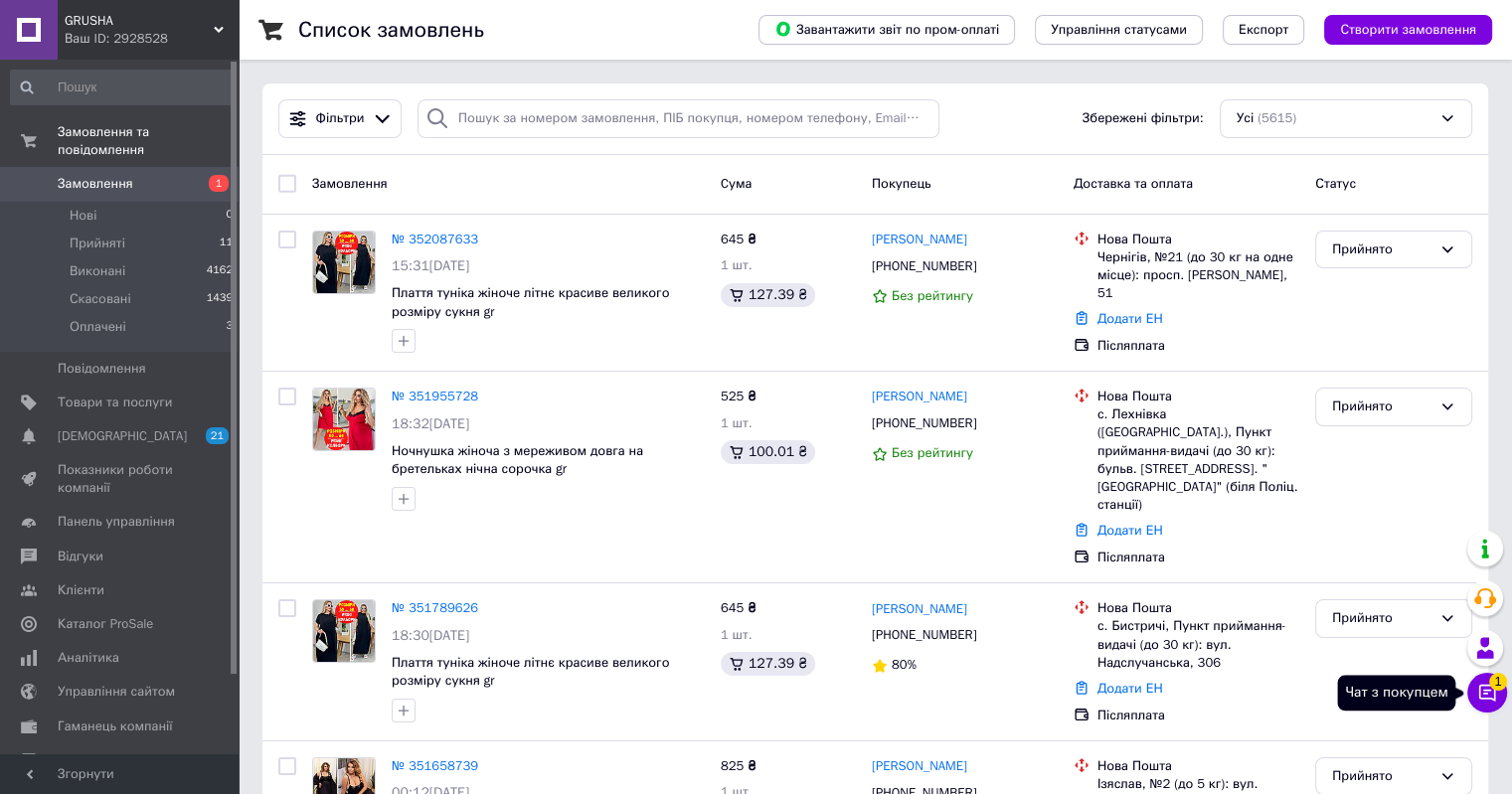 click 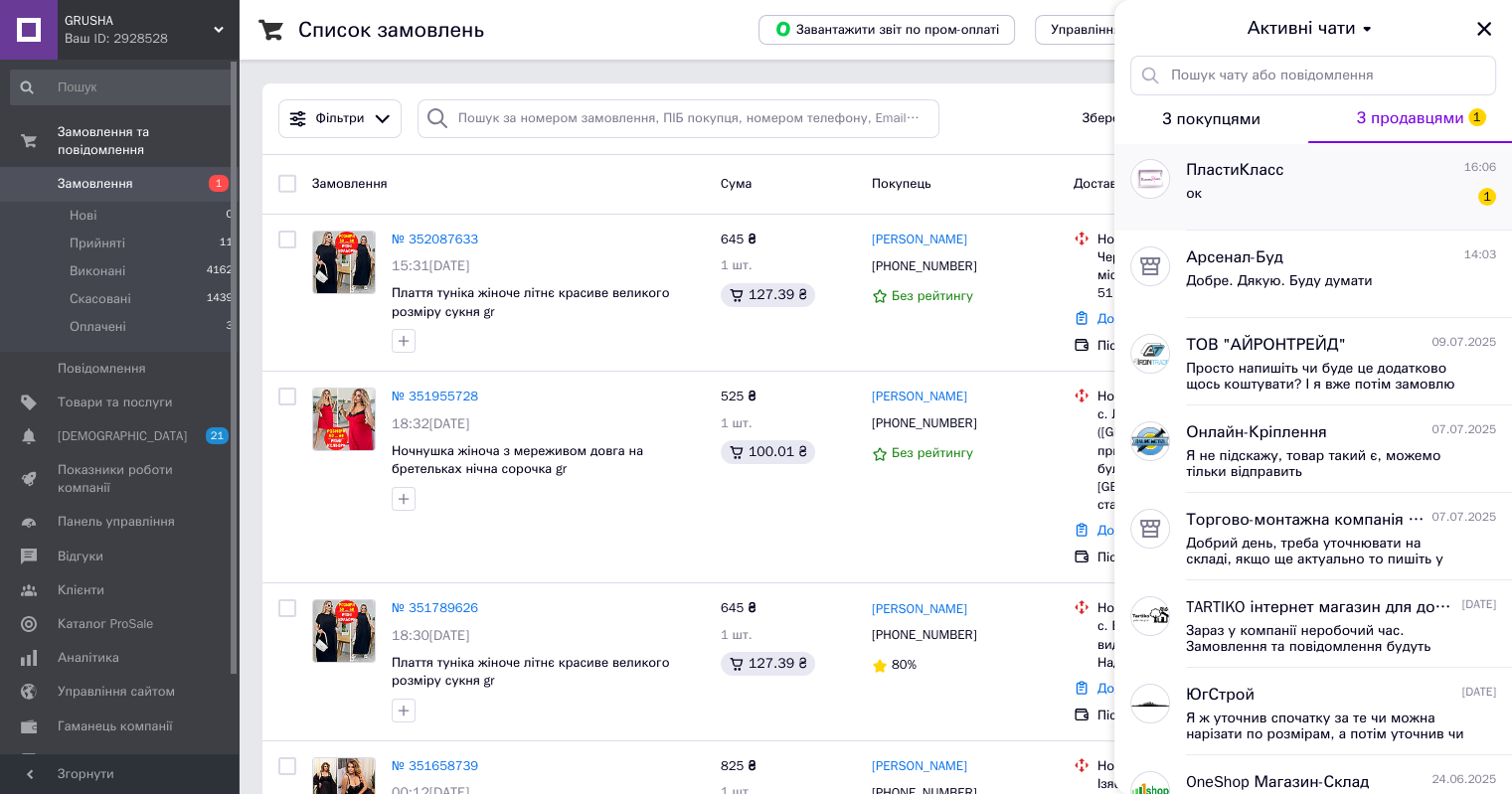 click on "ок 1" at bounding box center [1341, 198] 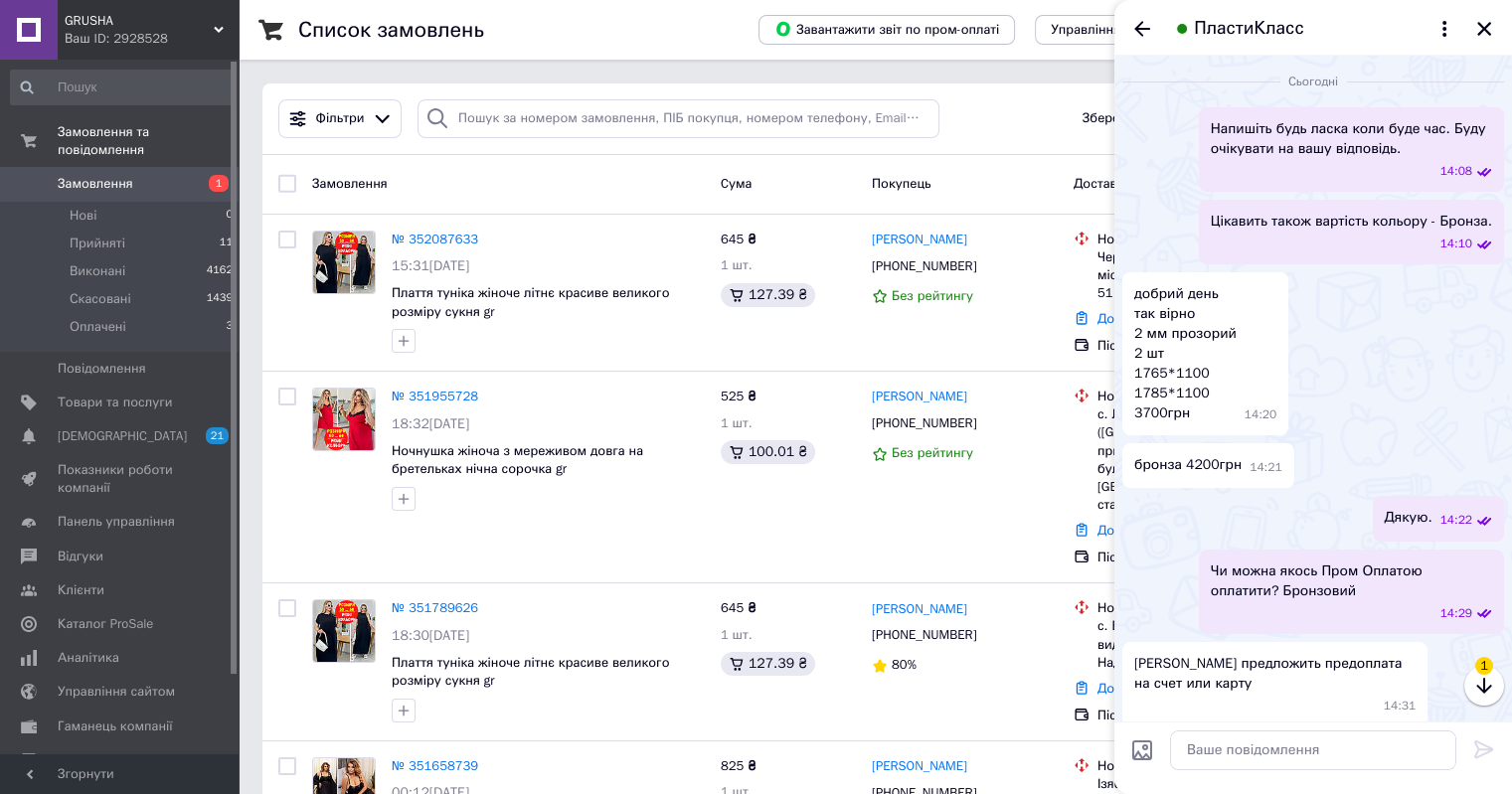 scroll, scrollTop: 2880, scrollLeft: 0, axis: vertical 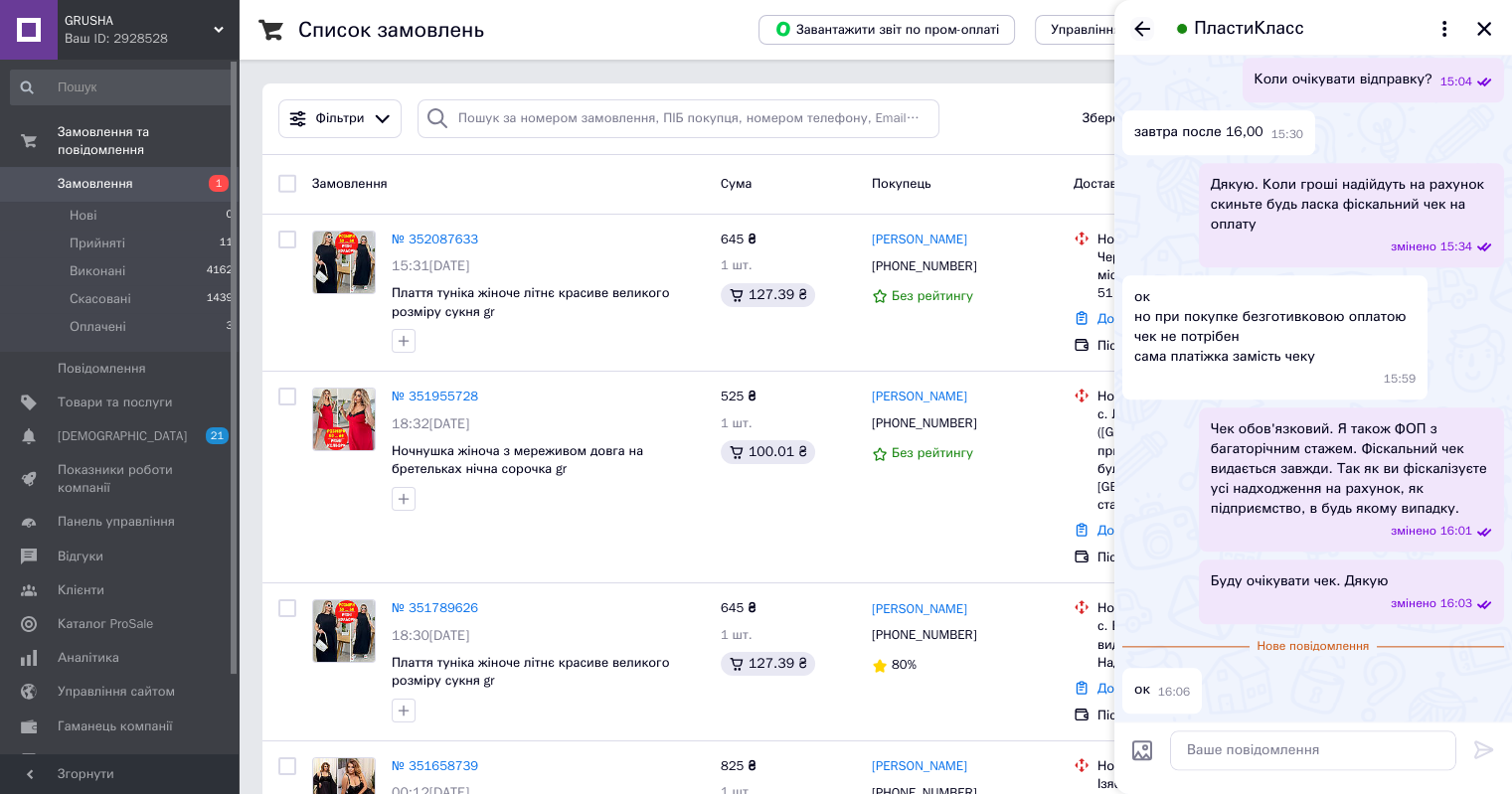 click 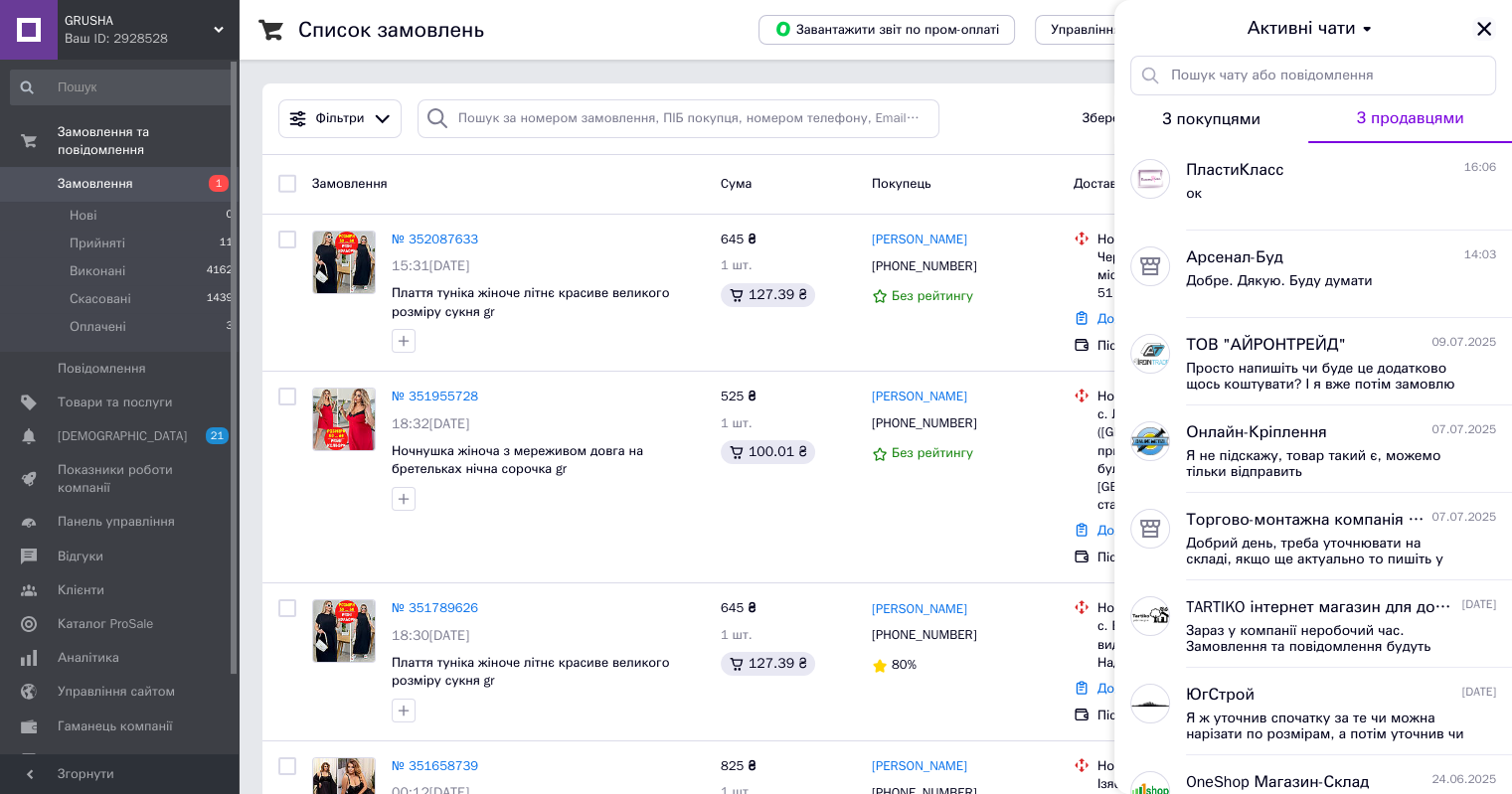 click at bounding box center (1484, 29) 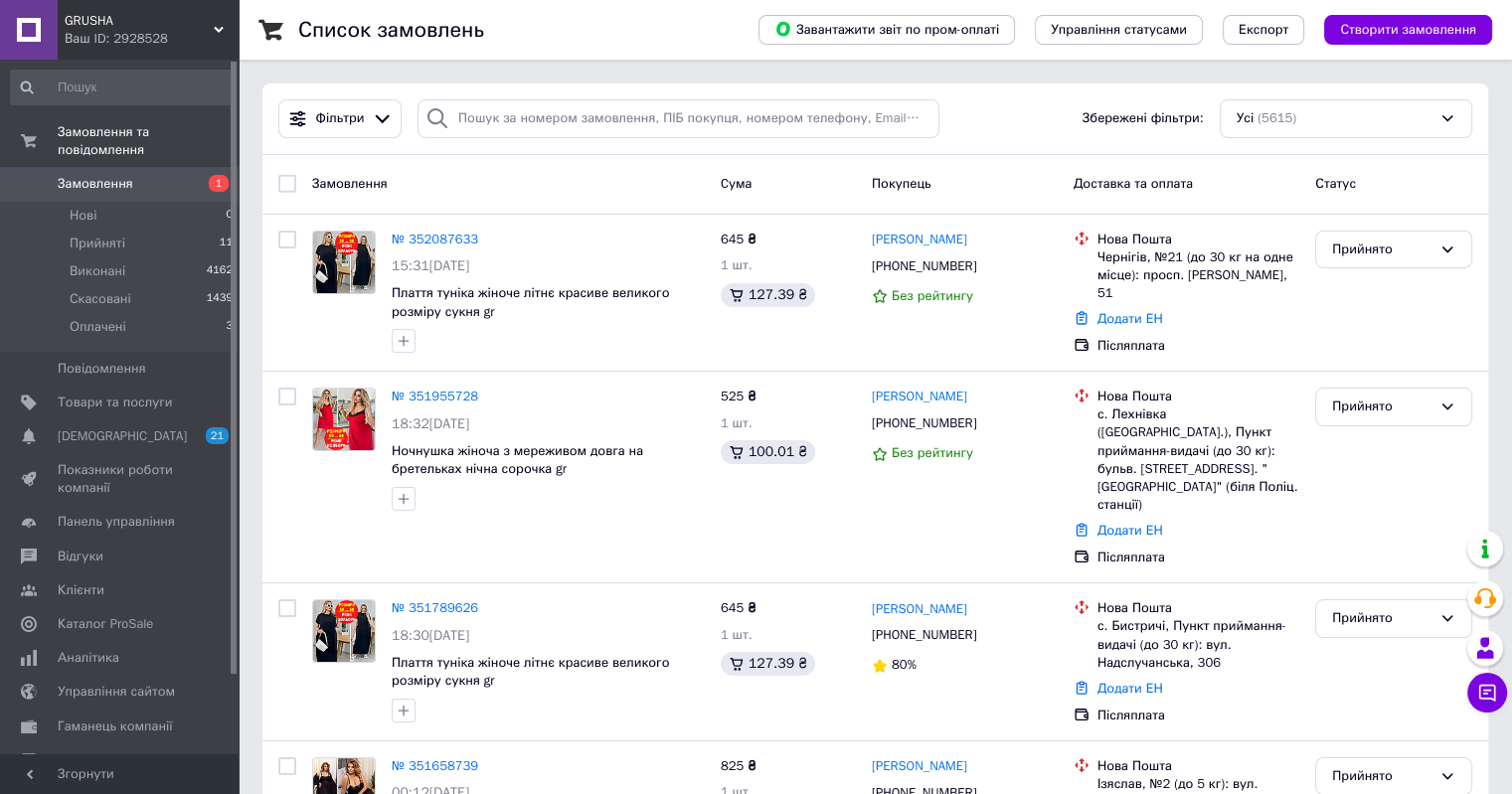click on "Замовлення" at bounding box center [95, 184] 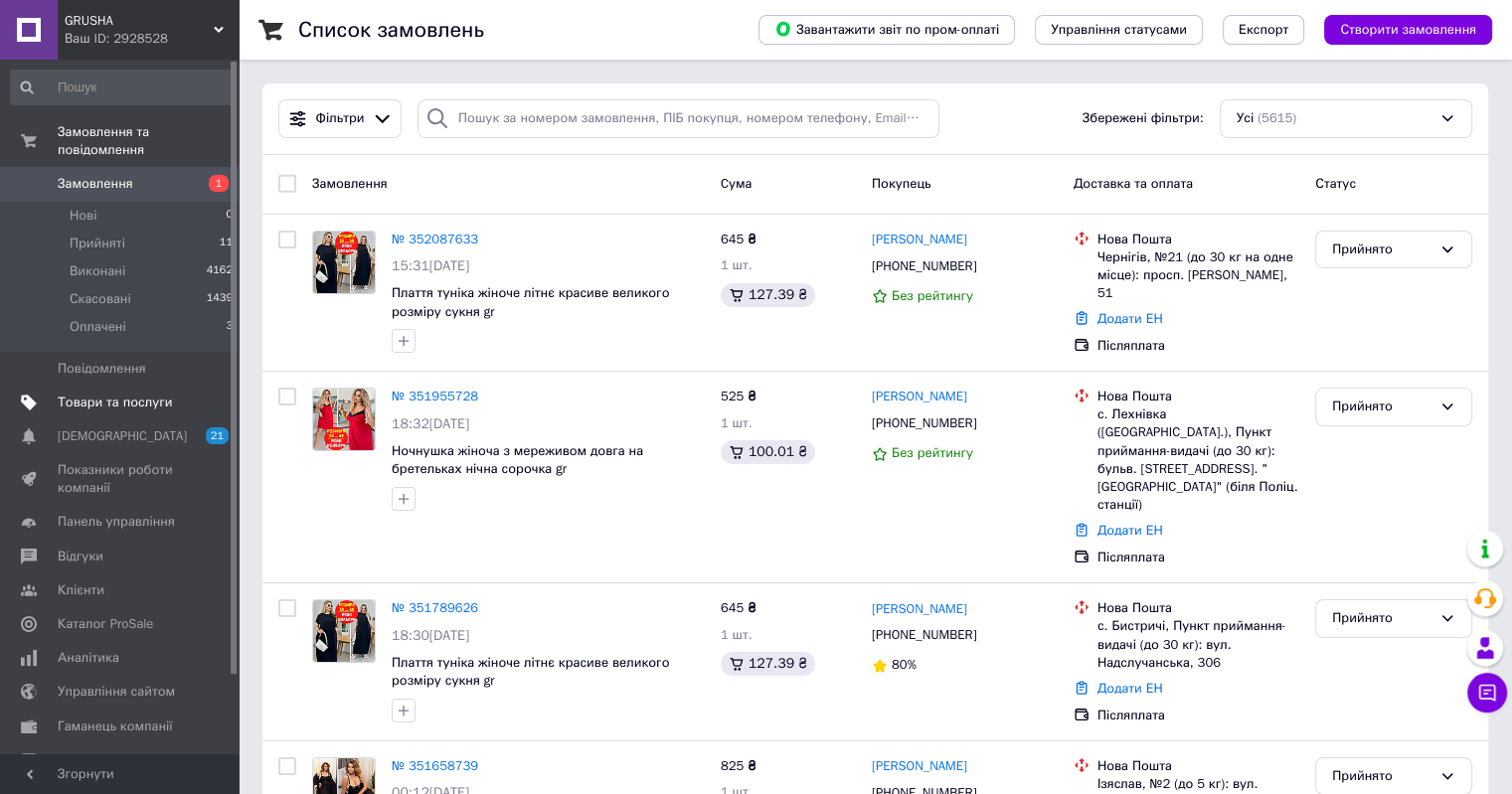click on "Товари та послуги" at bounding box center [114, 402] 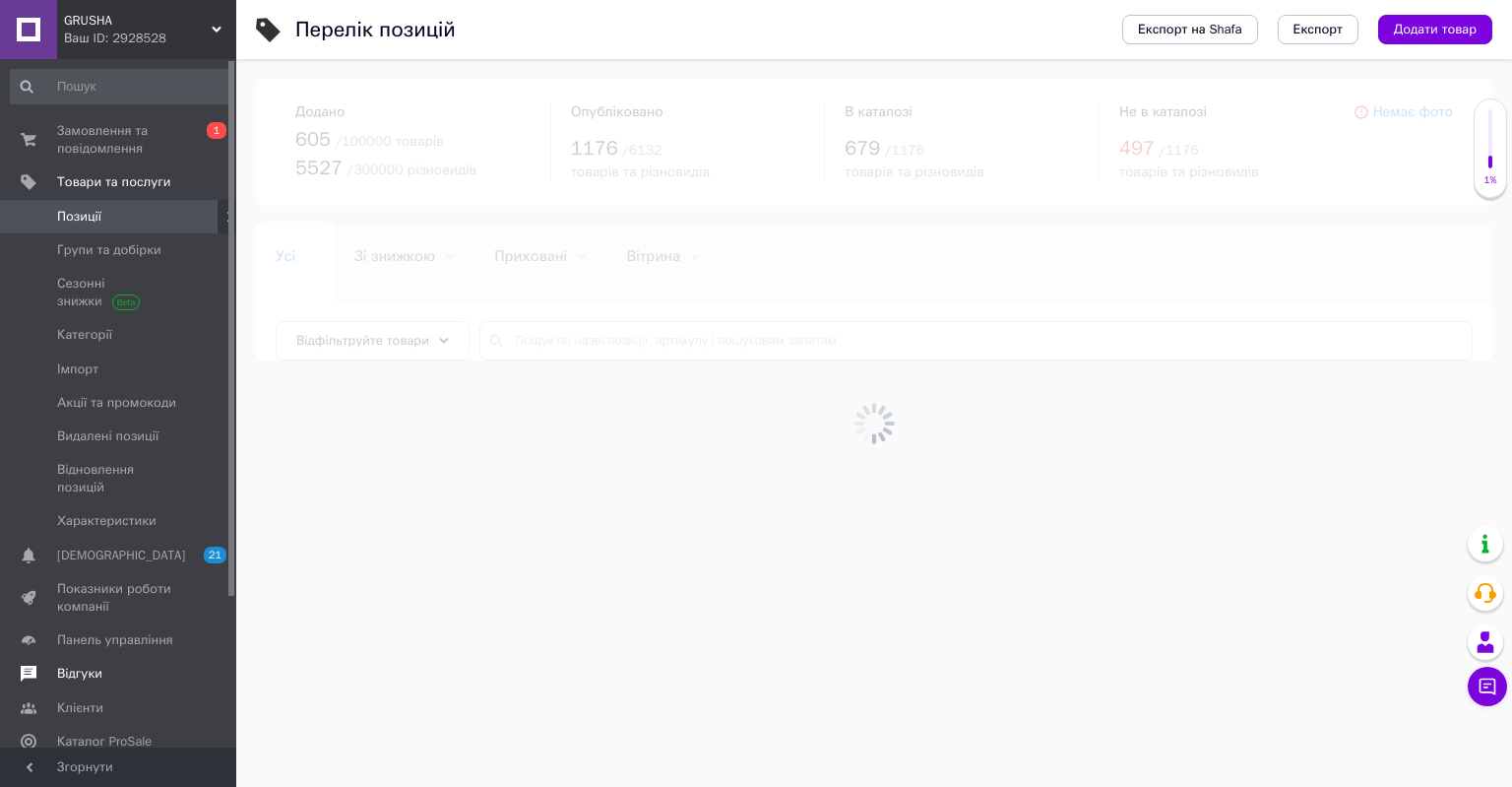 click on "Відгуки" at bounding box center (80, 674) 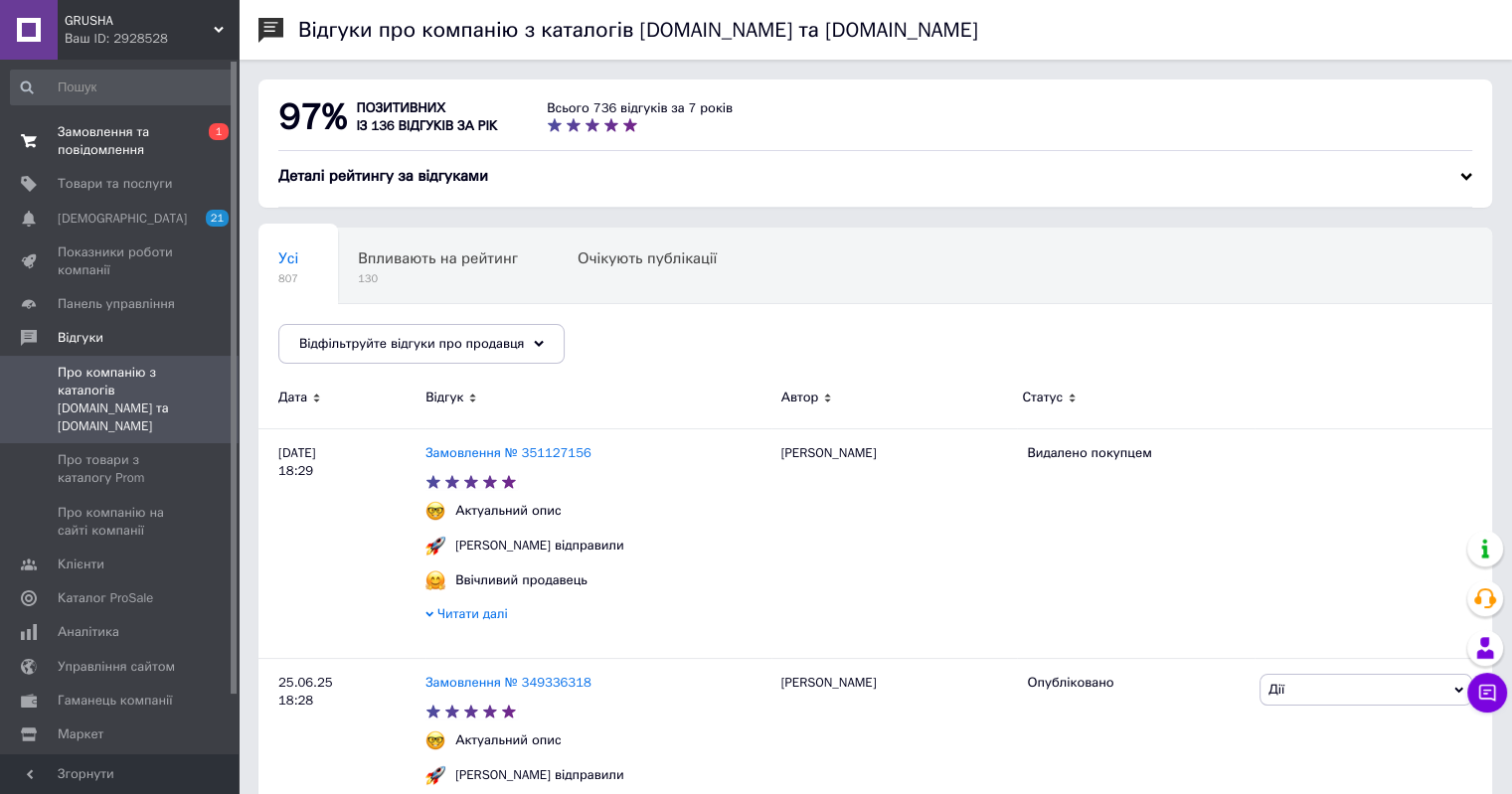 click on "Замовлення та повідомлення 0 1" at bounding box center (122, 141) 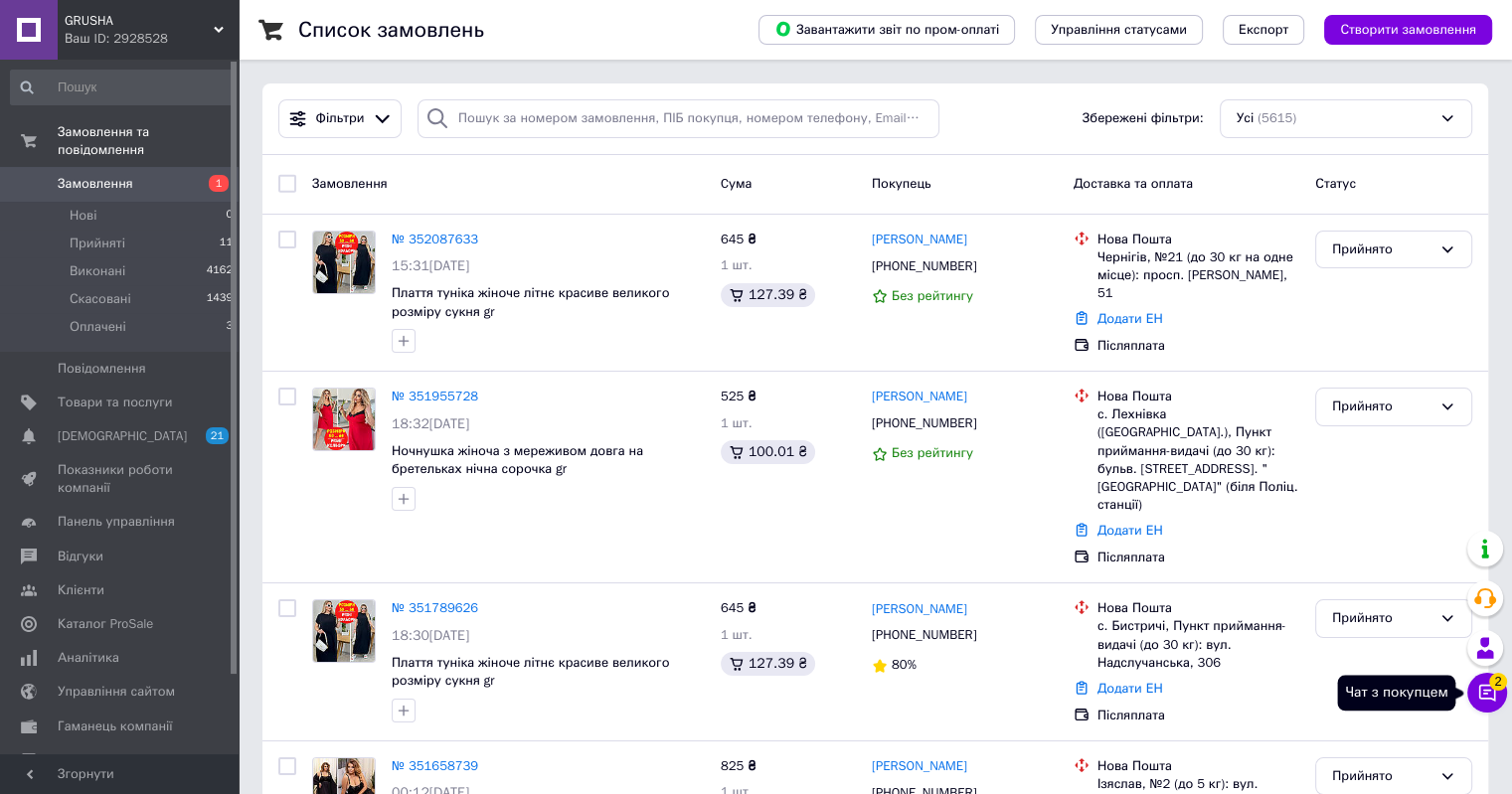 click on "2" at bounding box center [1498, 682] 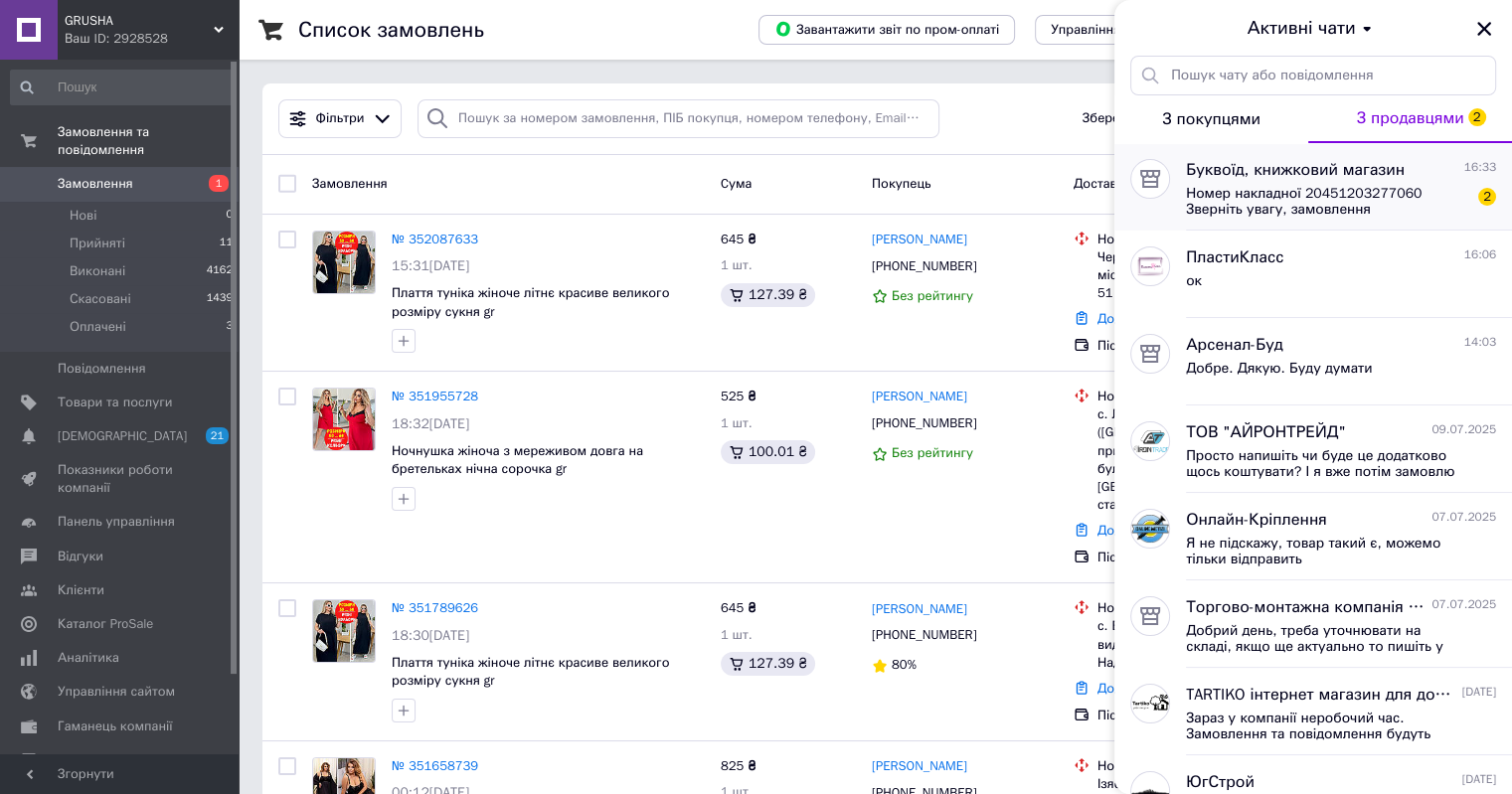 click on "Номер накладної
20451203277060
Зверніть увагу, замовлення відправляються протягом 1-2 робочих днів. В окремих випадках товар можемо надіслати
на 3й день.
З будь-яких питань звертатись тільки на ВАЙБЕР [PHONE_NUMBER]" at bounding box center [1327, 202] 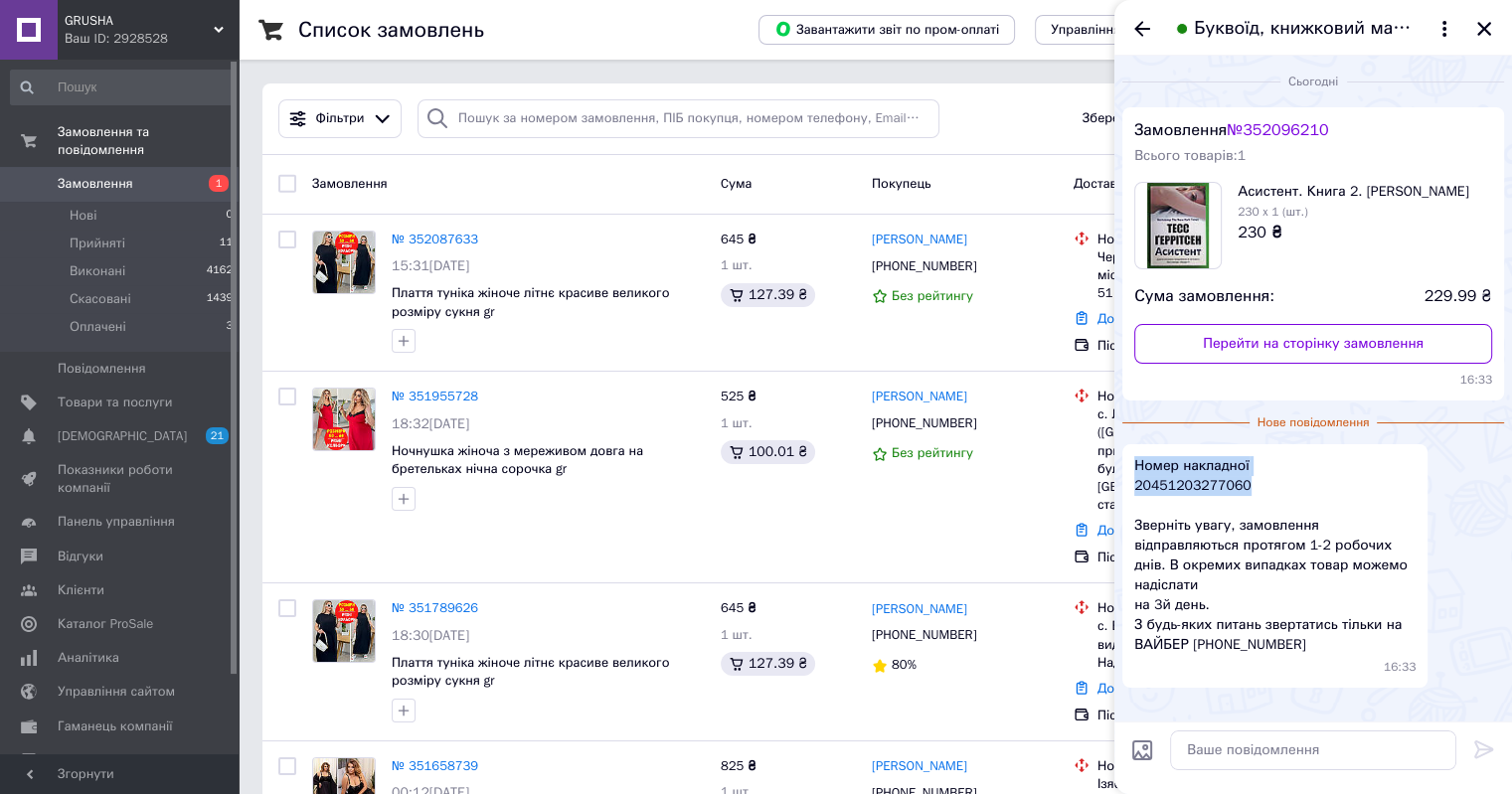 drag, startPoint x: 1244, startPoint y: 488, endPoint x: 1133, endPoint y: 462, distance: 114.00439 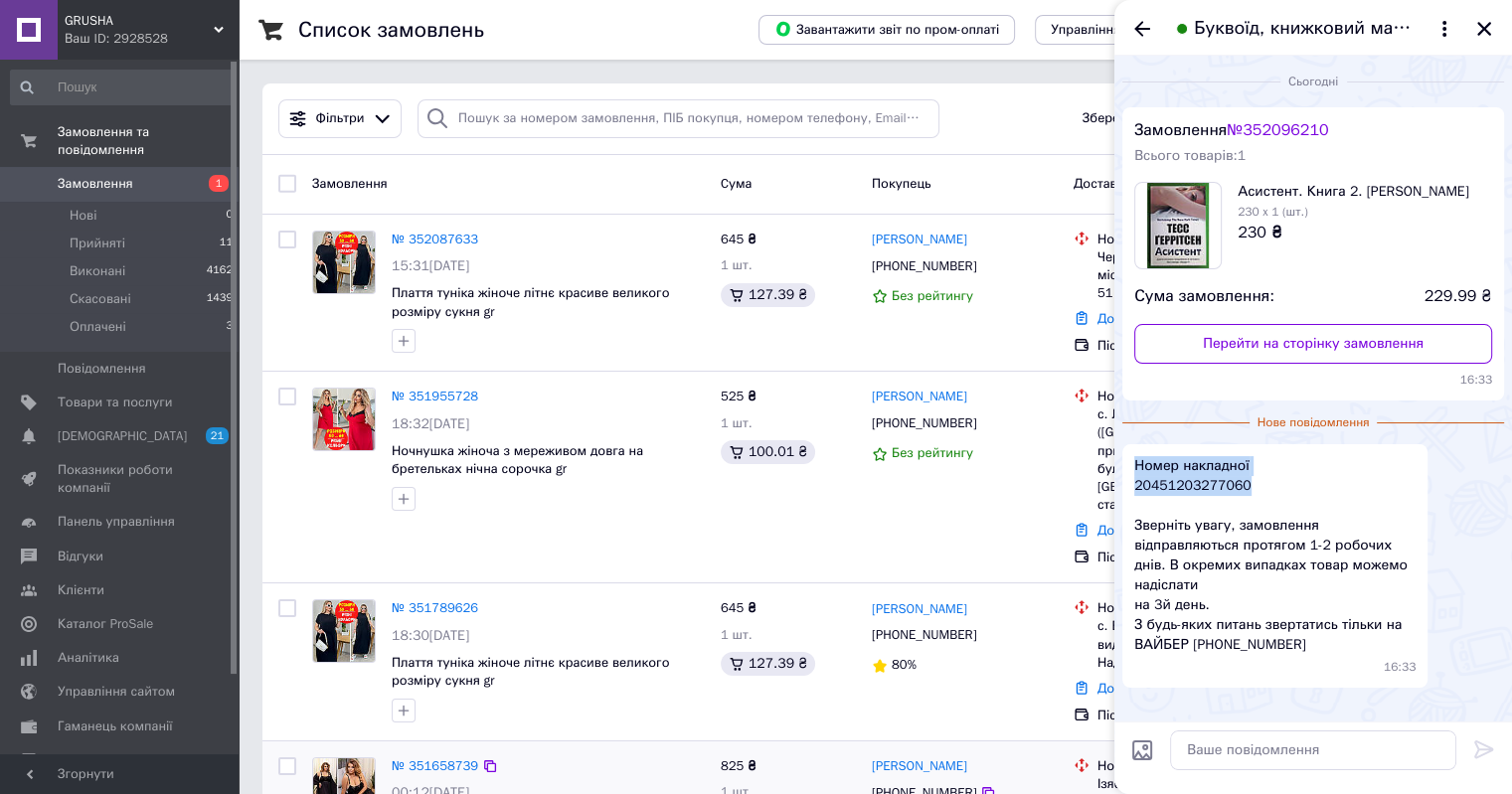 copy on "Номер накладної 20451203277060" 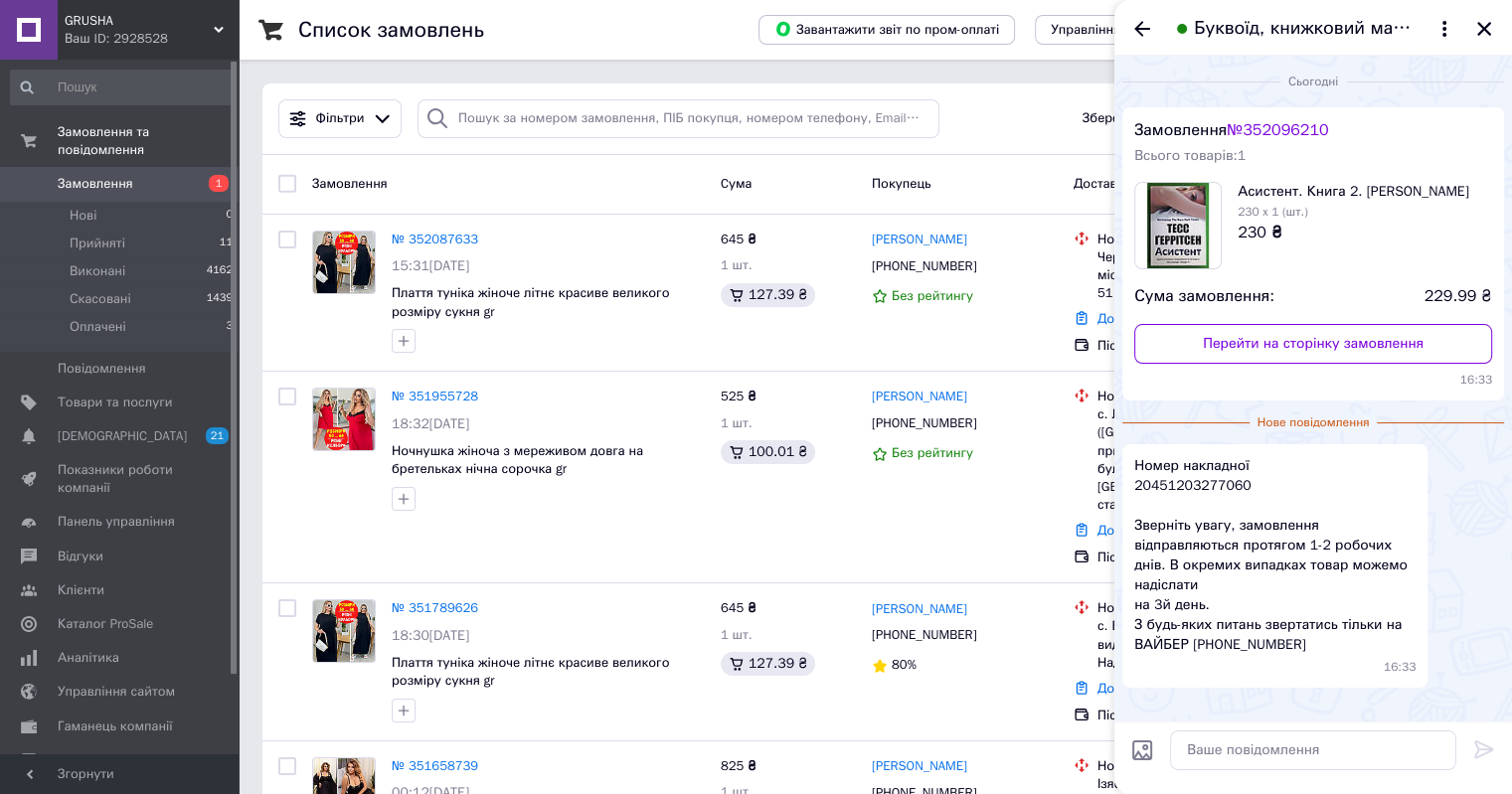 click at bounding box center (1313, 750) 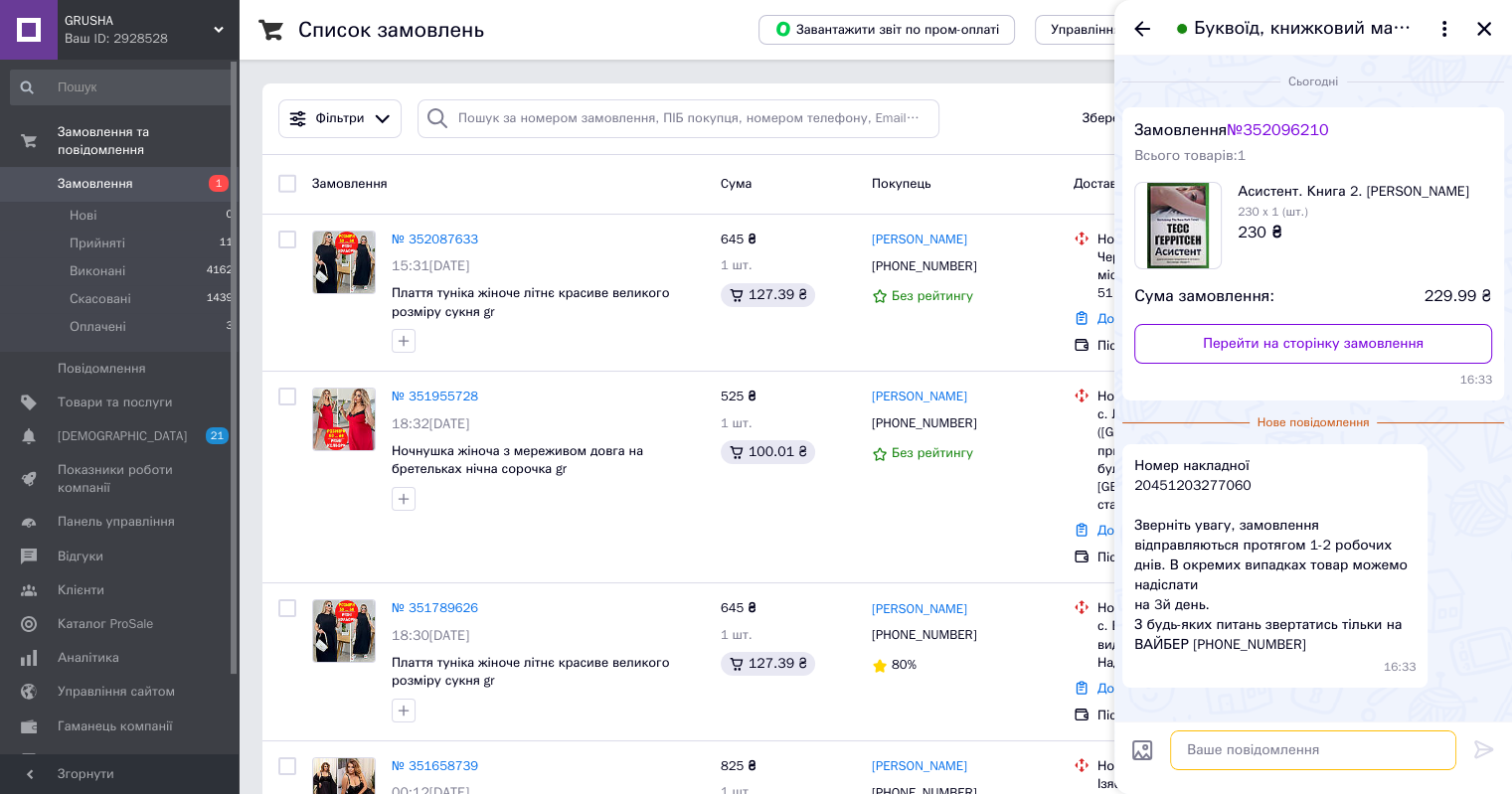 click at bounding box center (1313, 750) 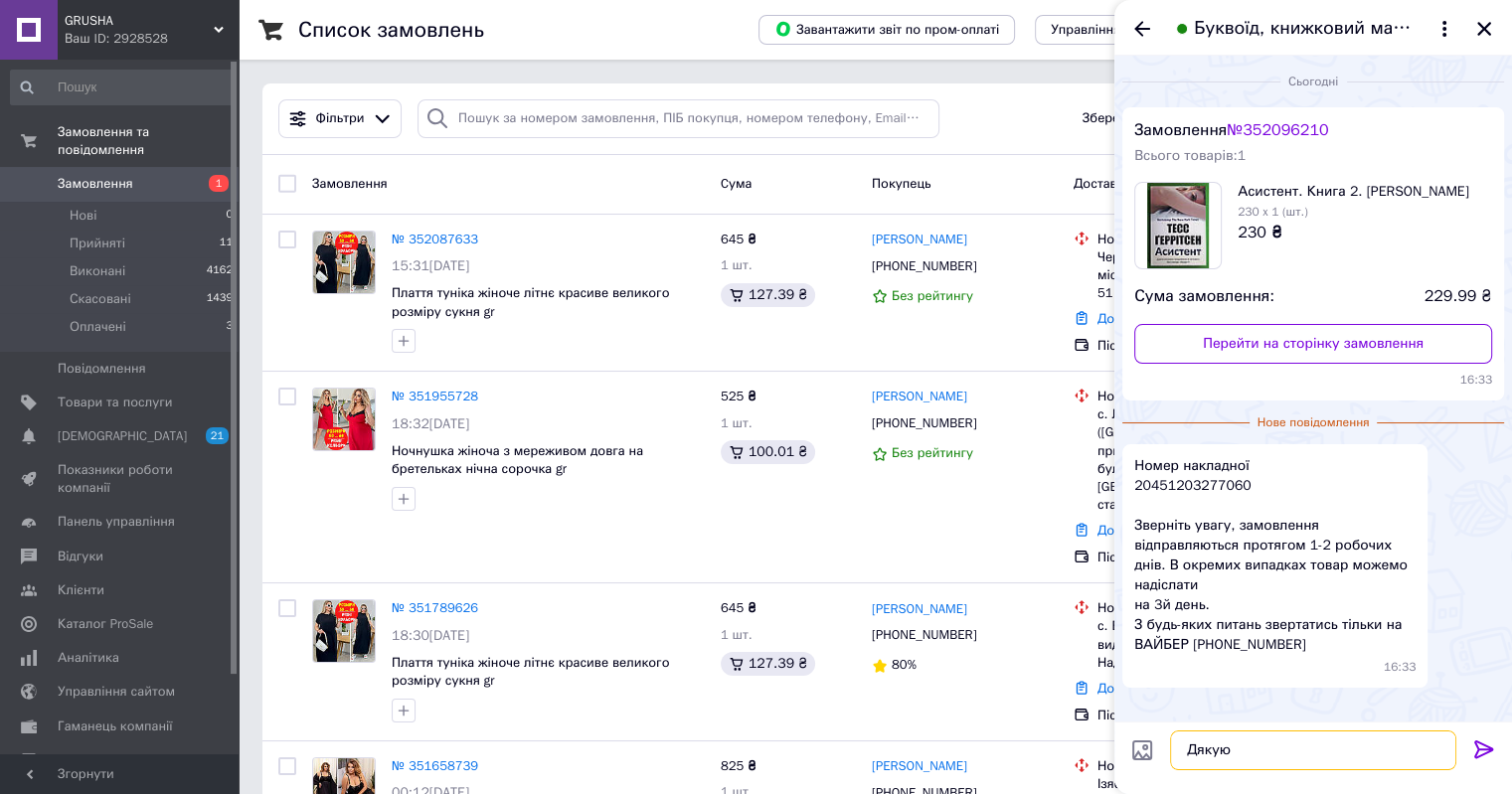type on "Дякую." 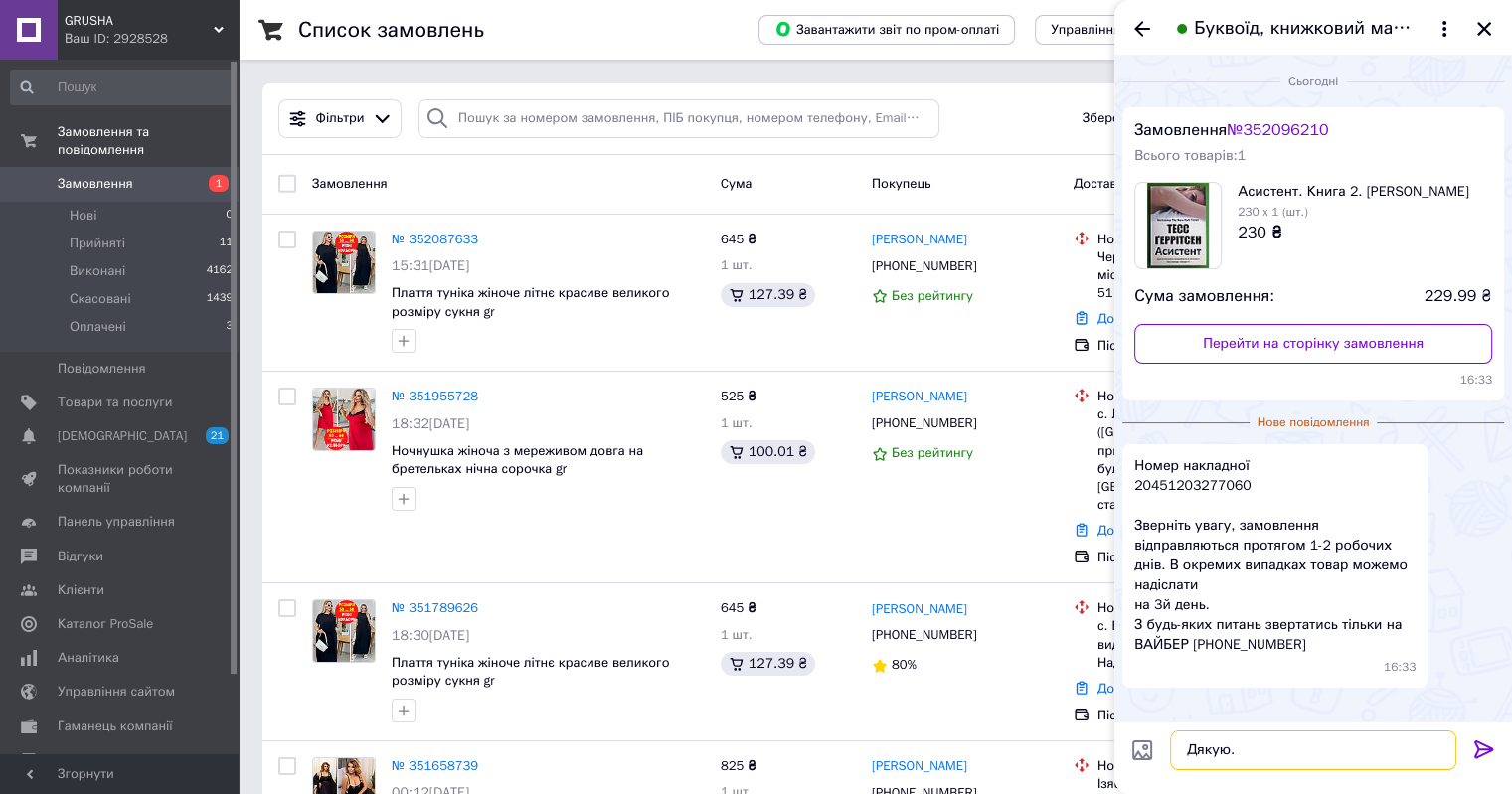 type 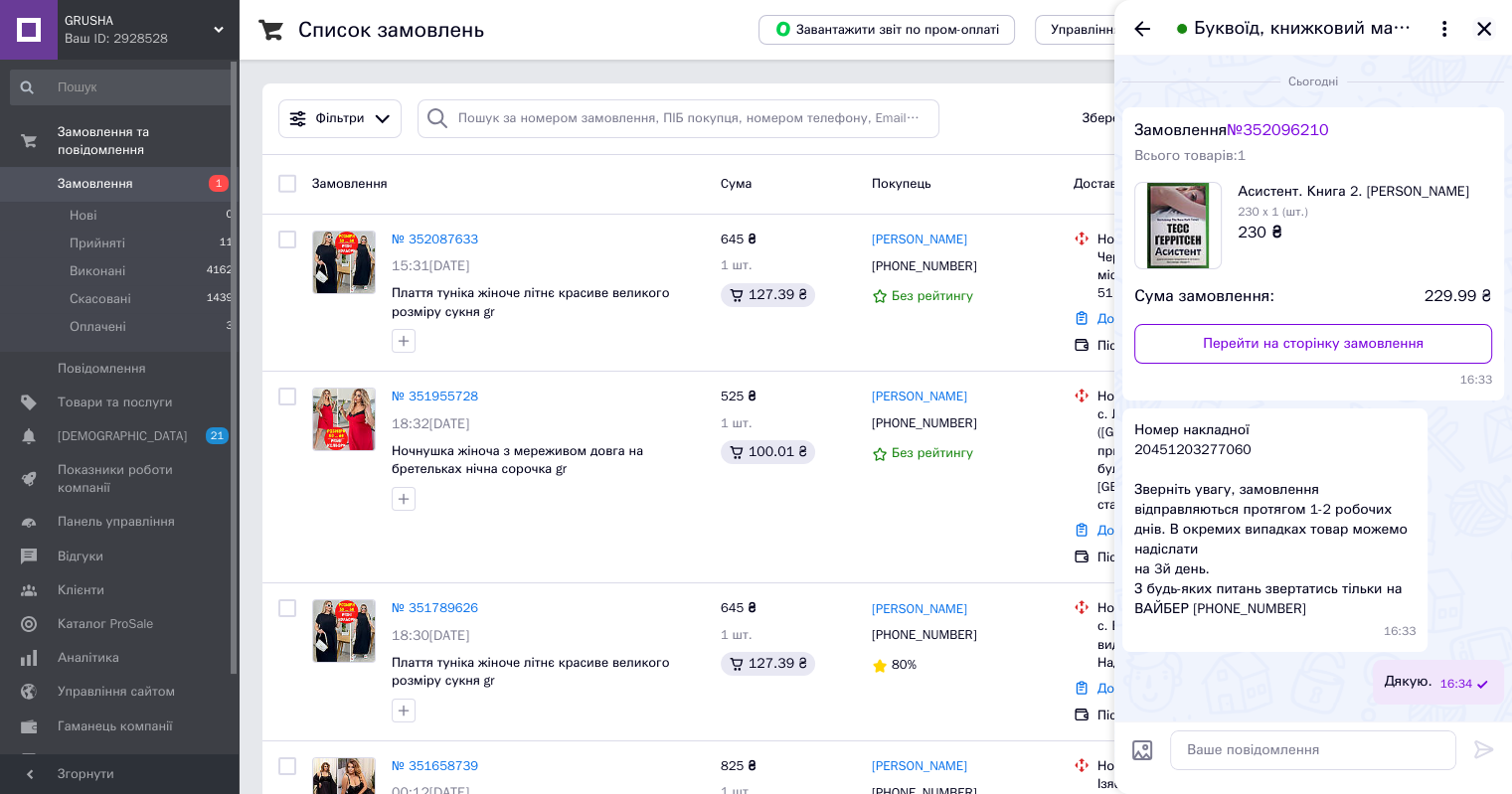 click 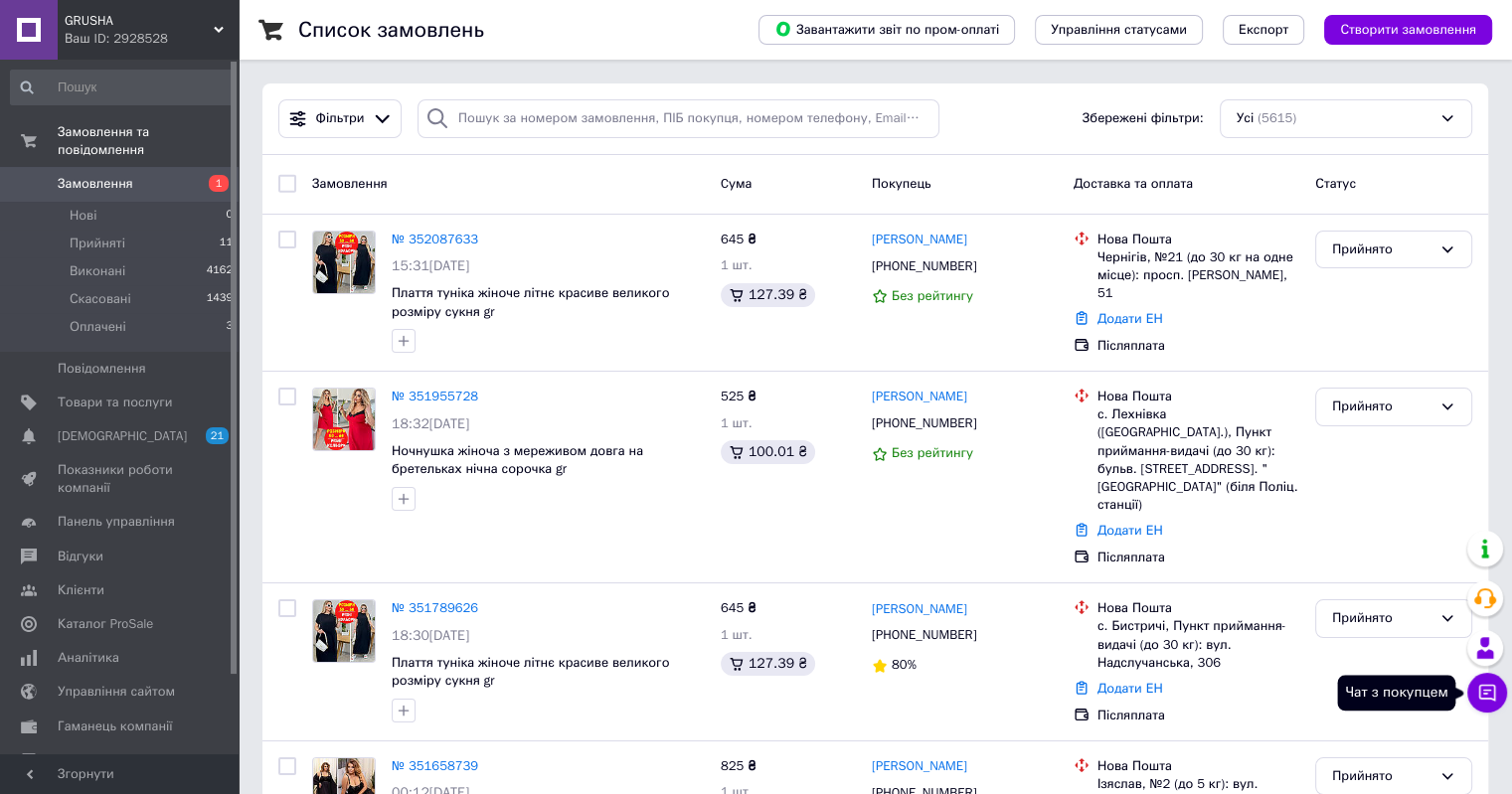 click 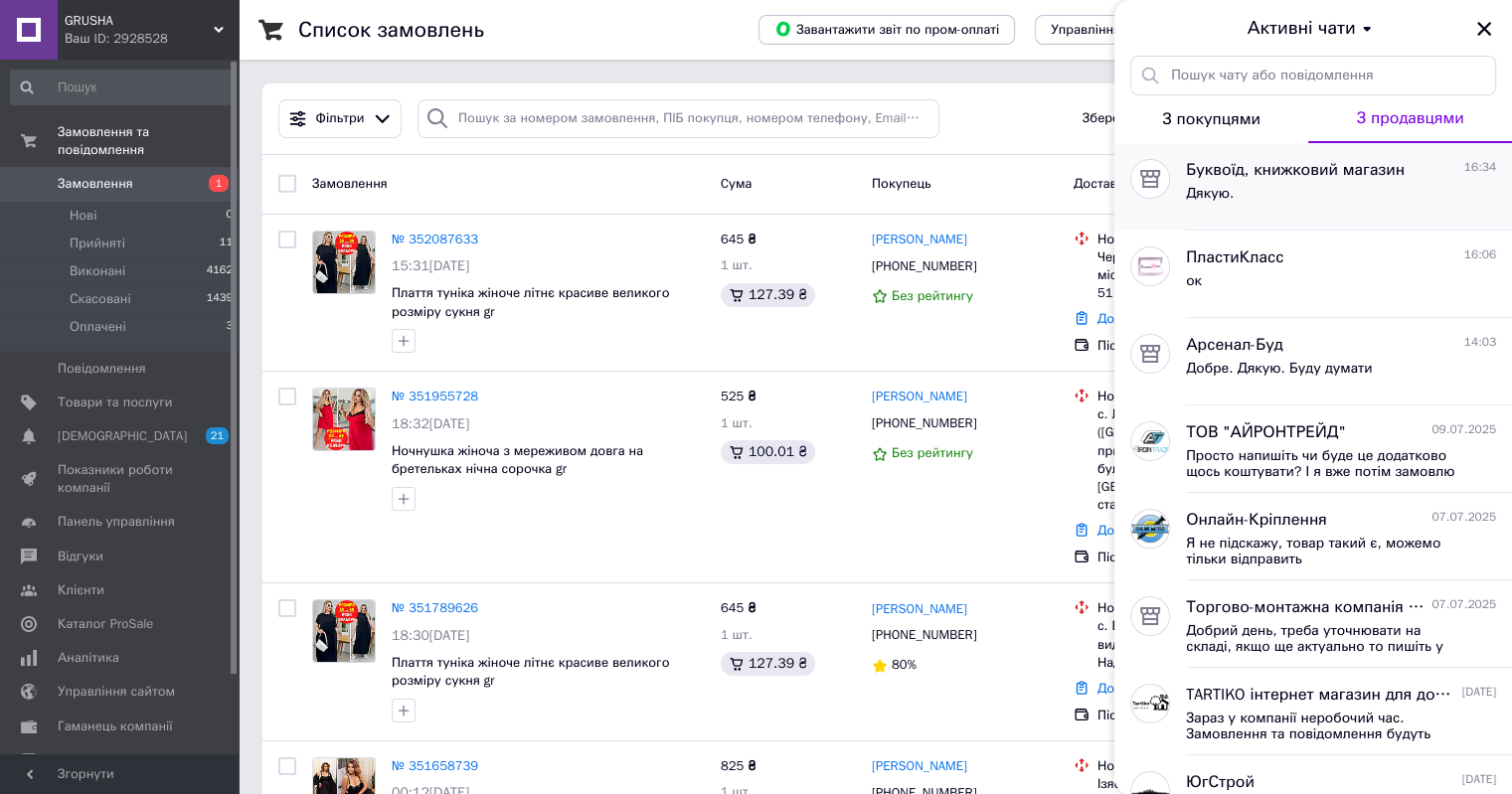 click on "Буквоїд, книжковий магазин 16:34 Дякую." at bounding box center [1349, 187] 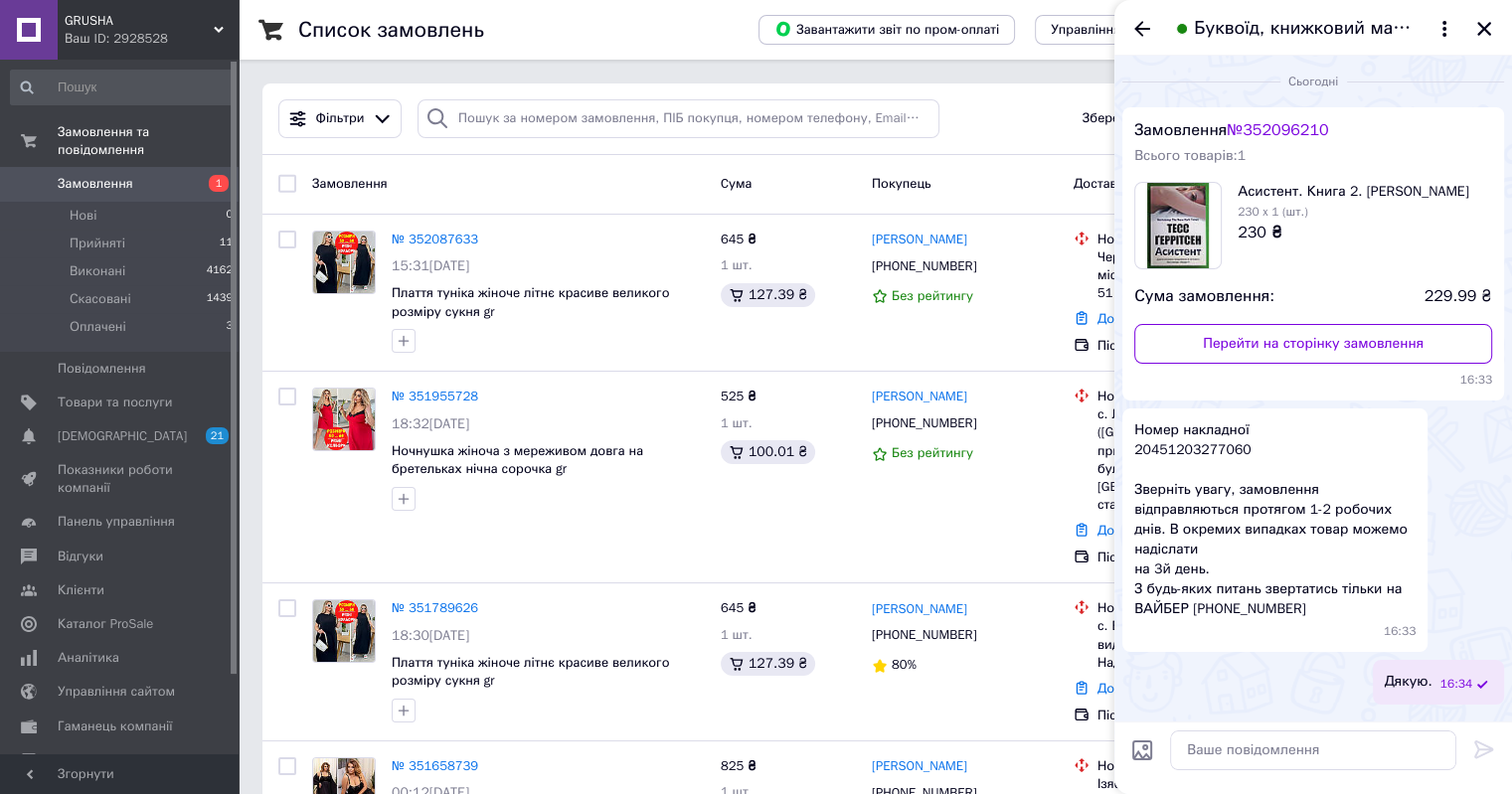 click on "Буквоїд, книжковий магазин" at bounding box center [1313, 28] 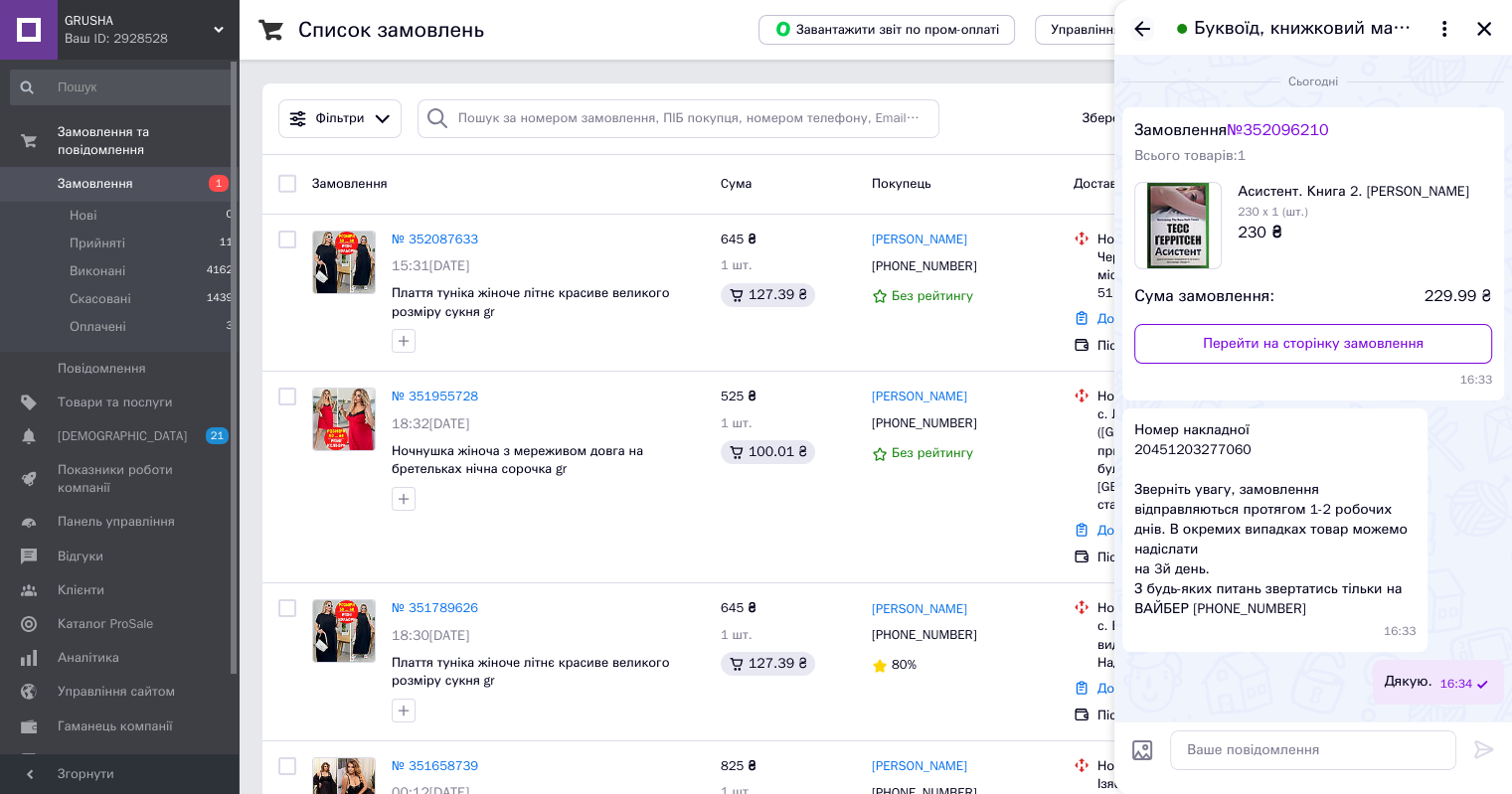 click 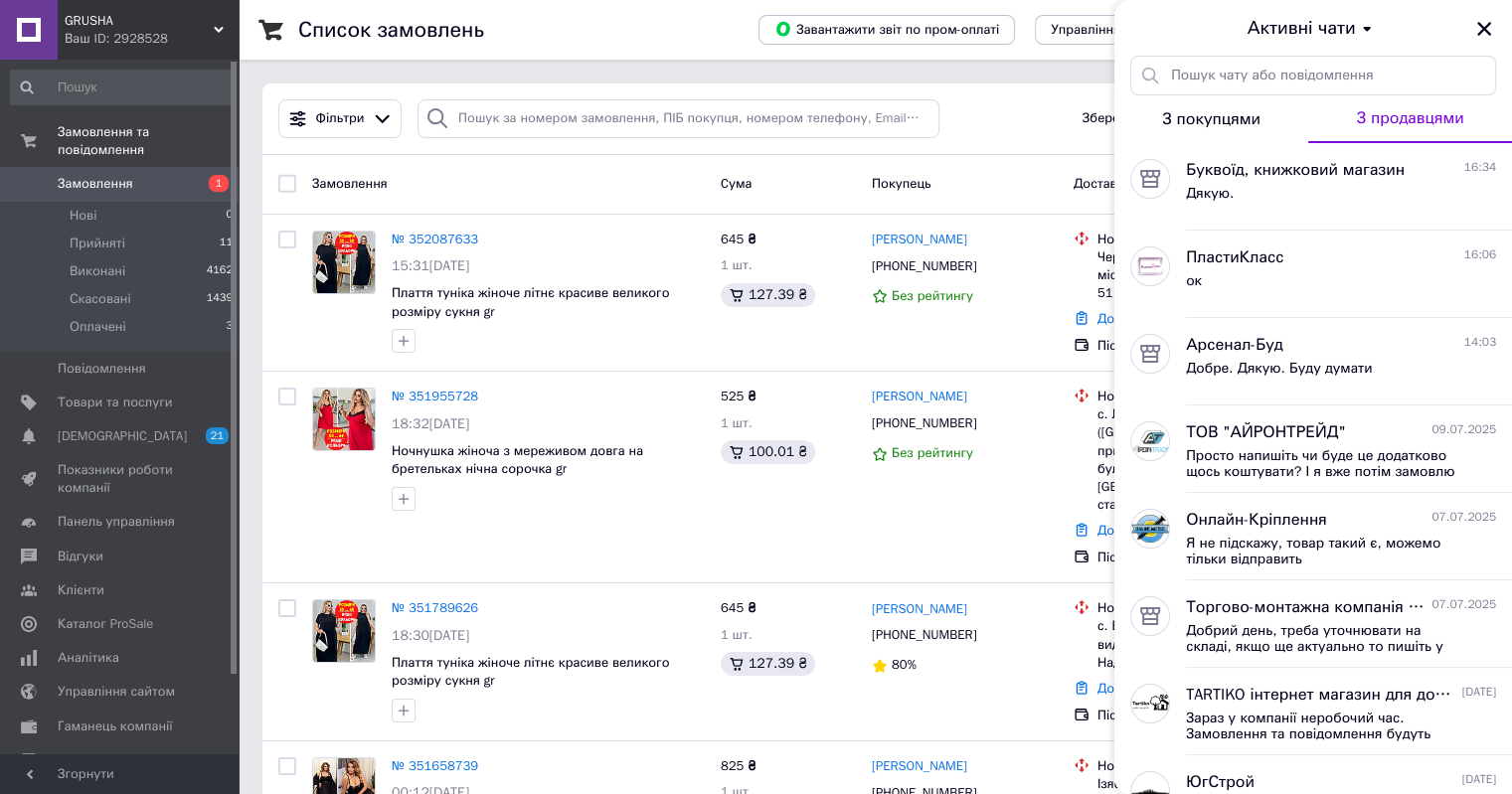 click on "З покупцями" at bounding box center [1211, 119] 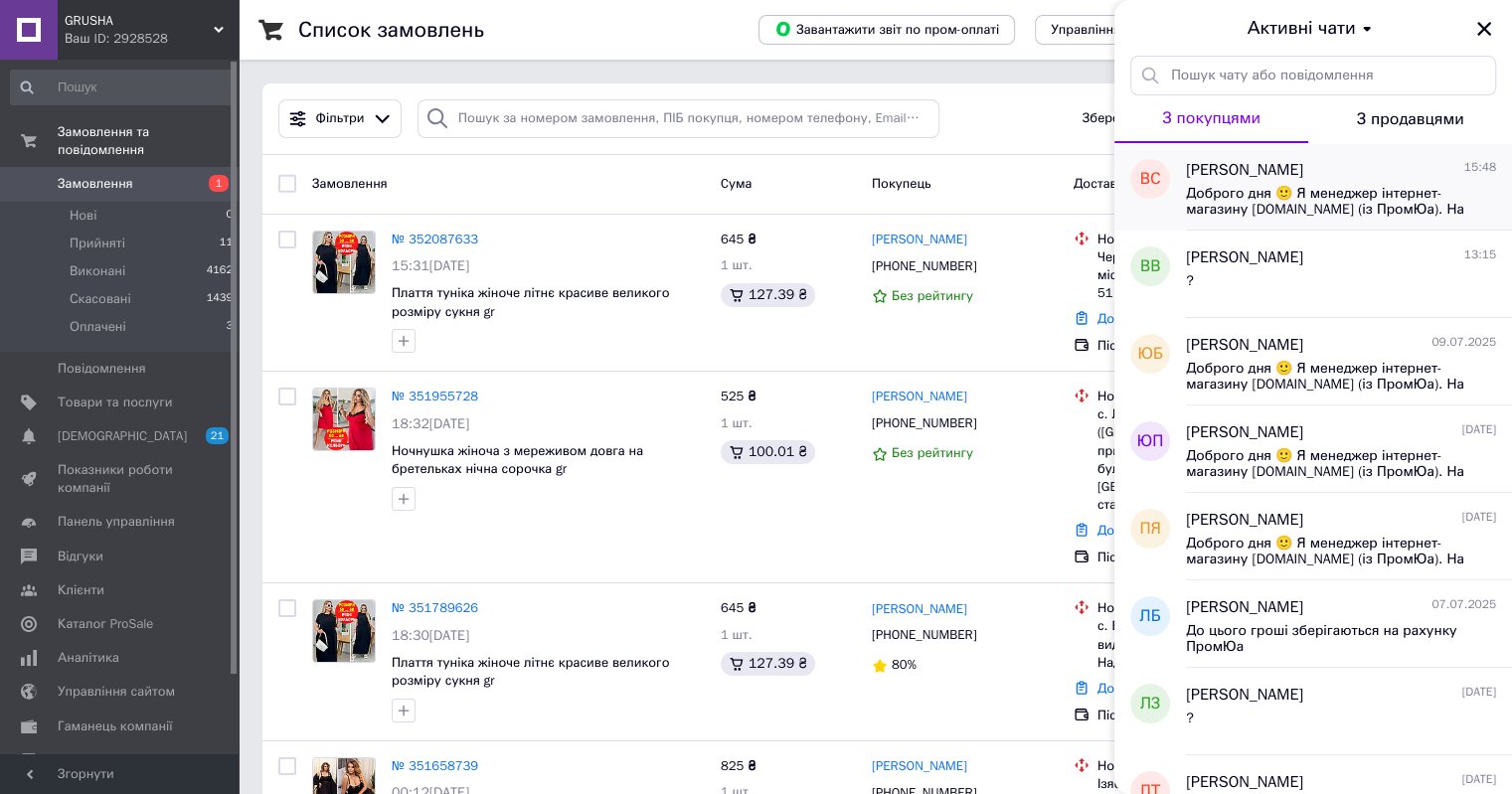 drag, startPoint x: 1239, startPoint y: 198, endPoint x: 1234, endPoint y: 209, distance: 12.083046 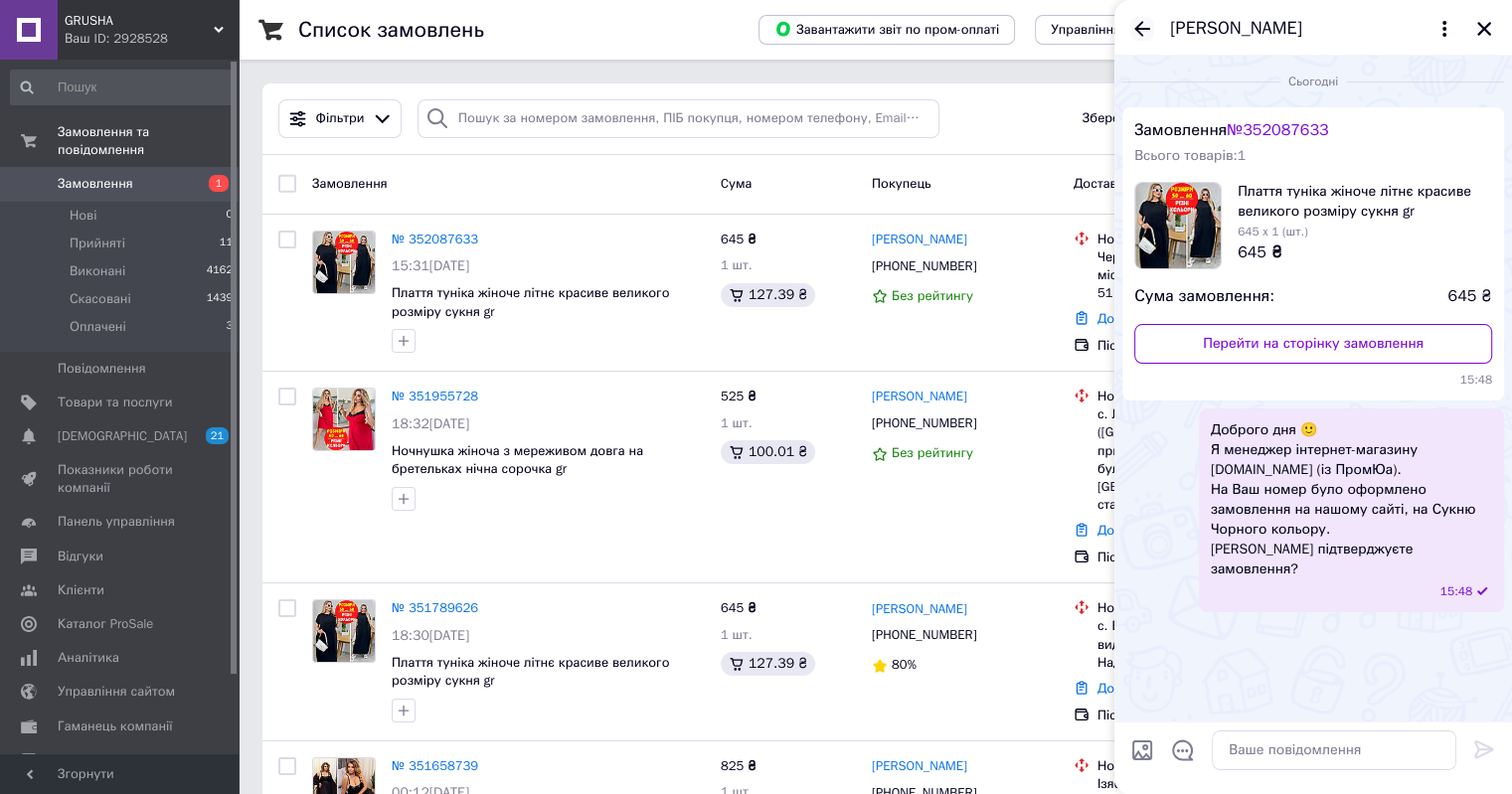 click 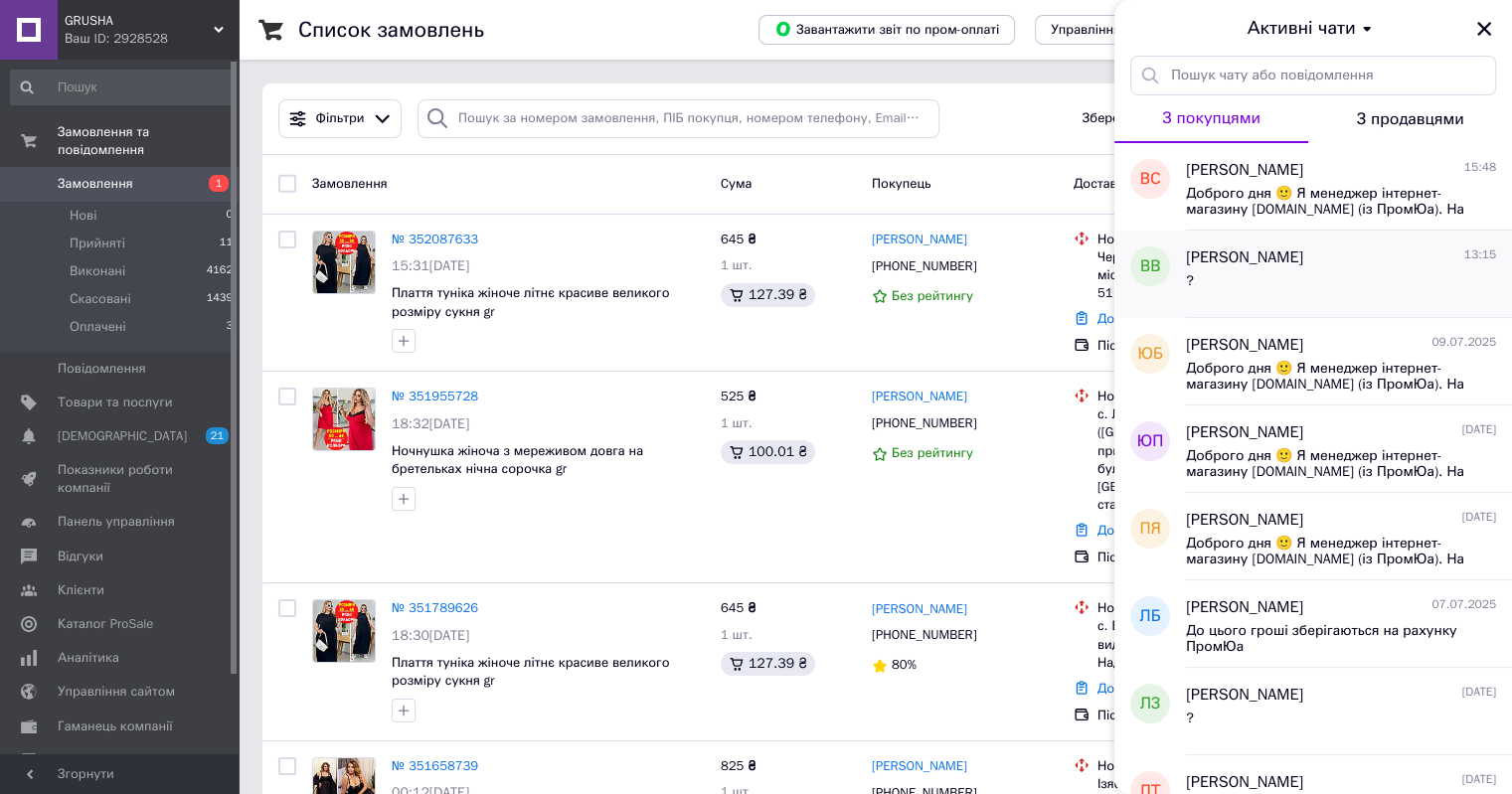 click on "?" at bounding box center [1341, 285] 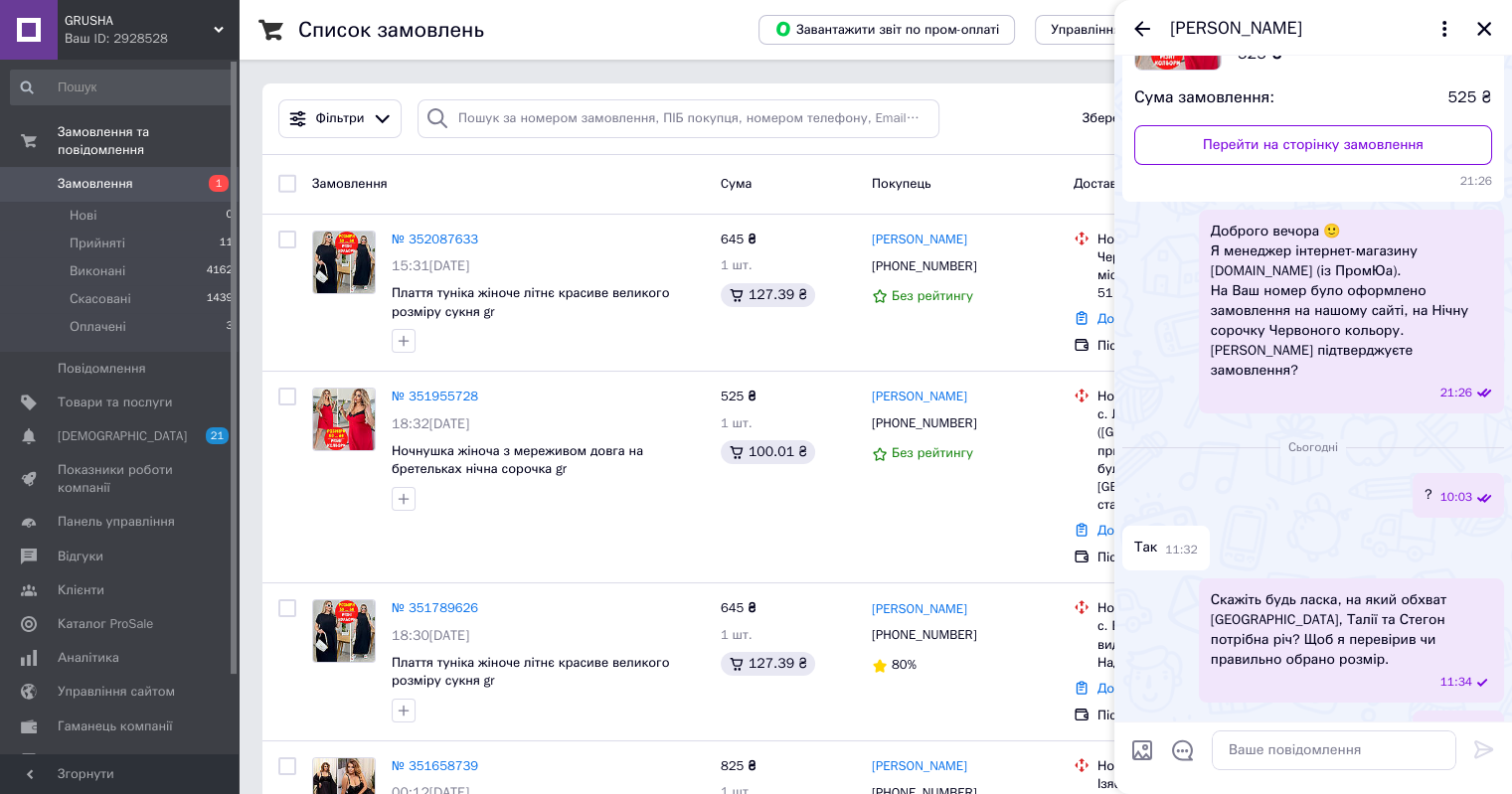 scroll, scrollTop: 201, scrollLeft: 0, axis: vertical 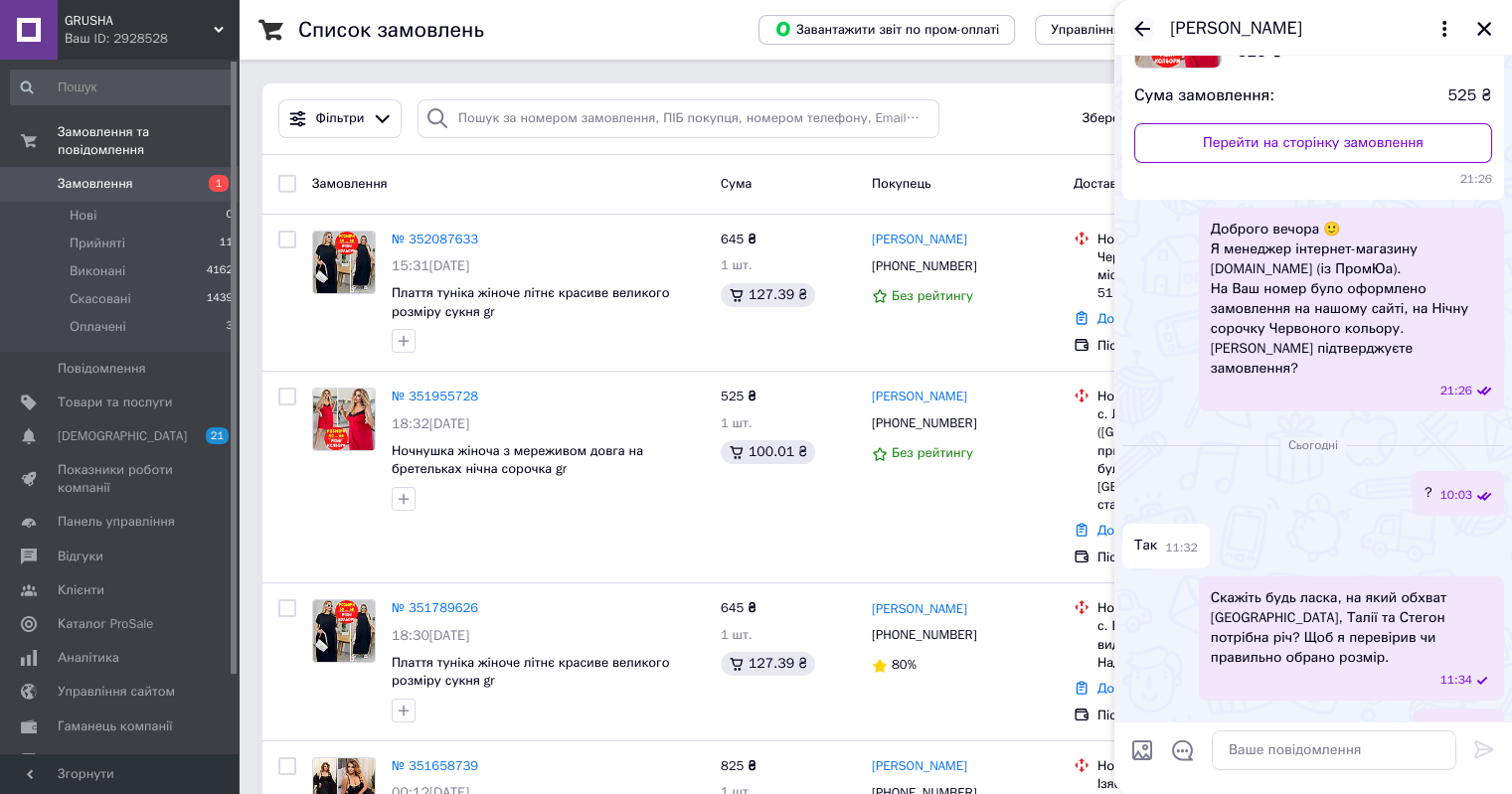 click 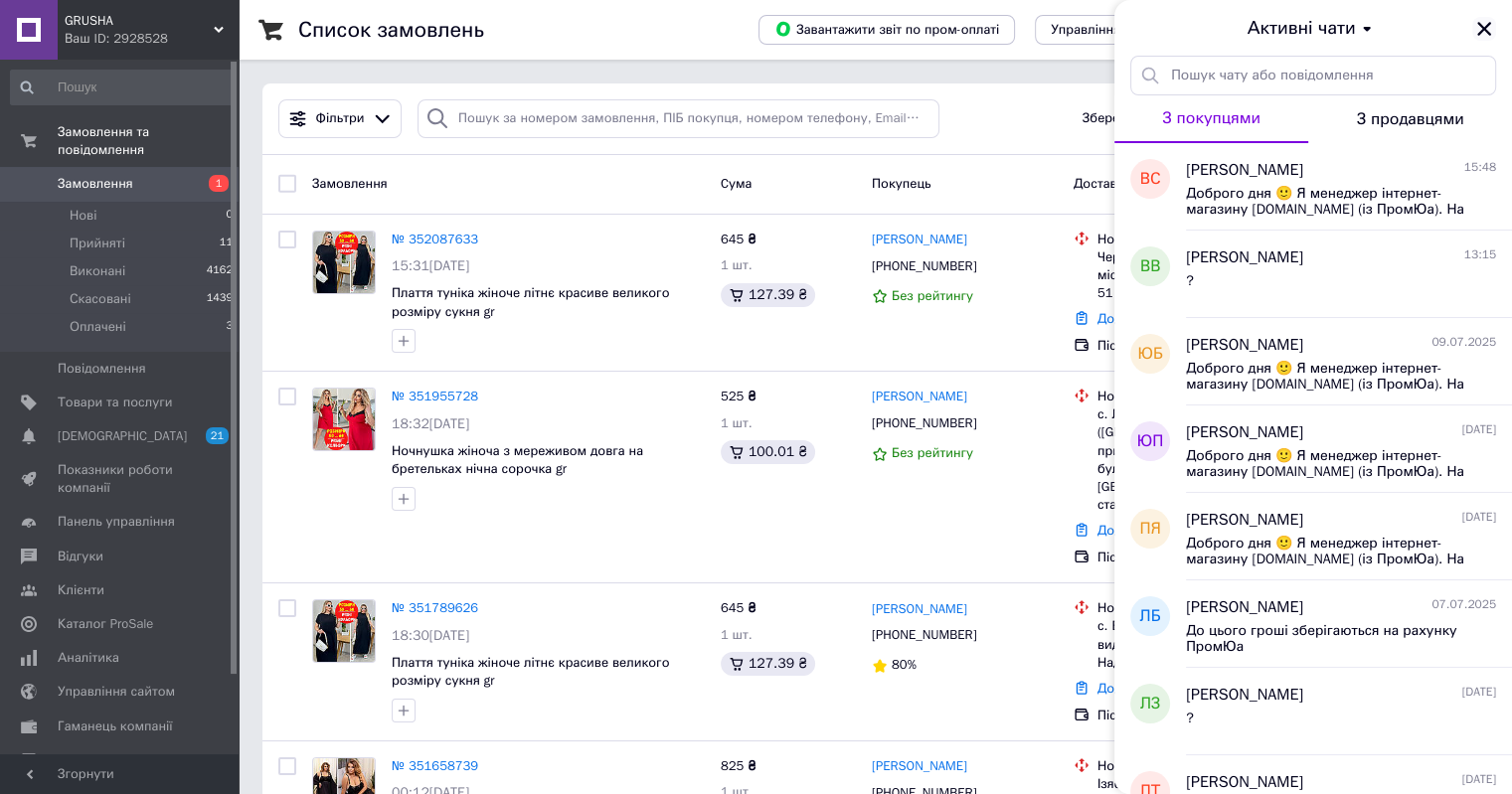 click 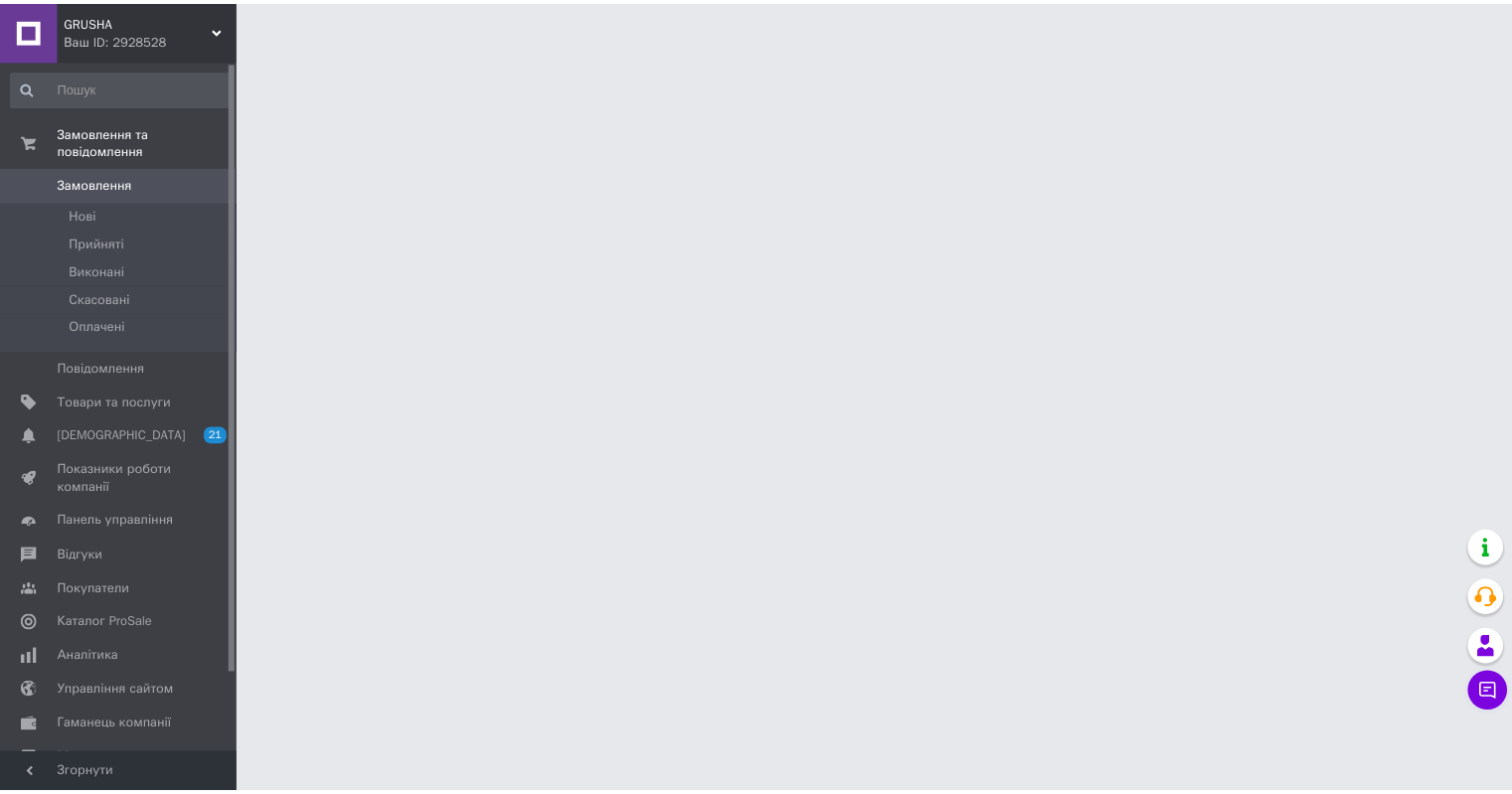 scroll, scrollTop: 0, scrollLeft: 0, axis: both 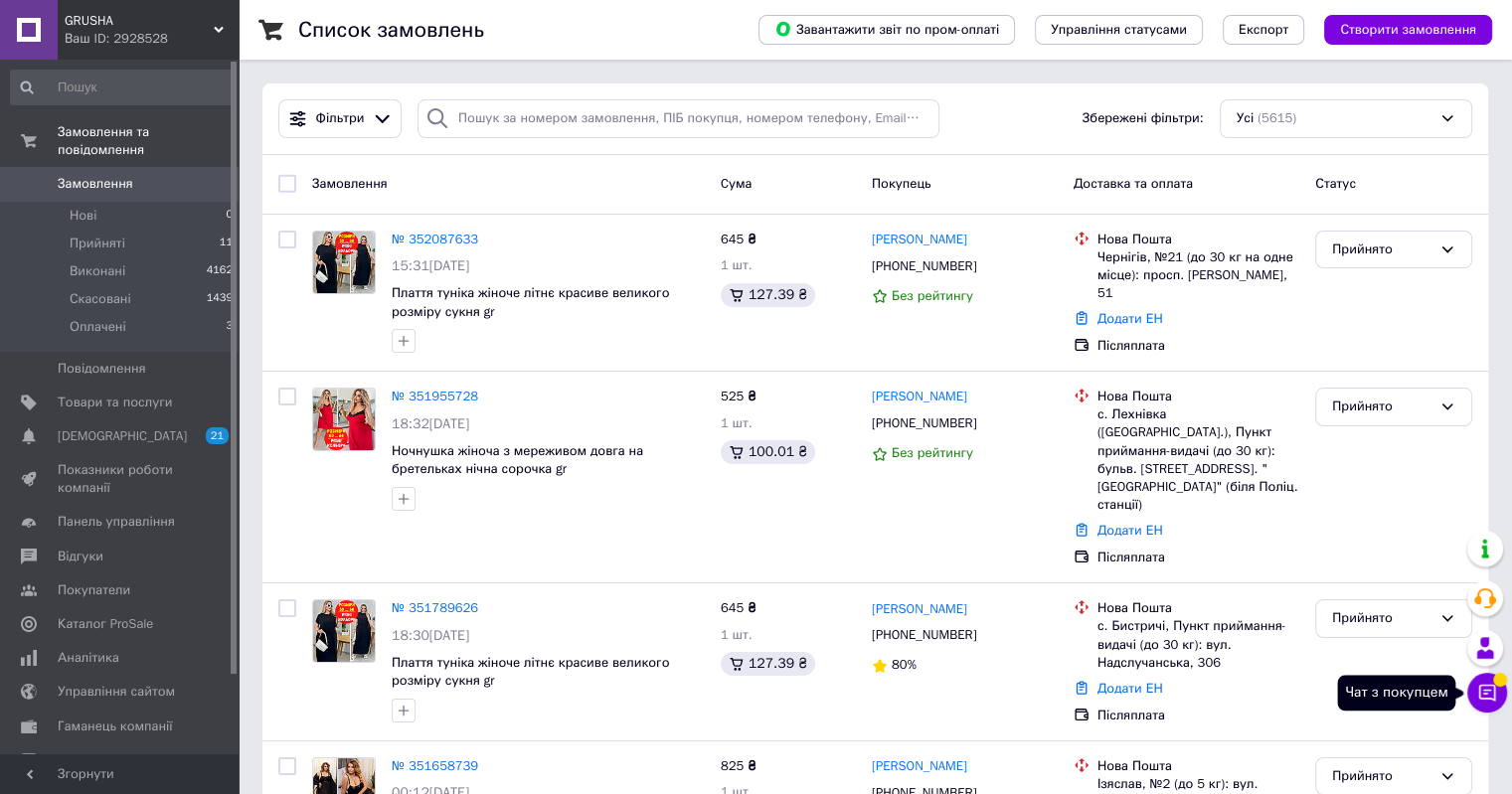 click 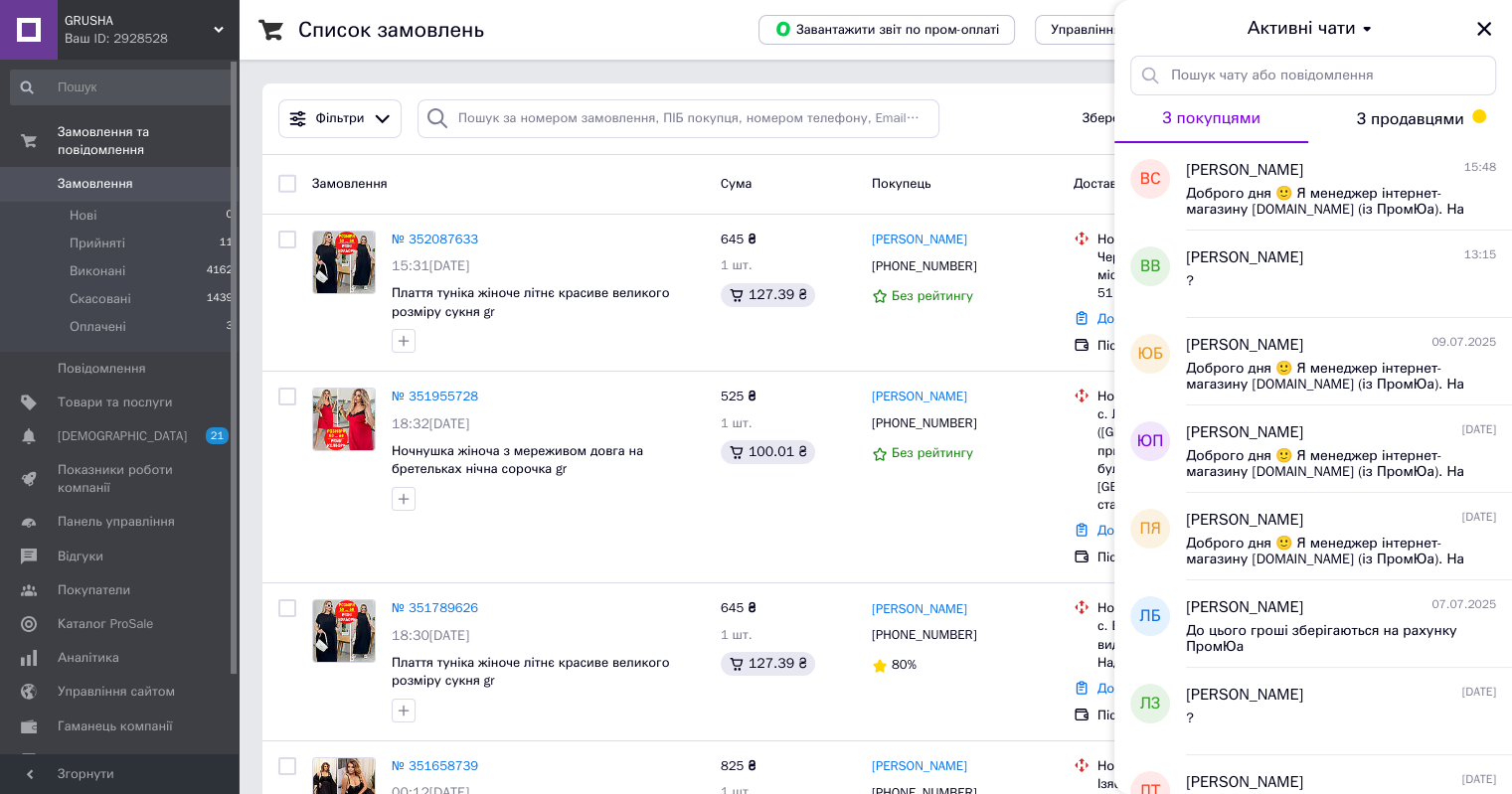 click on "З продавцями" at bounding box center (1411, 119) 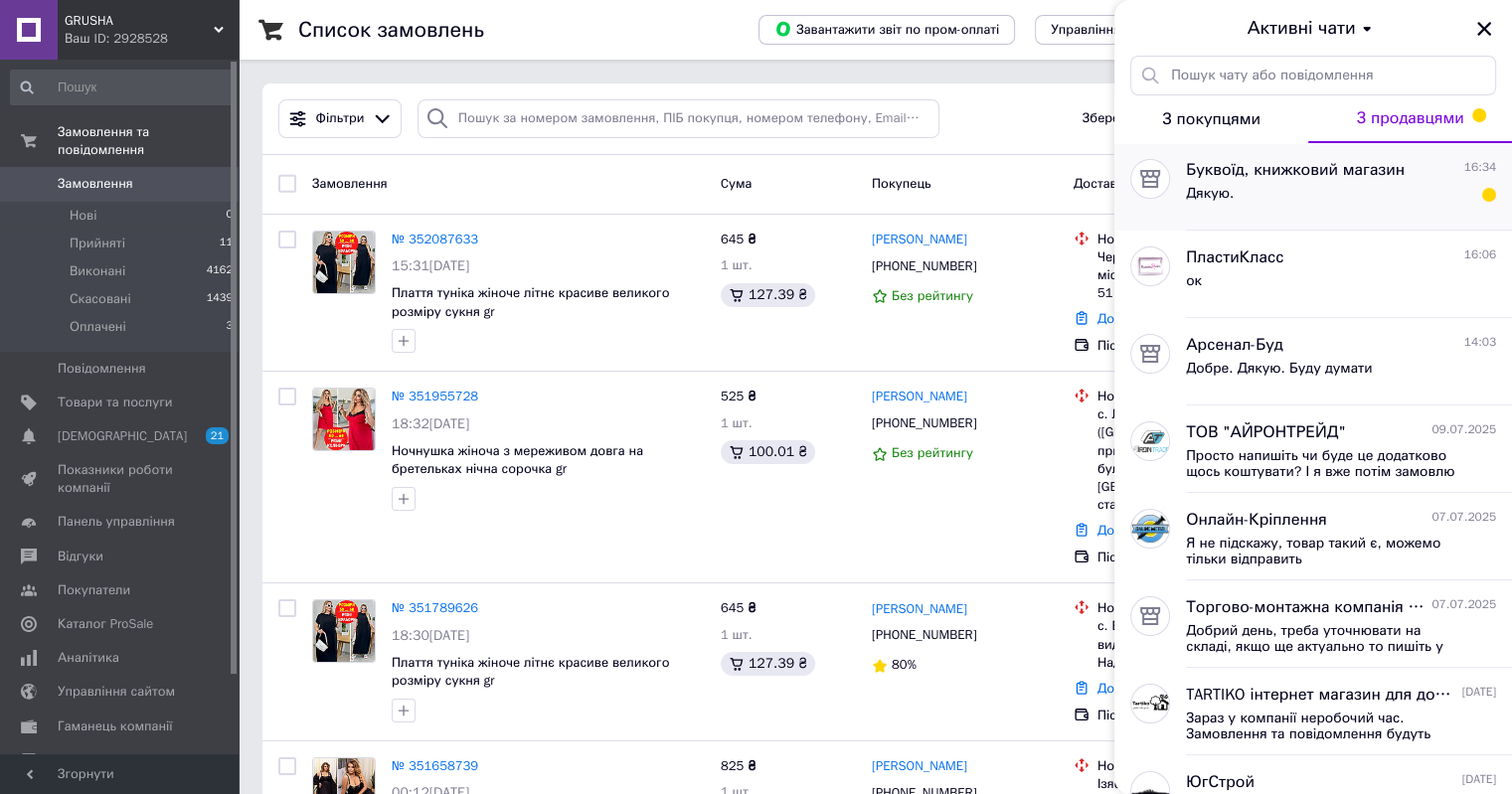click on "Буквоїд, книжковий магазин 16:34 Дякую." at bounding box center [1349, 187] 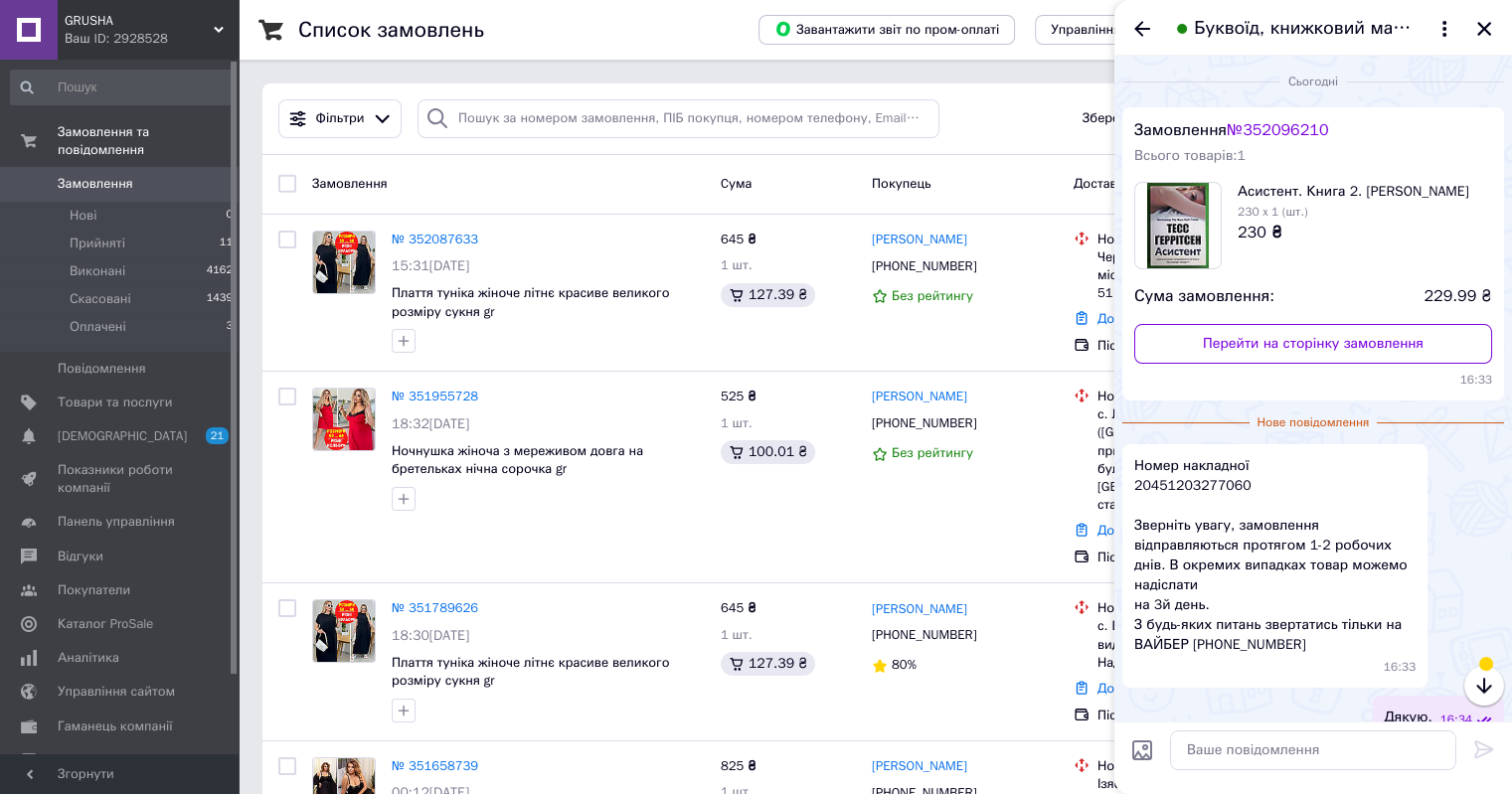 scroll, scrollTop: 7, scrollLeft: 0, axis: vertical 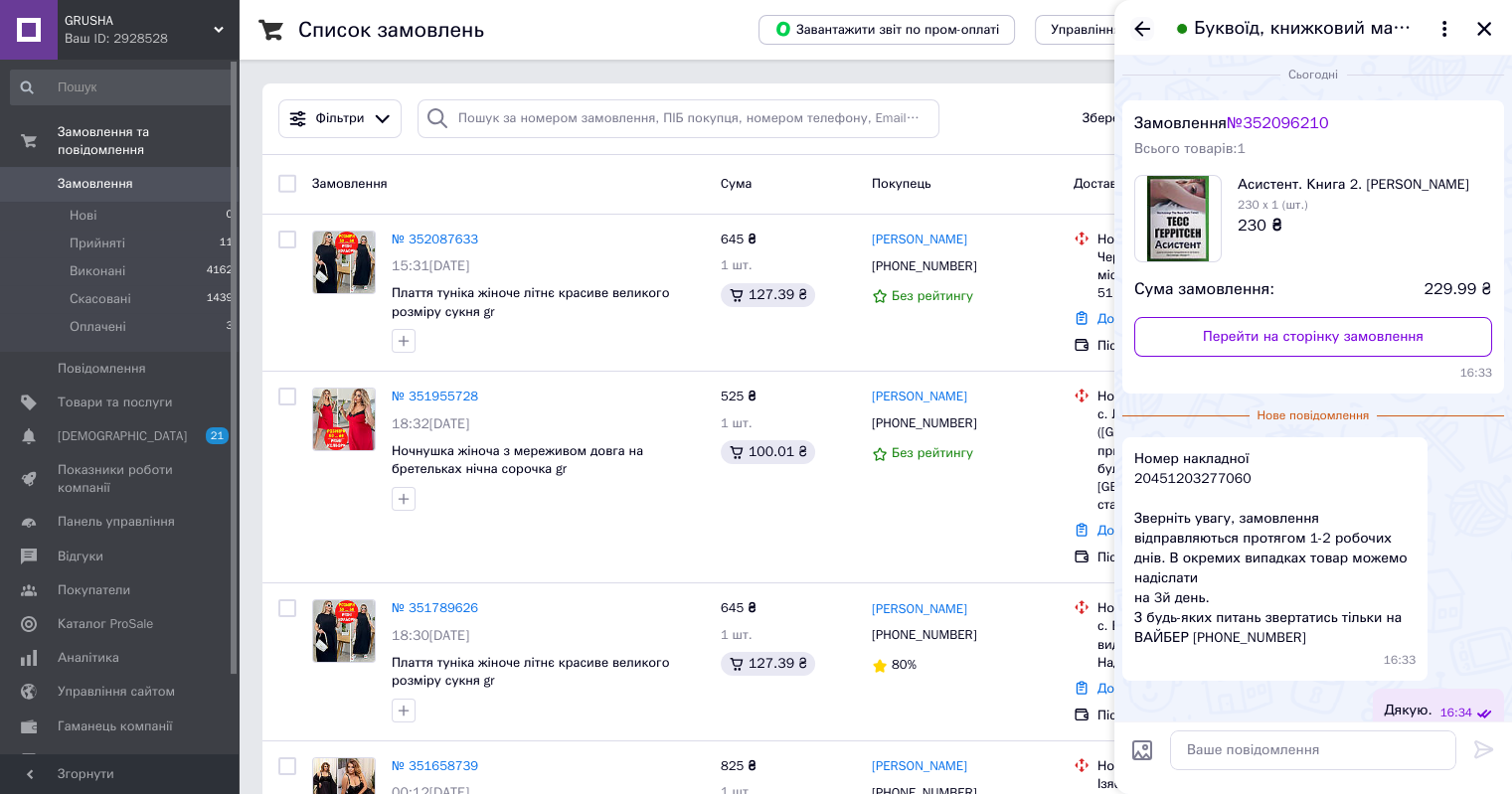 click 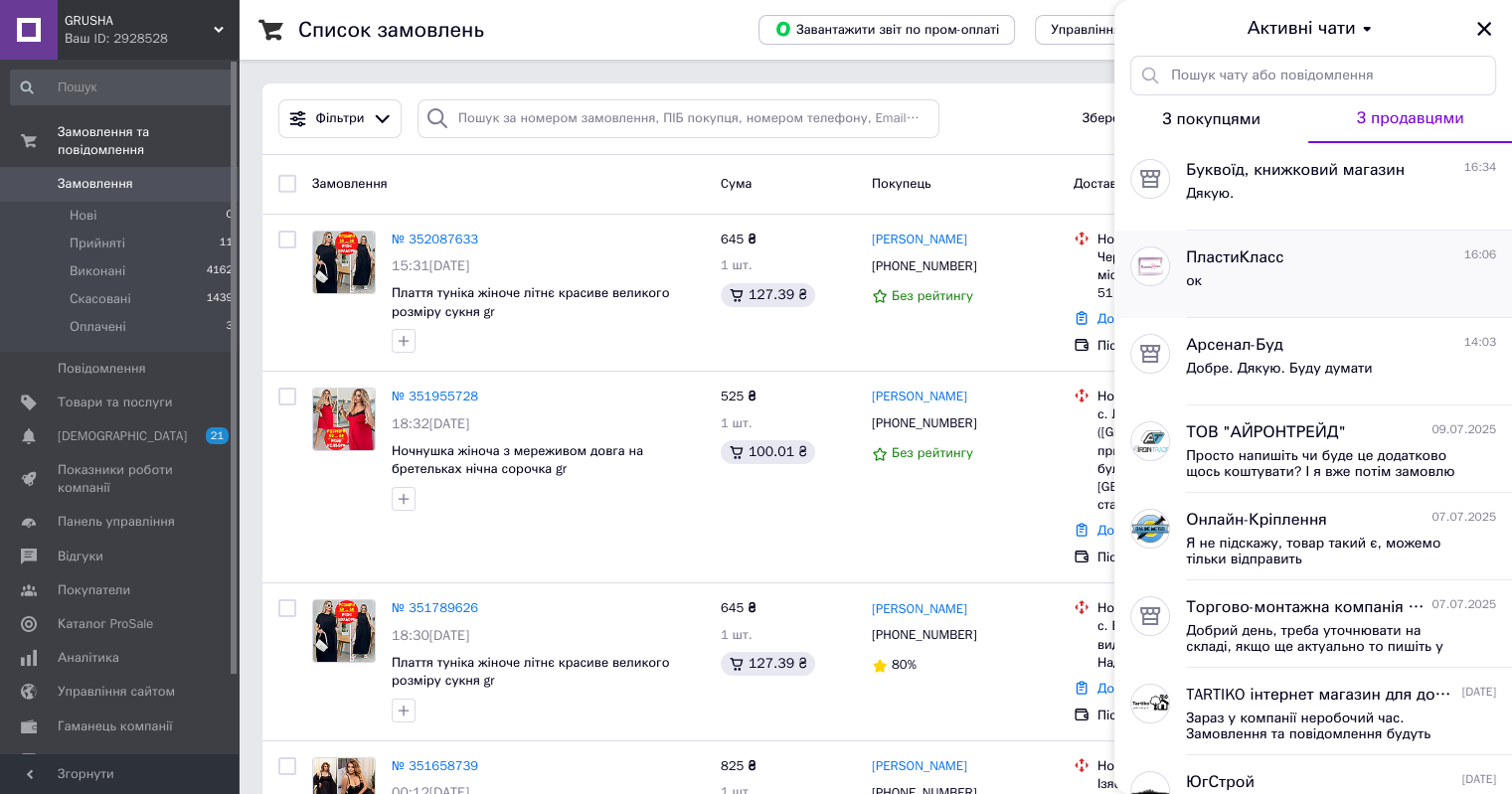 click on "ПластиКласс 16:06 ок" at bounding box center [1349, 274] 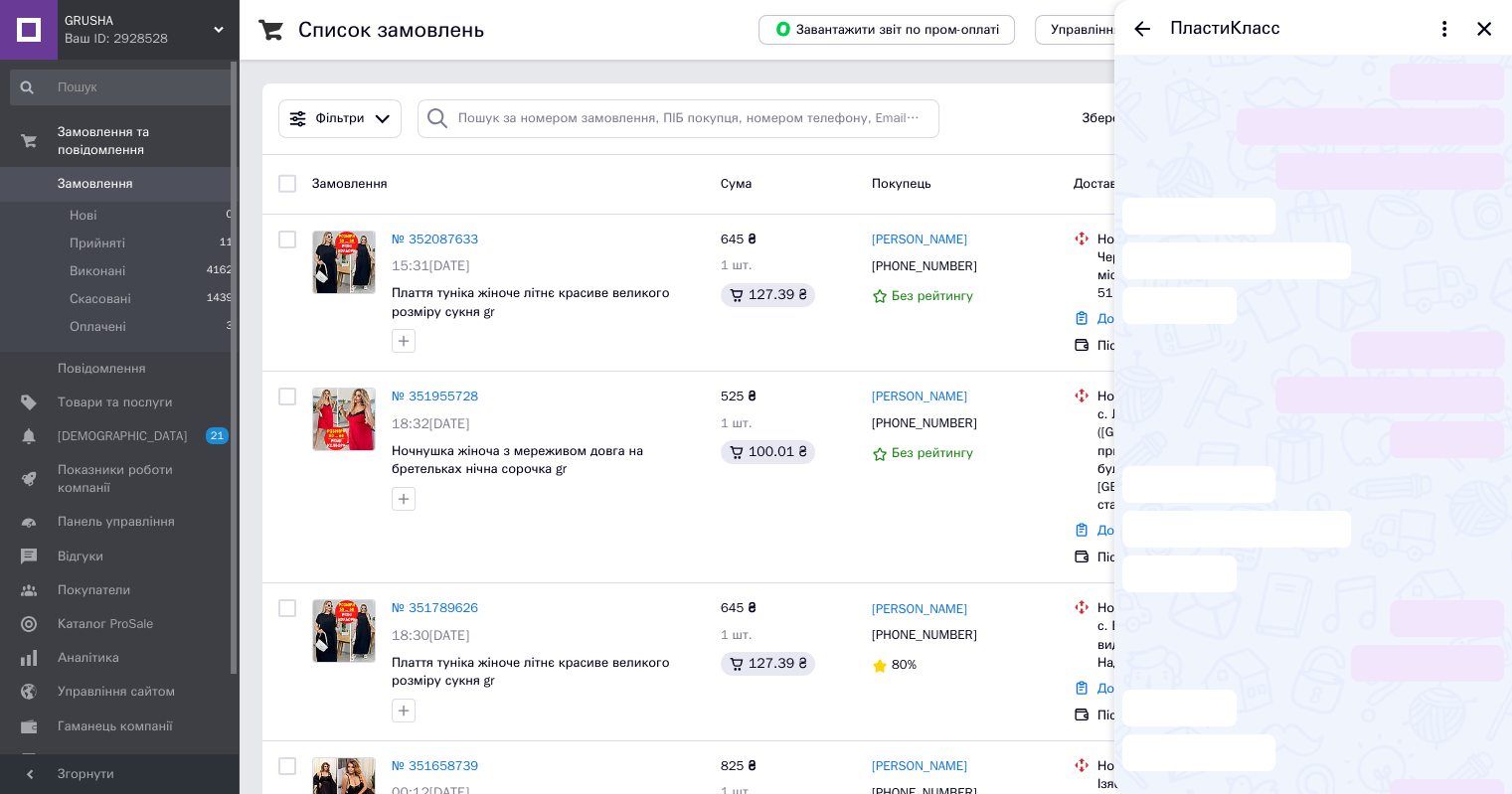 scroll, scrollTop: 2402, scrollLeft: 0, axis: vertical 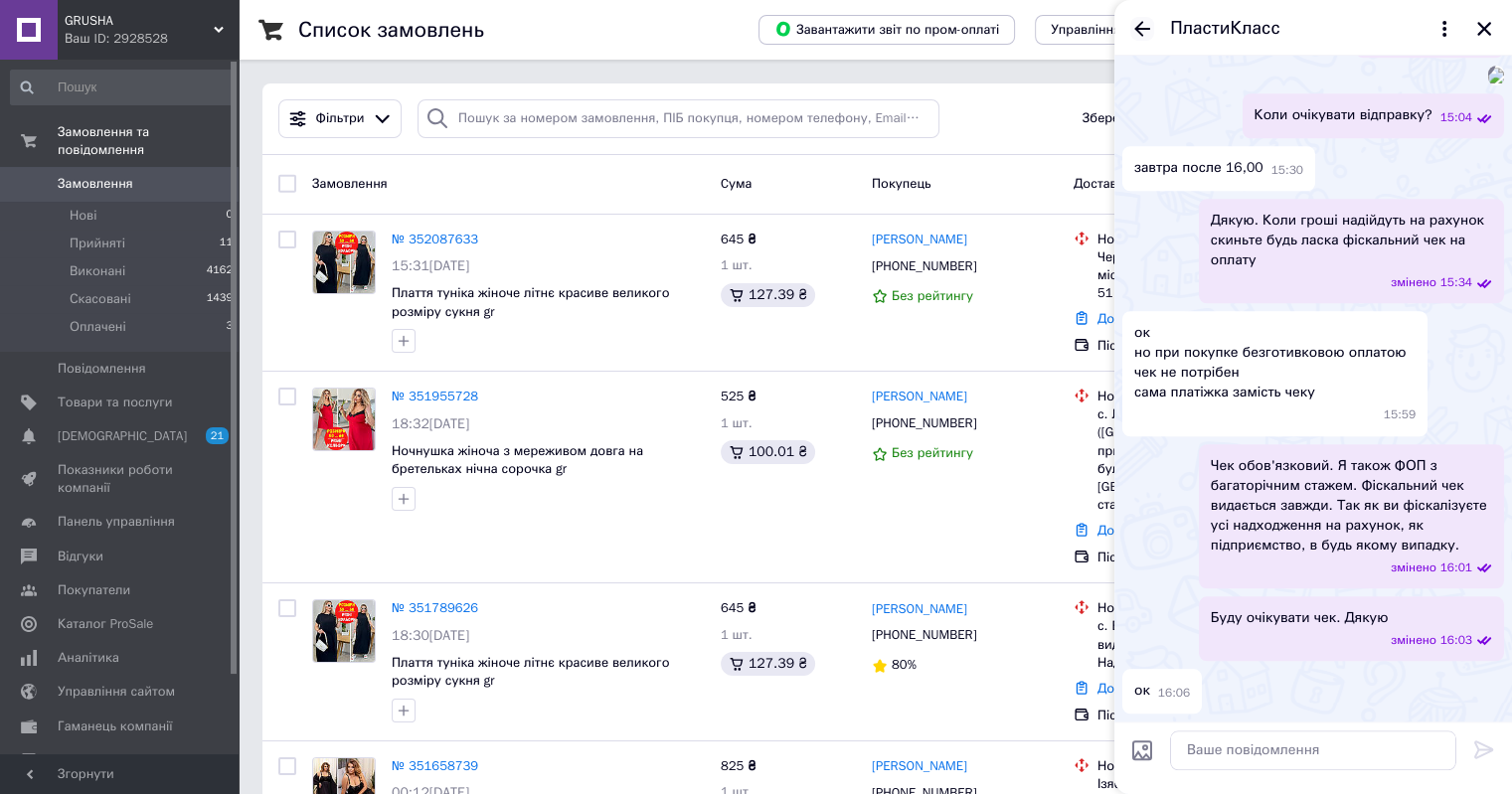click 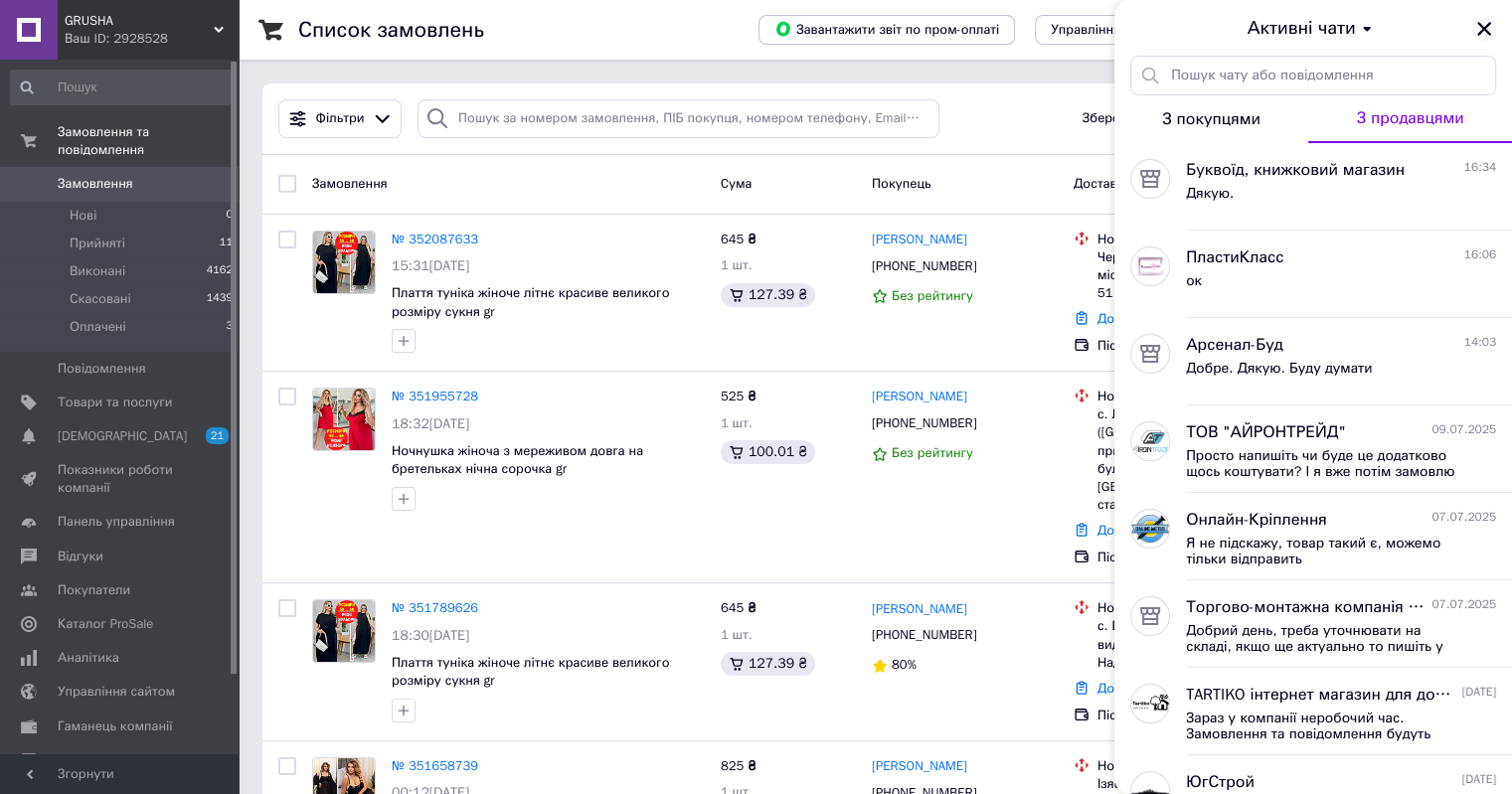 click 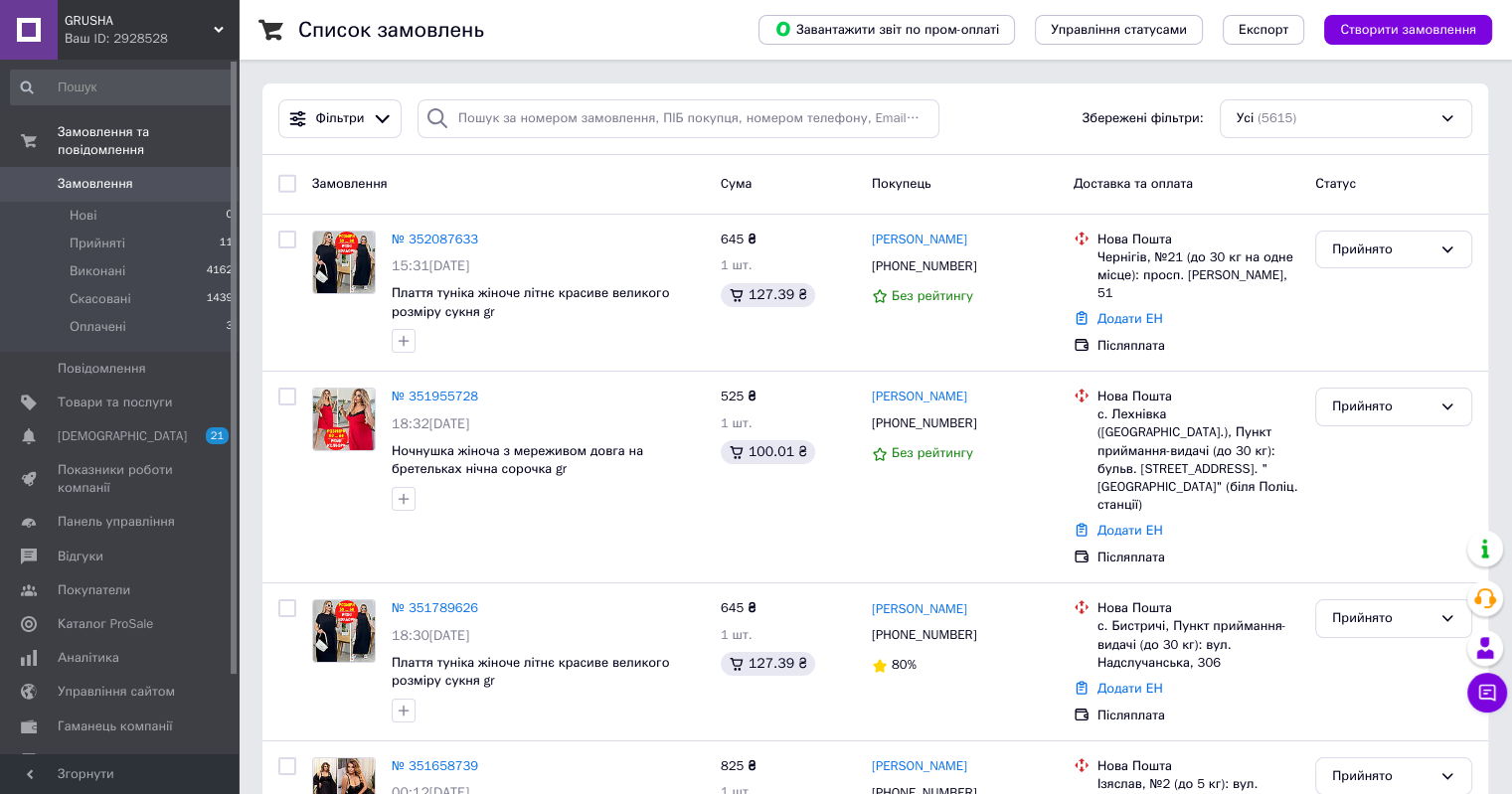 click on "Замовлення 0" at bounding box center [122, 184] 